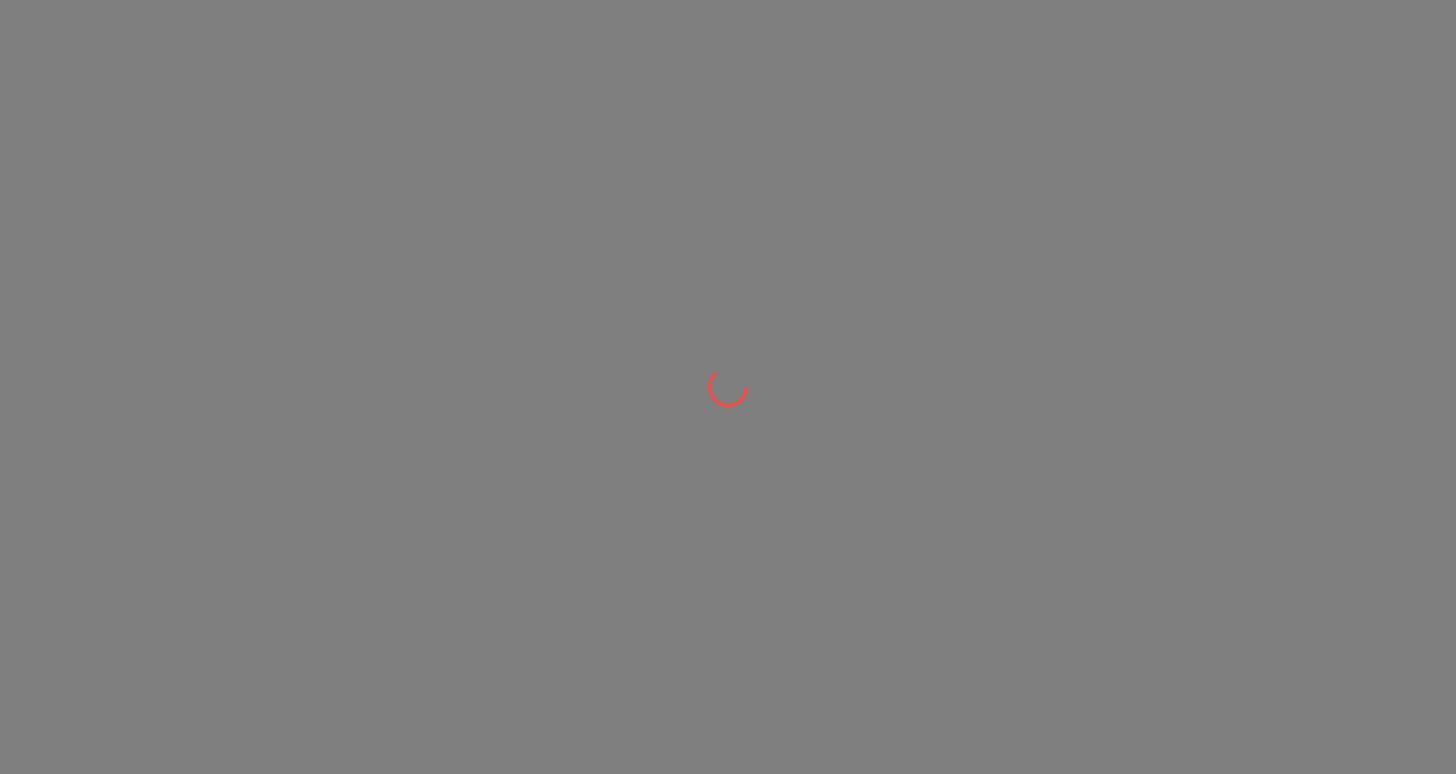 scroll, scrollTop: 0, scrollLeft: 0, axis: both 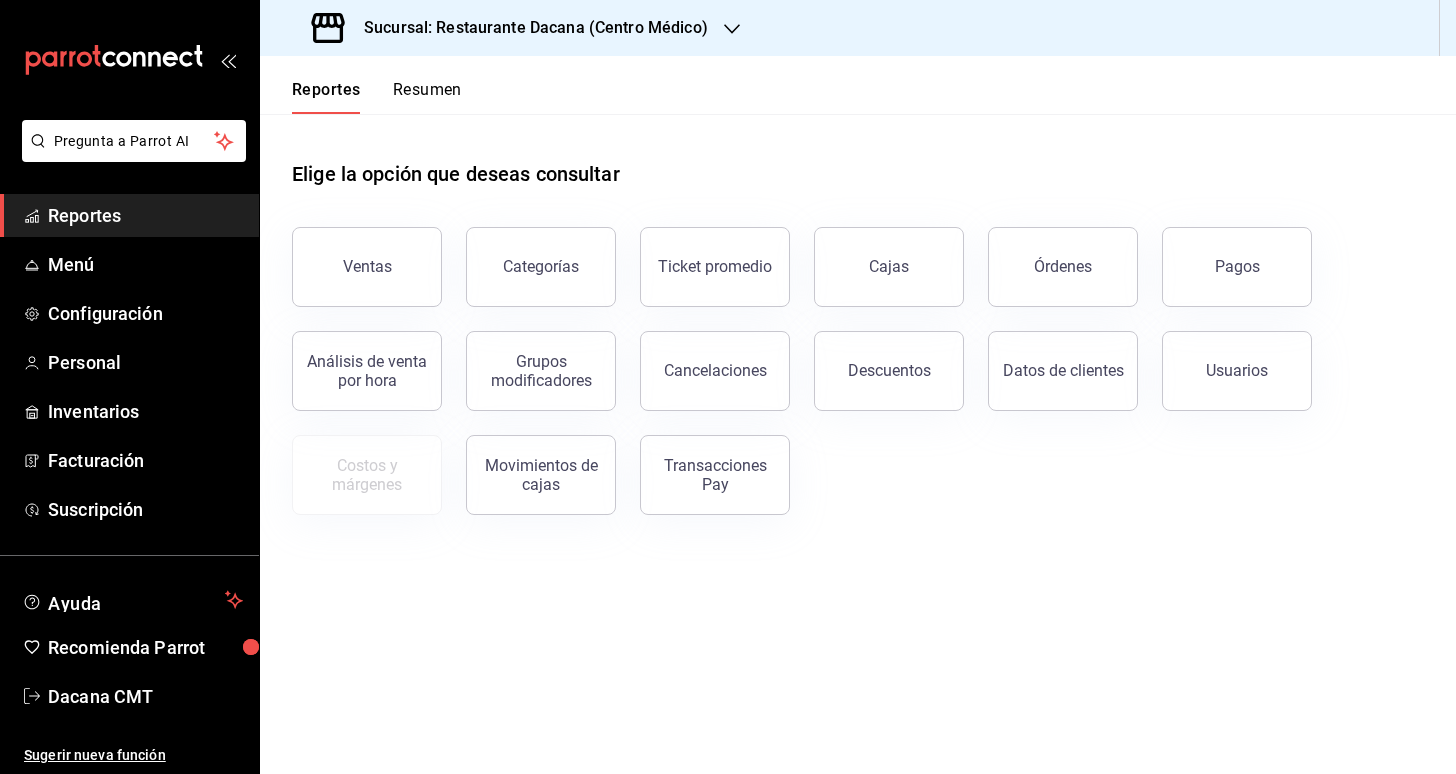 click on "Sucursal: Restaurante Dacana (Centro Médico)" at bounding box center [528, 28] 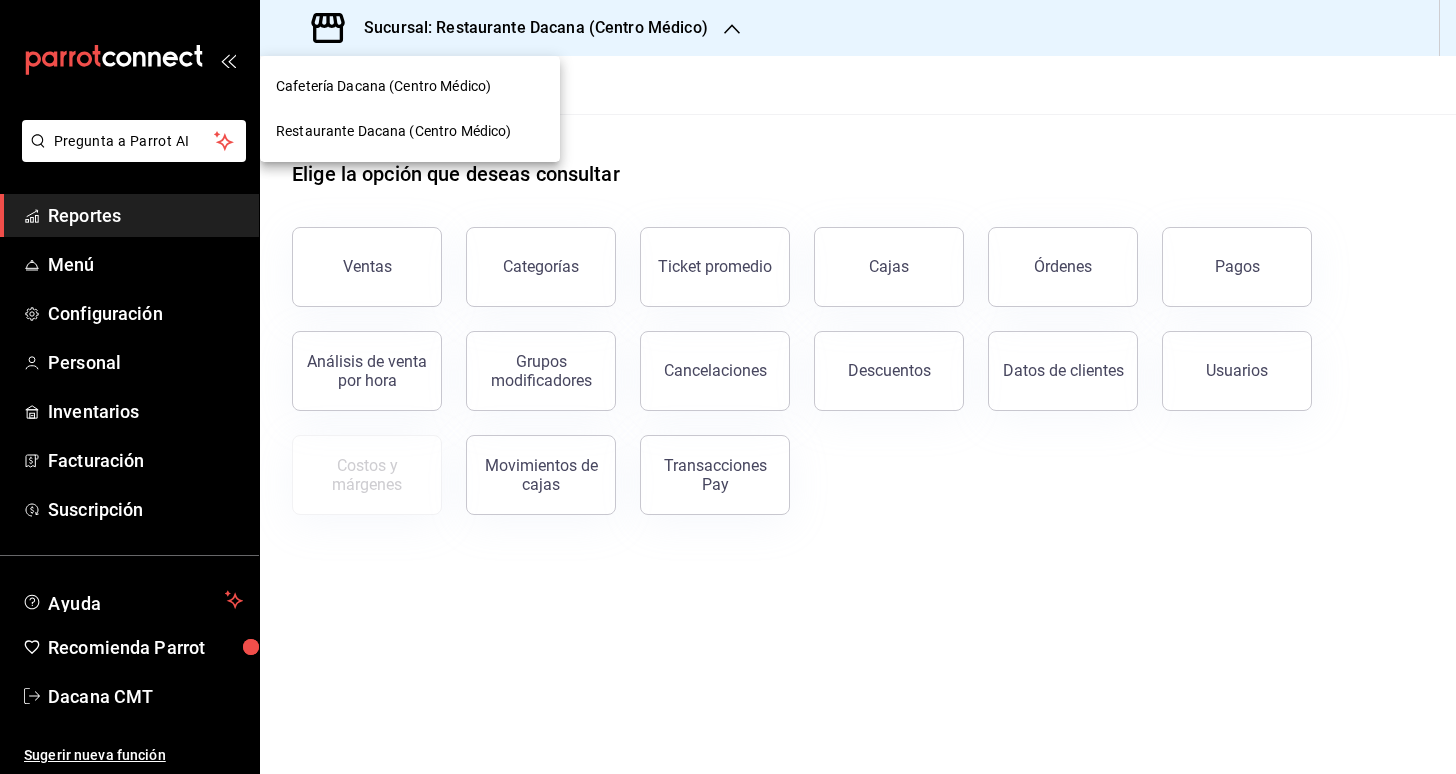 click on "Restaurante Dacana (Centro Médico)" at bounding box center [393, 131] 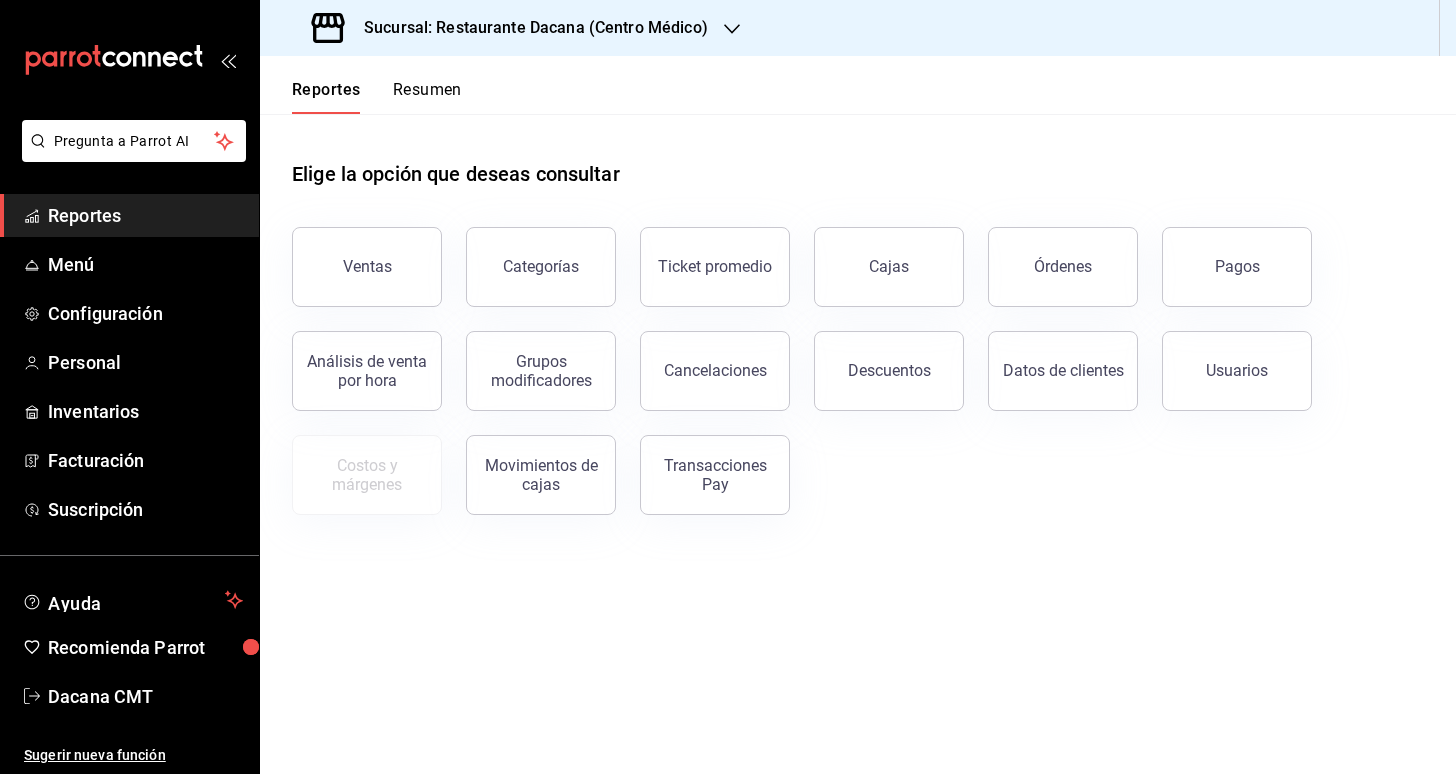 click on "Sucursal: Restaurante Dacana (Centro Médico)" at bounding box center (528, 28) 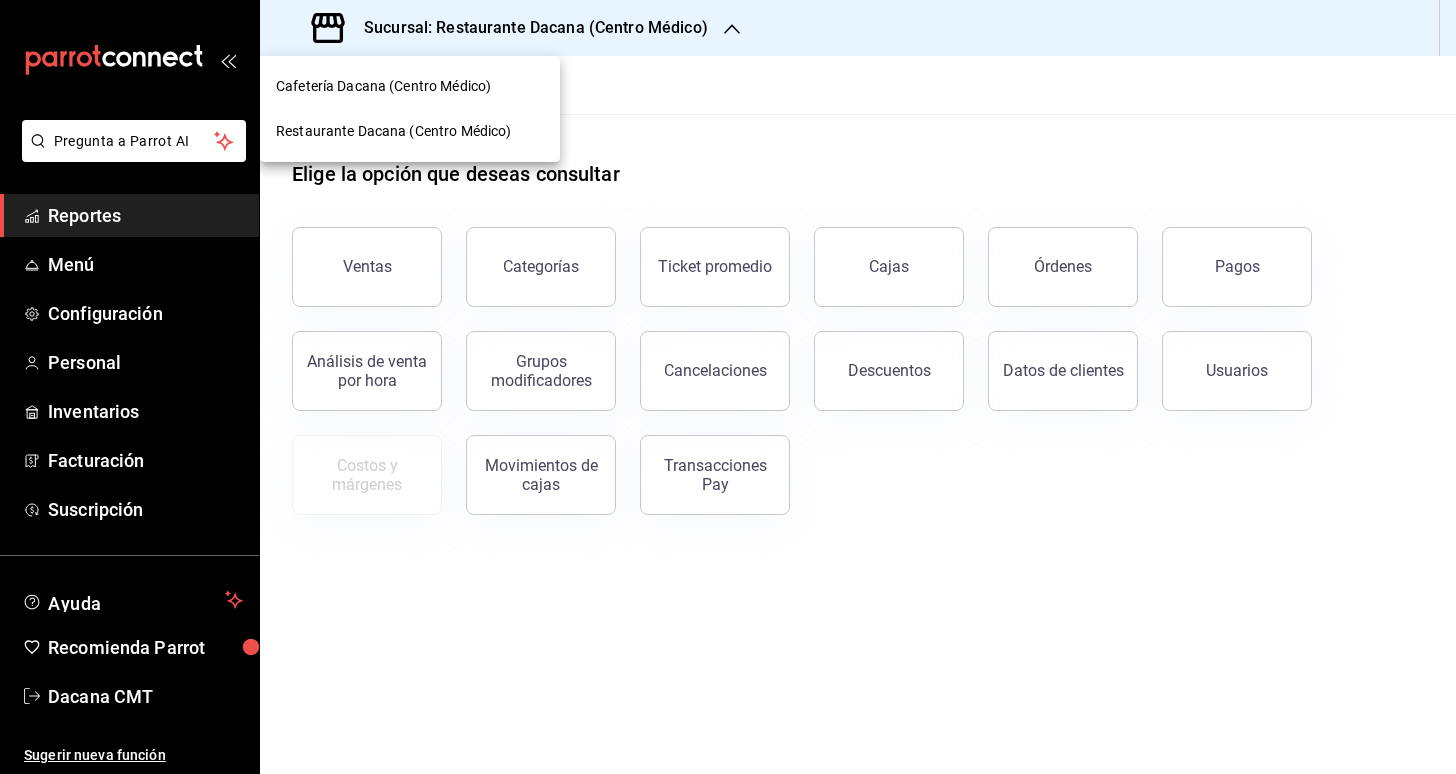 click on "Cafetería Dacana (Centro Médico)" at bounding box center (410, 86) 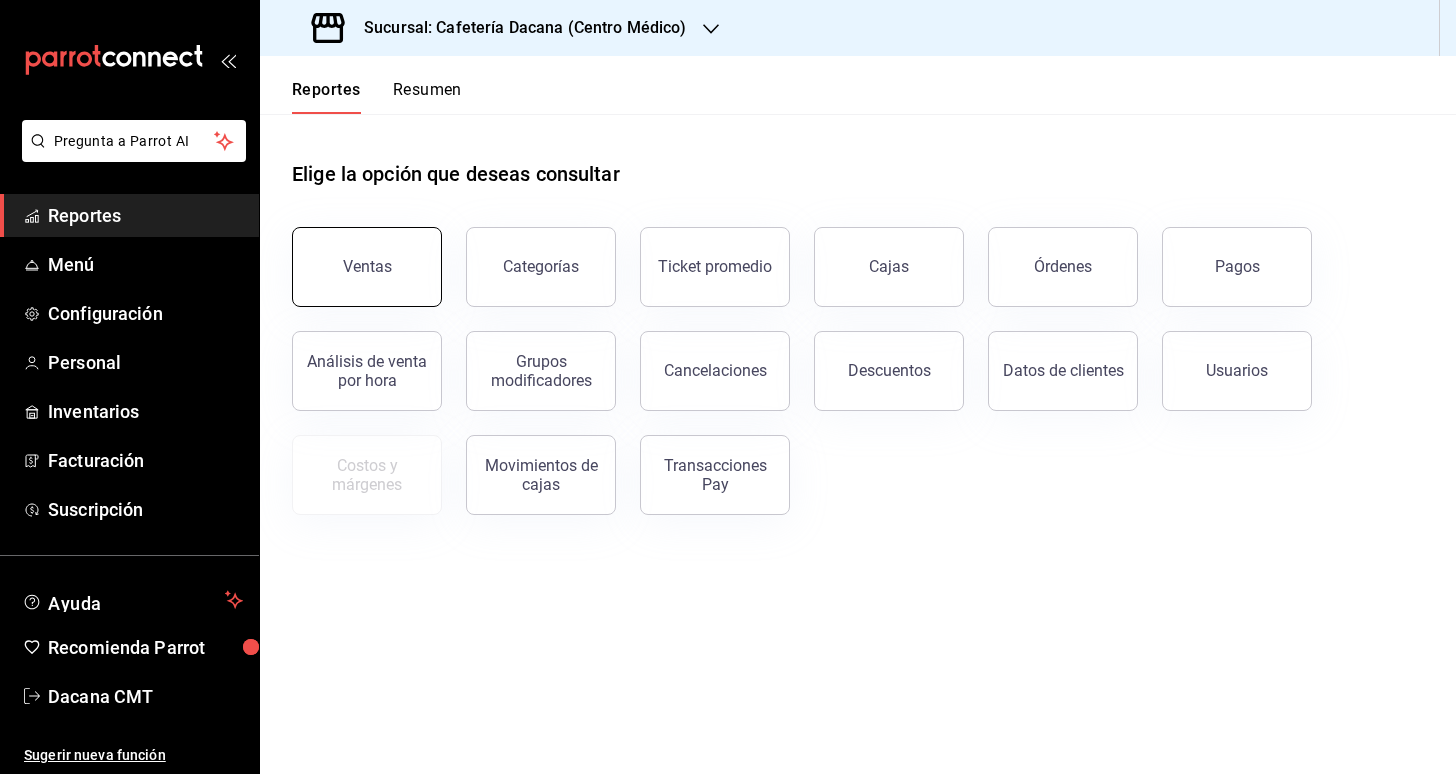 click on "Ventas" at bounding box center (367, 267) 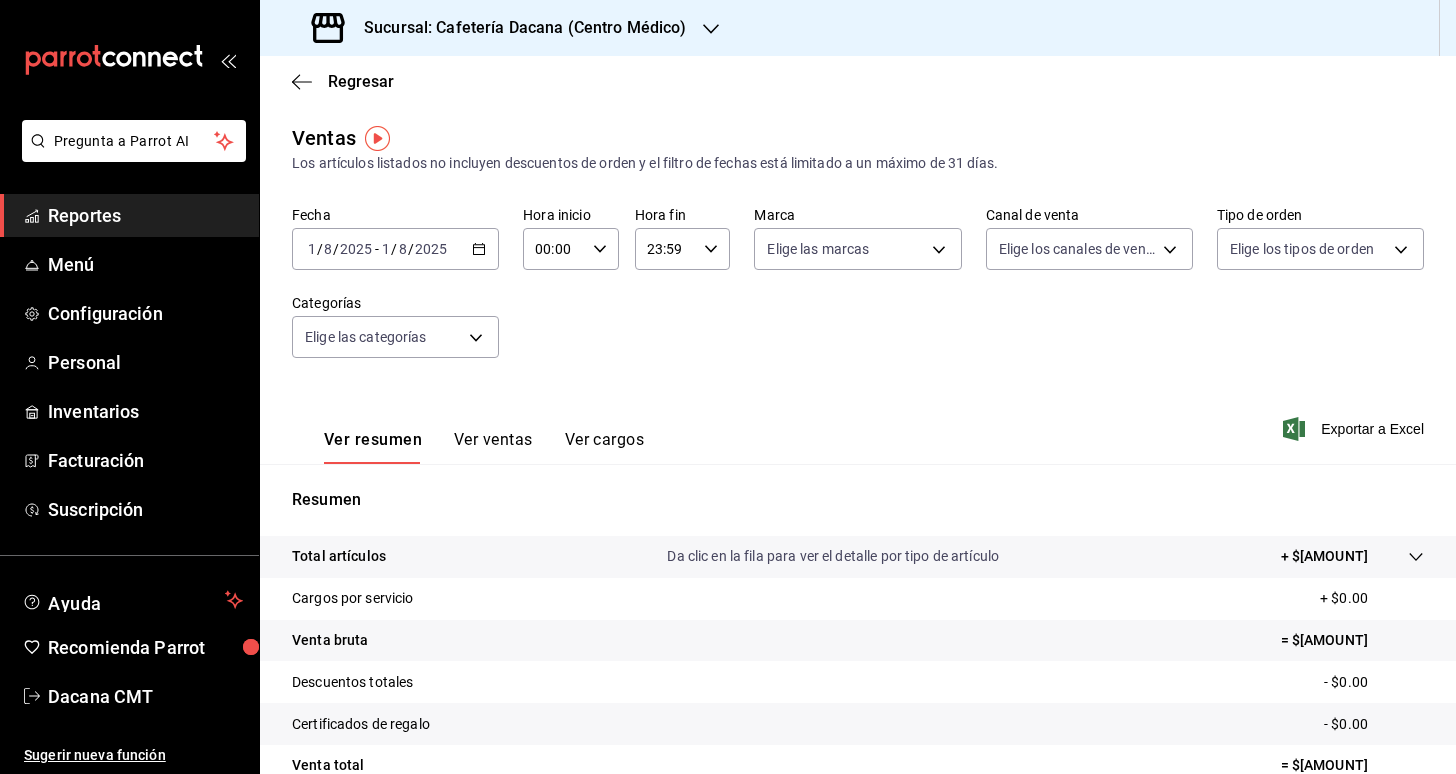click 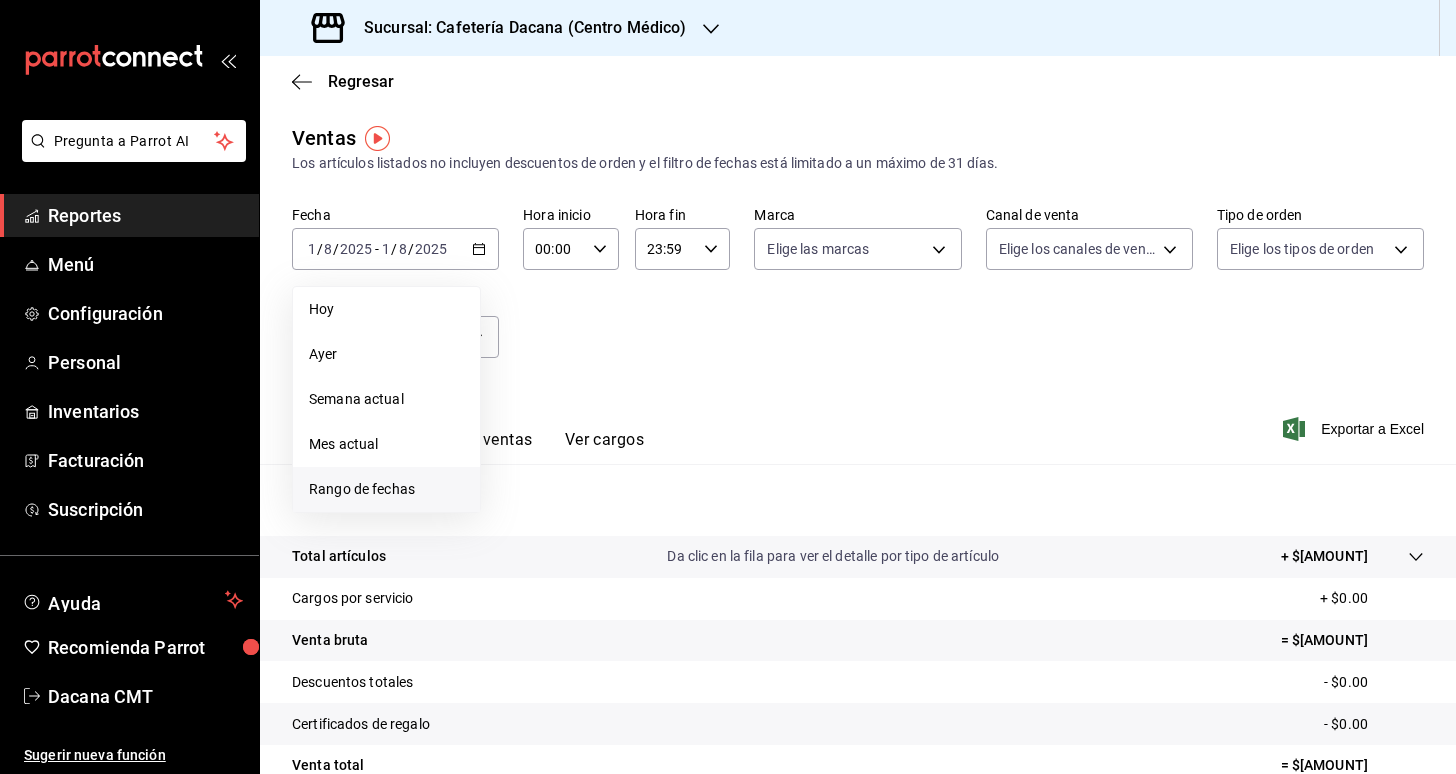 click on "Rango de fechas" at bounding box center [386, 489] 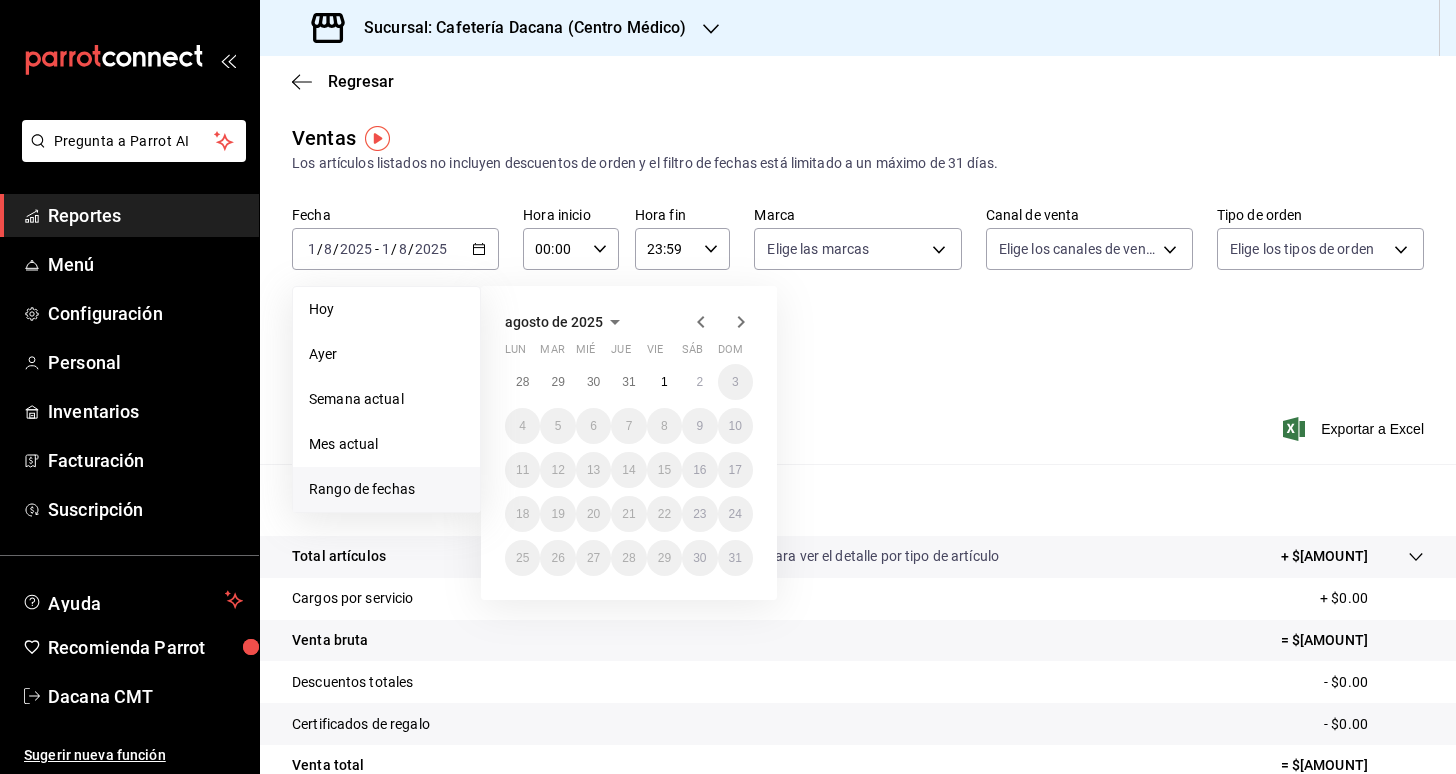 click 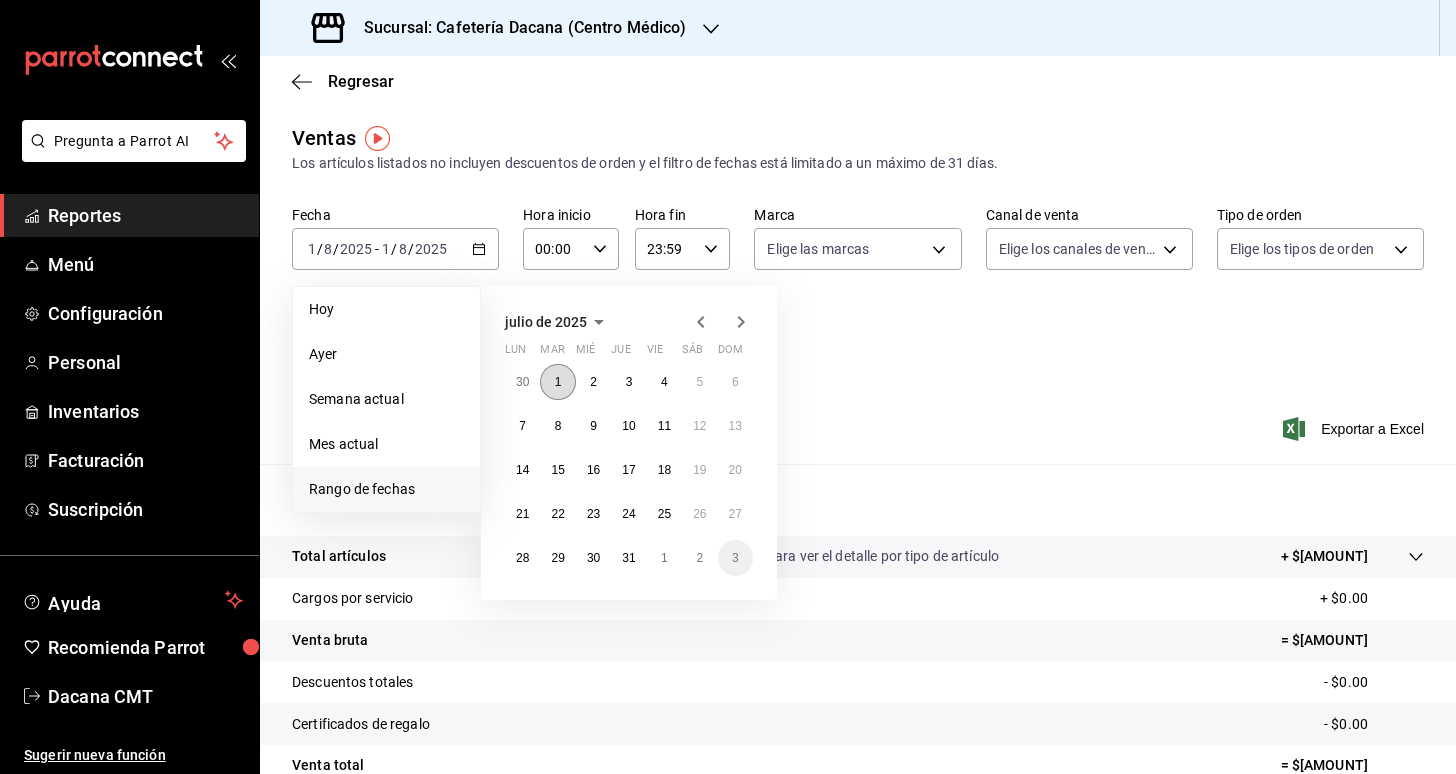 click on "1" at bounding box center (558, 382) 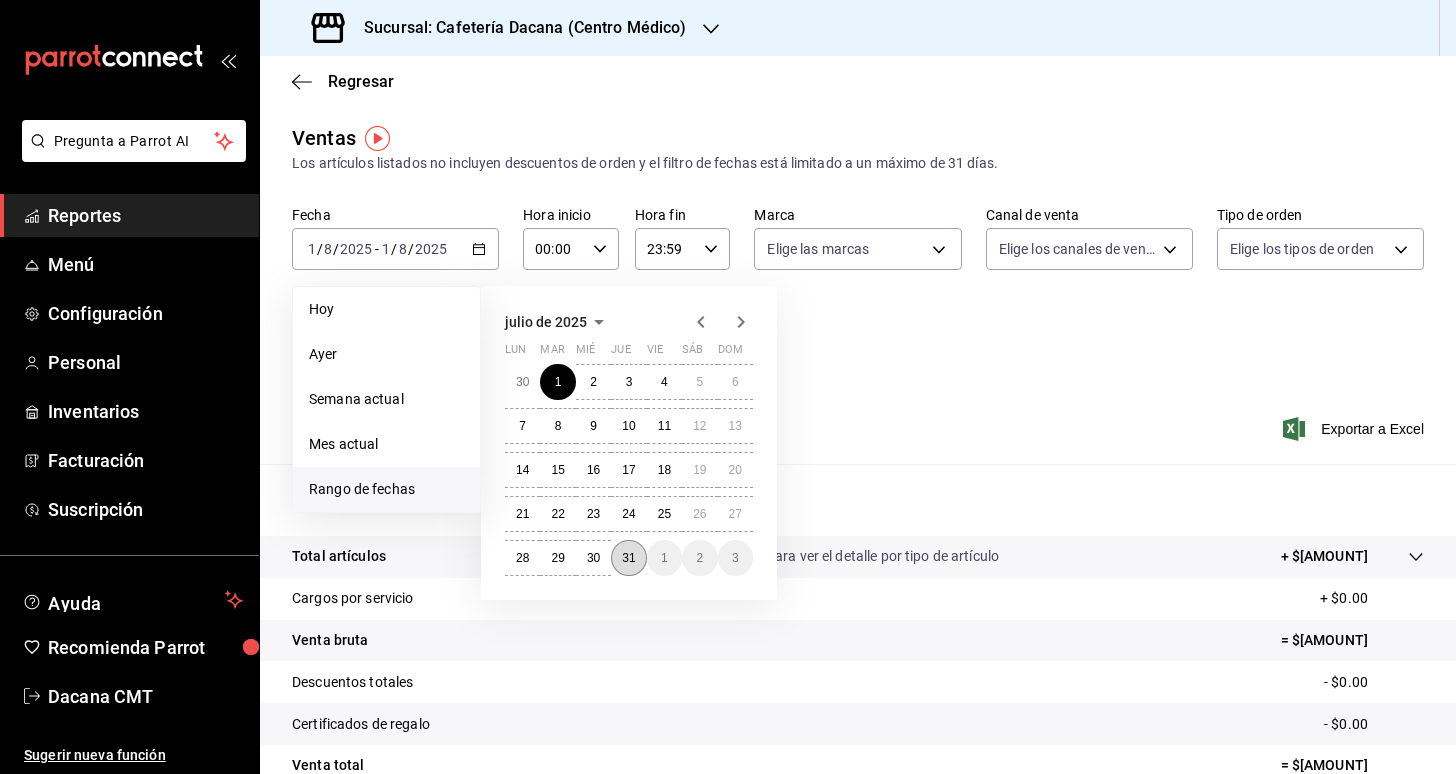 click on "31" at bounding box center (628, 558) 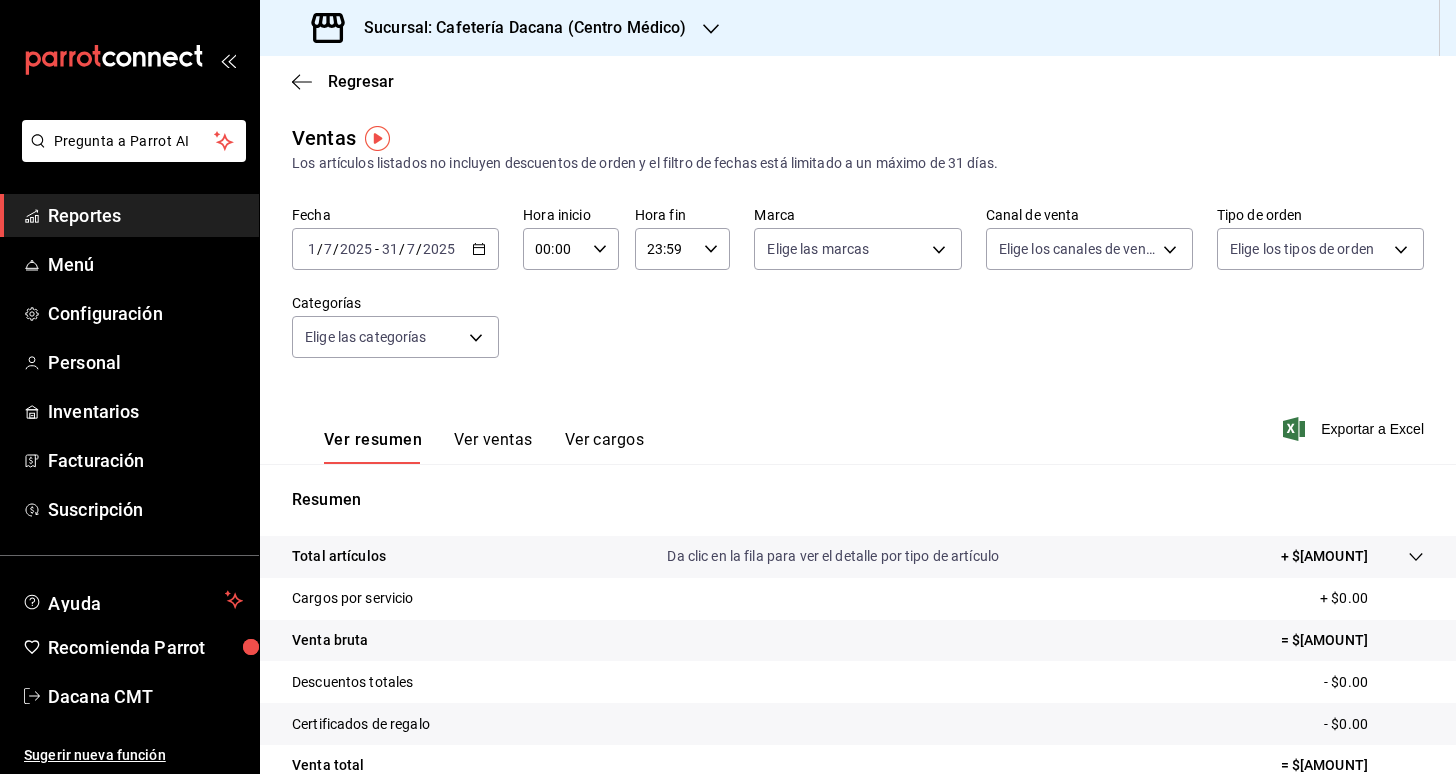click on "Sucursal: Cafetería [NAME] (Centro Médico)" at bounding box center [517, 28] 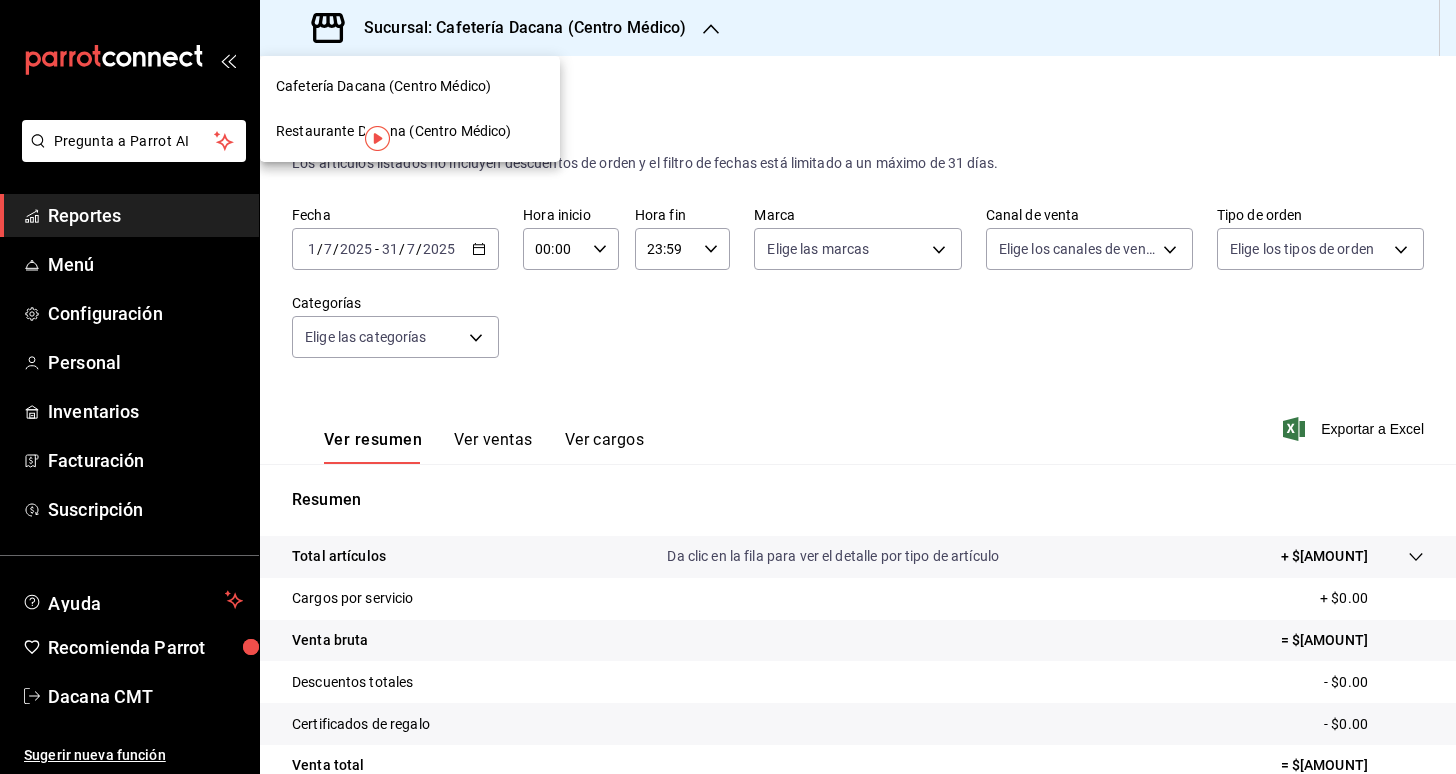 click on "Restaurante [NAME] (Centro Médico)" at bounding box center [393, 131] 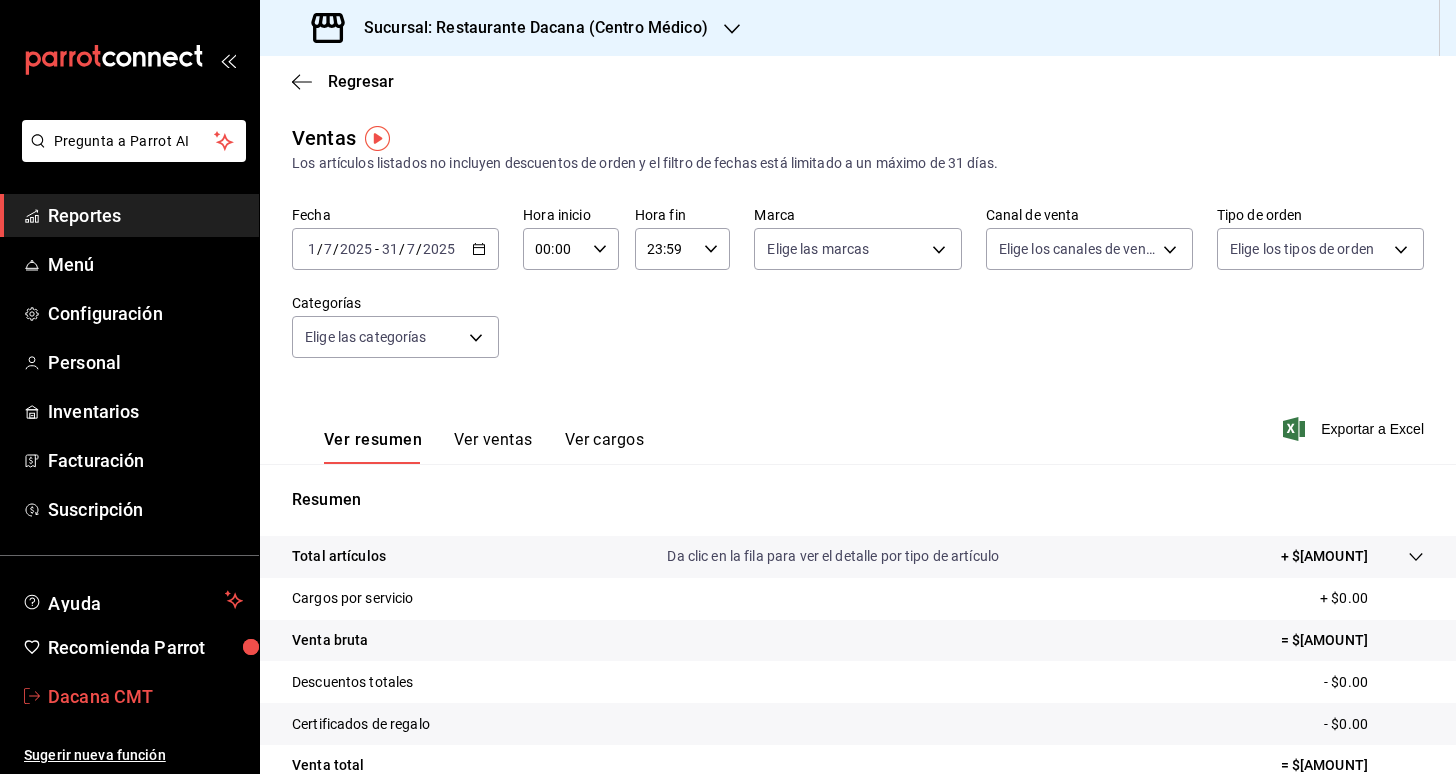 click on "[NAME] CMT" at bounding box center [145, 696] 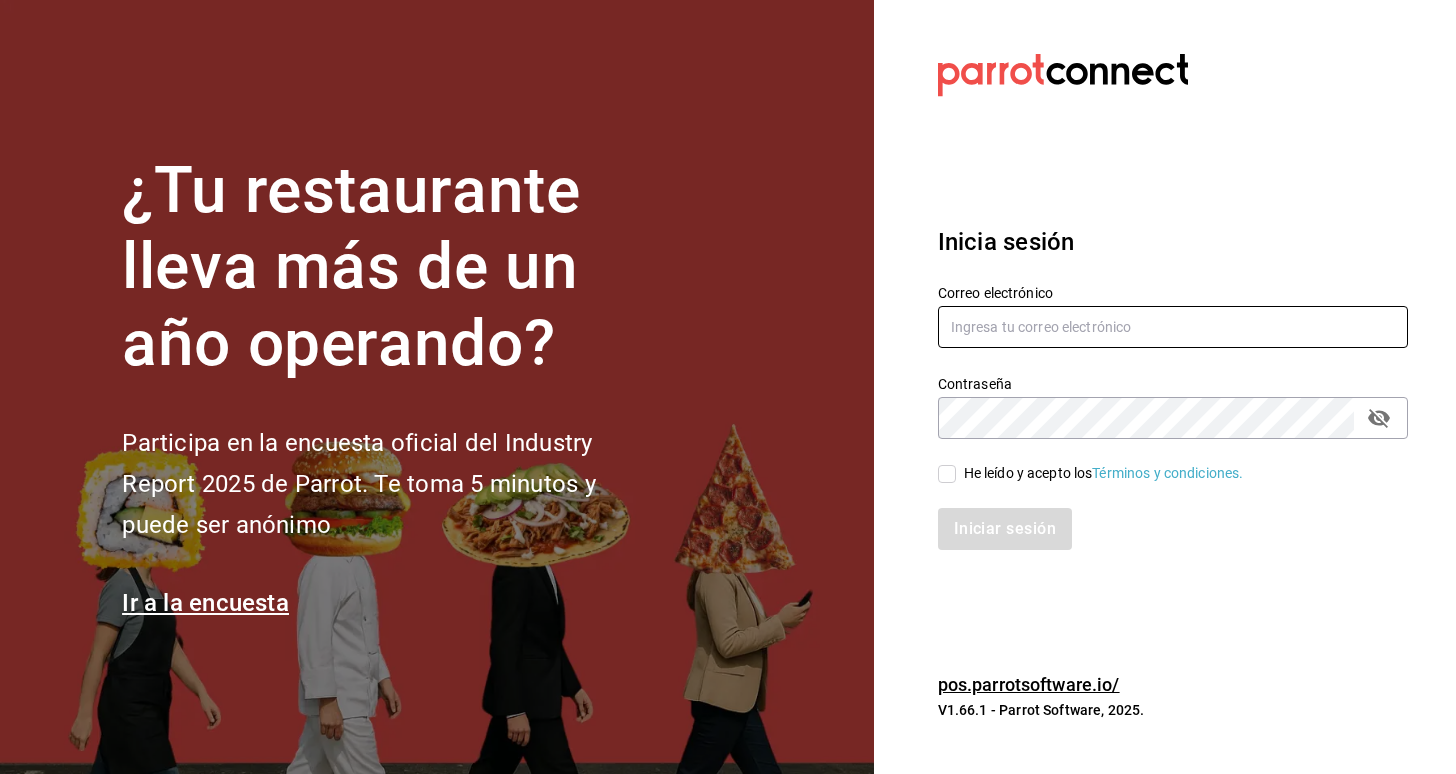 type on "carlos.ortegal.0812@gmail.com" 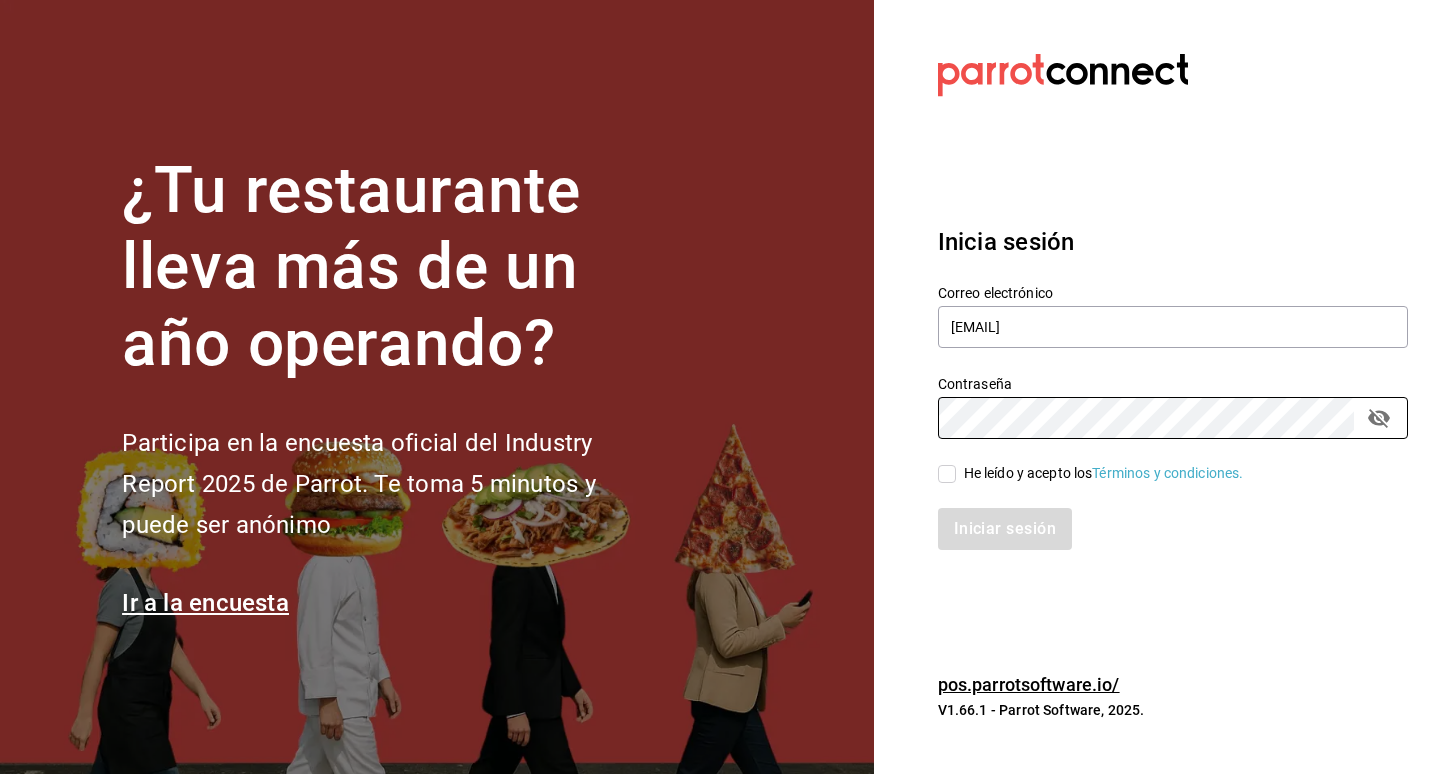 click on "He leído y acepto los  Términos y condiciones." at bounding box center [1161, 462] 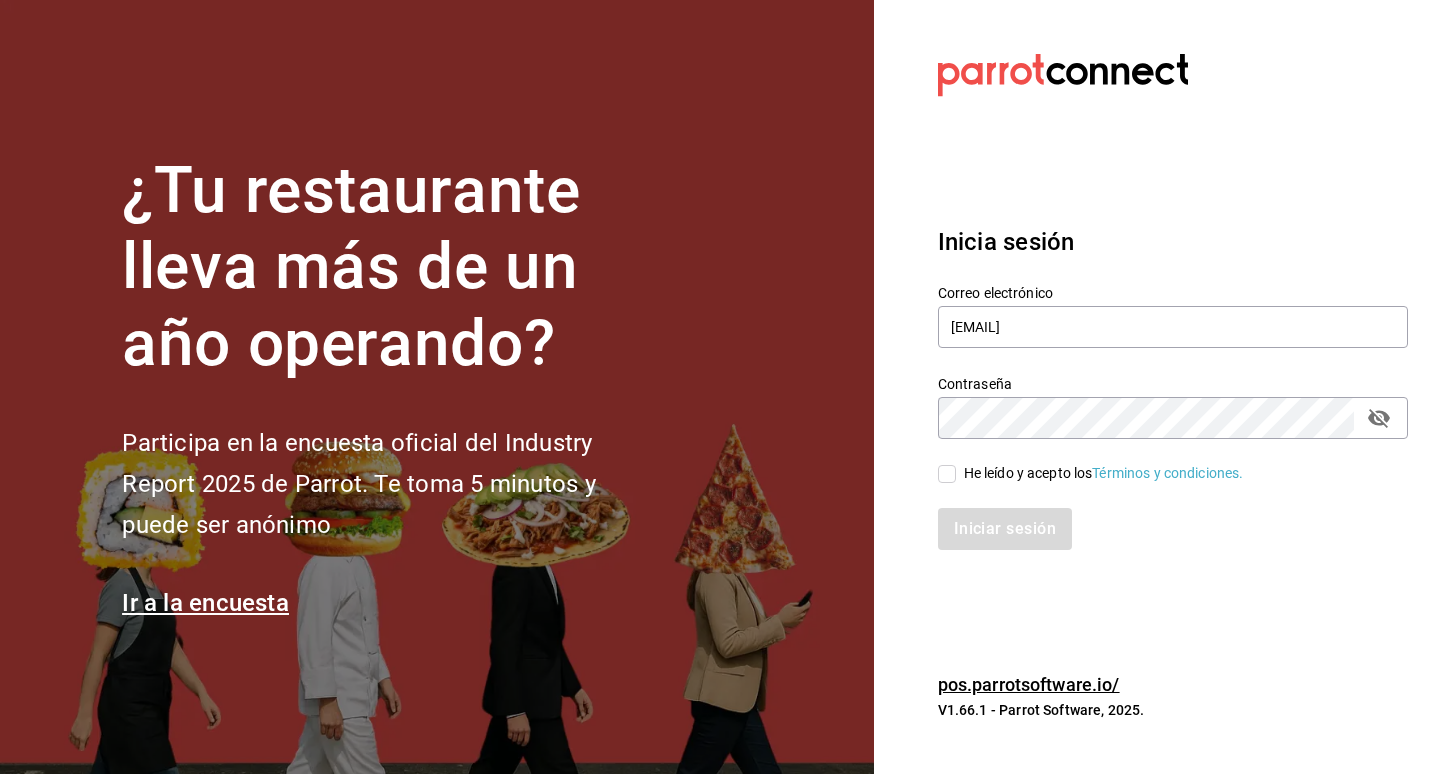 click on "He leído y acepto los  Términos y condiciones." at bounding box center (947, 474) 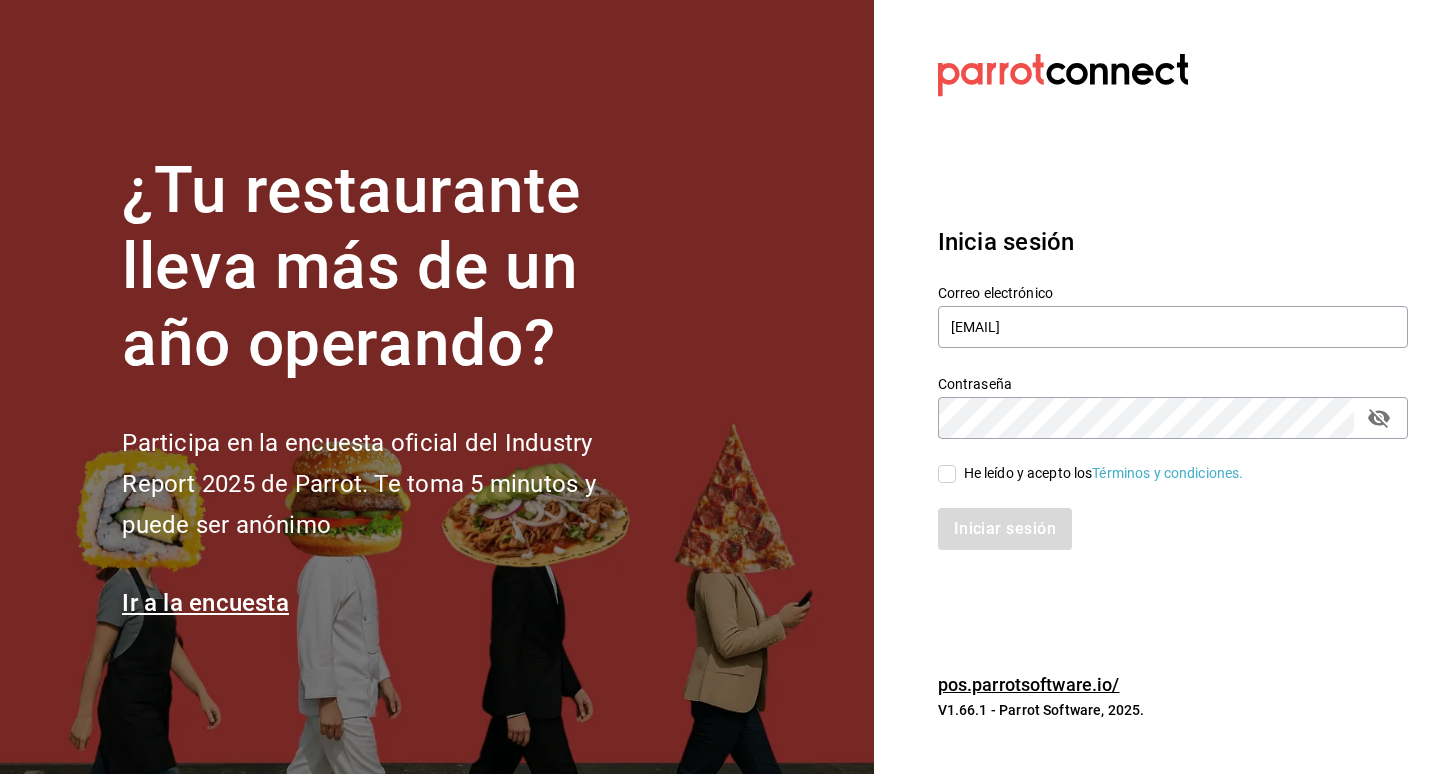 checkbox on "true" 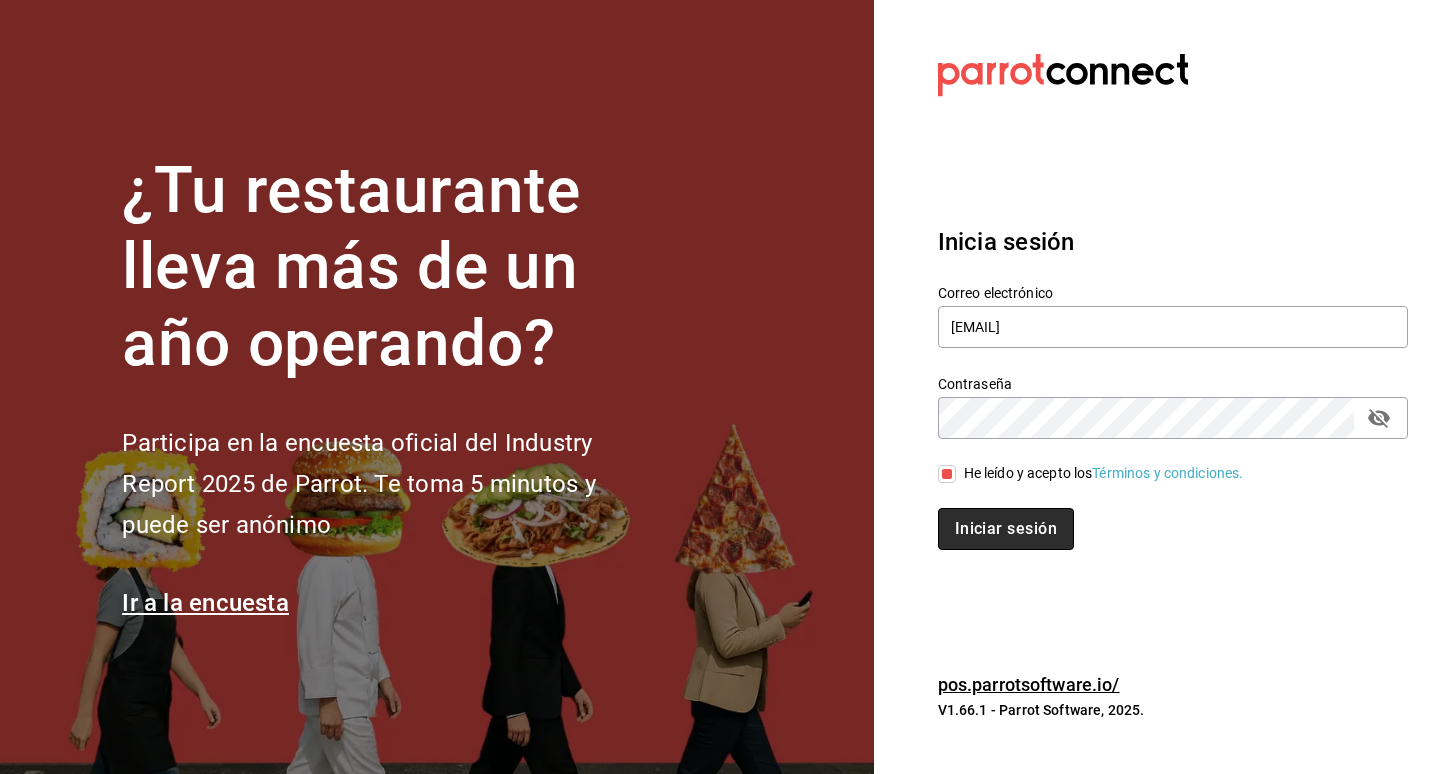 click on "Iniciar sesión" at bounding box center [1006, 529] 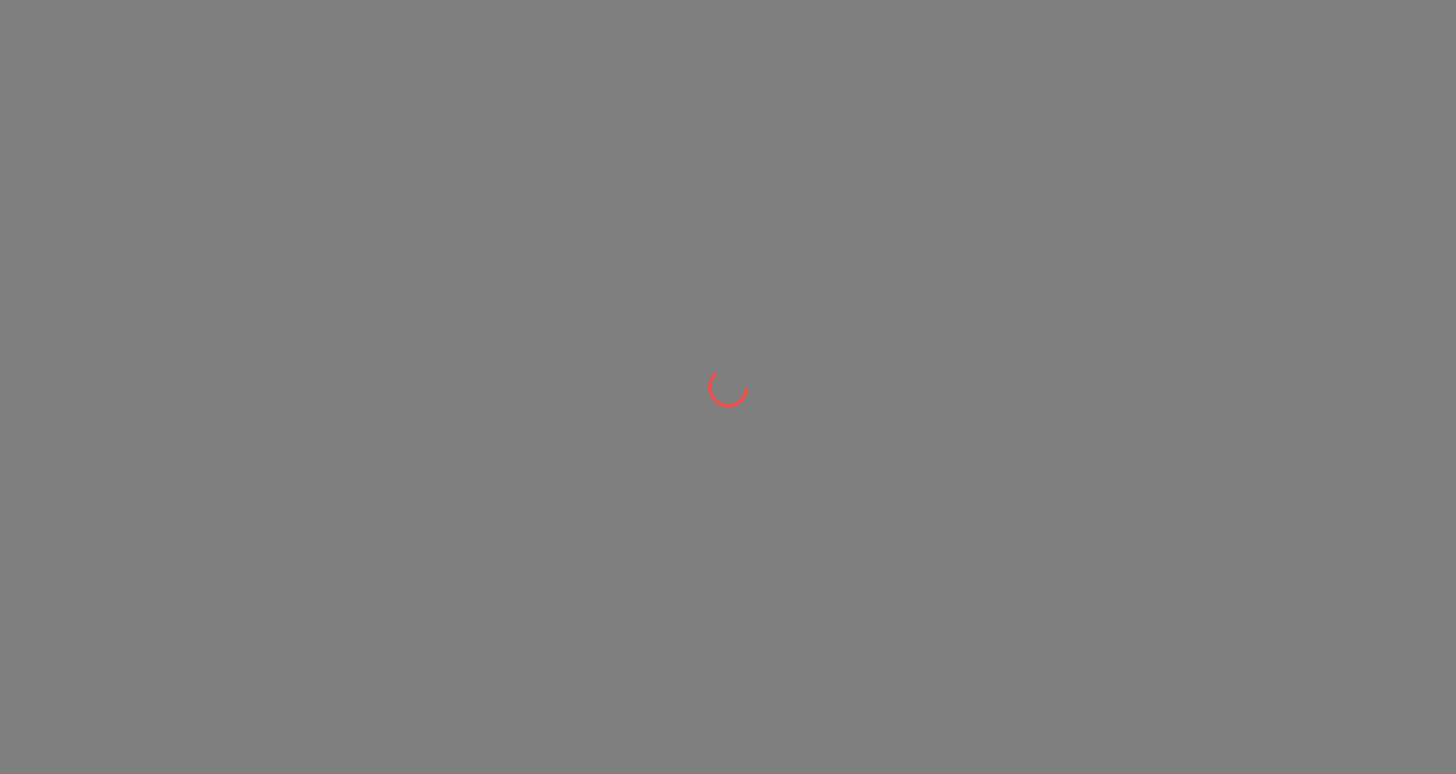 scroll, scrollTop: 0, scrollLeft: 0, axis: both 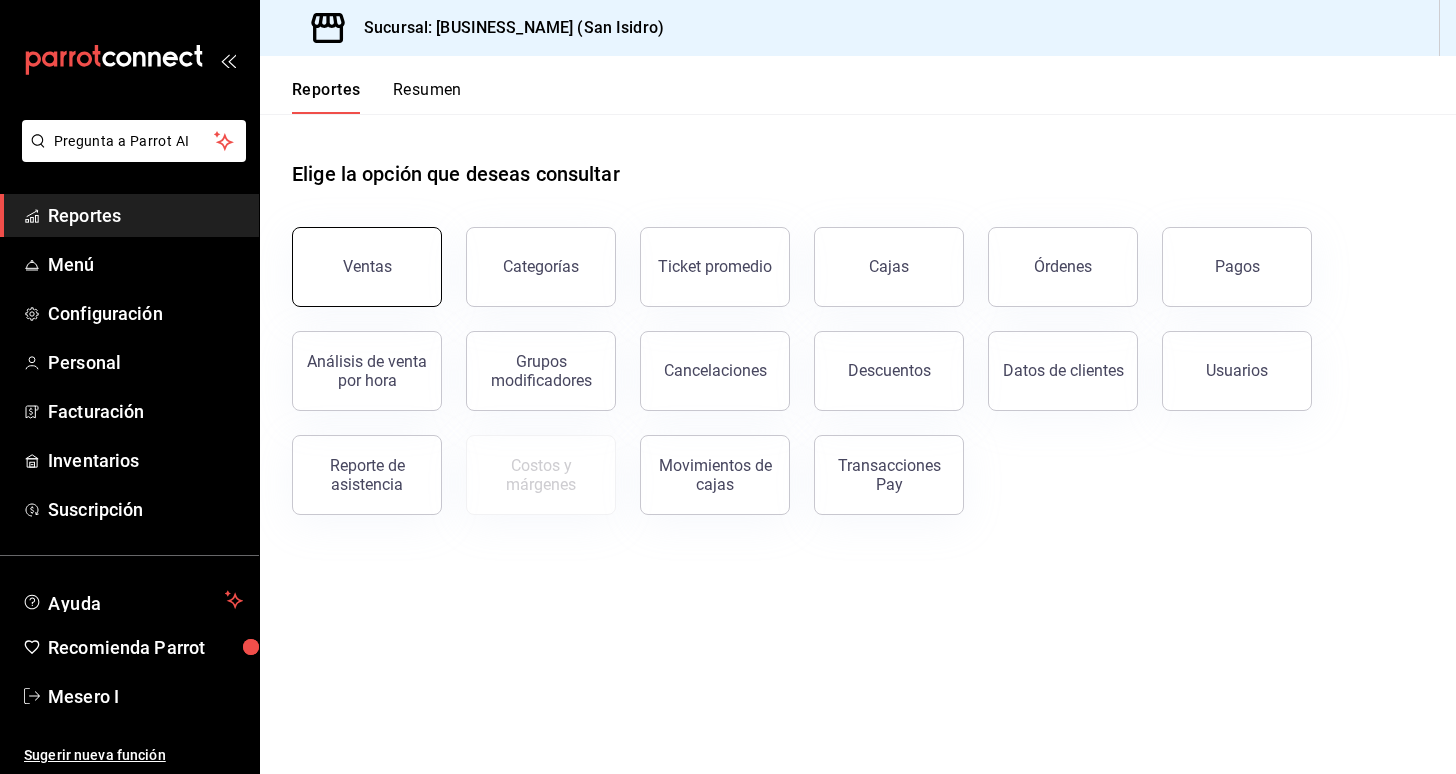 click on "Ventas" at bounding box center [367, 267] 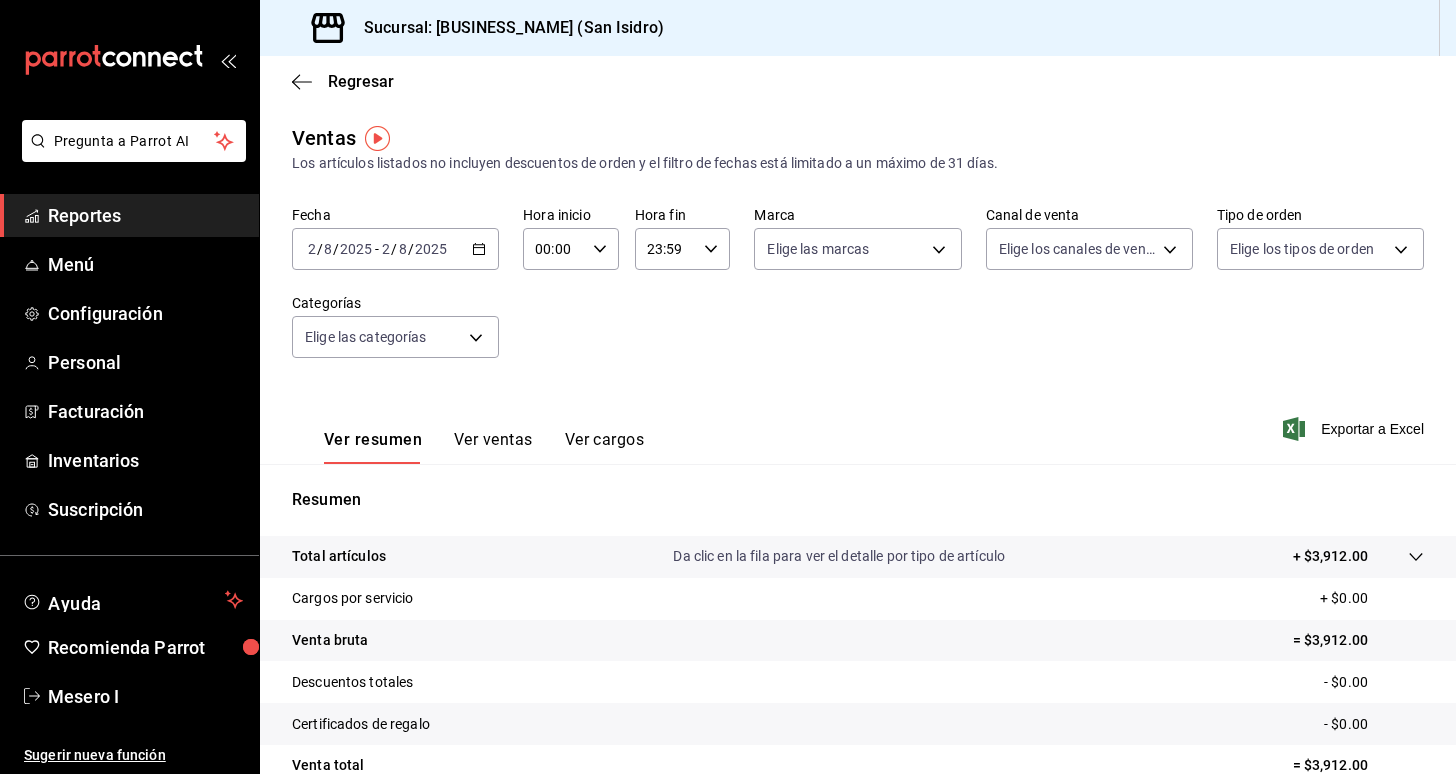 click on "2025-08-02 2 / 8 / 2025 - 2025-08-02 2 / 8 / 2025" at bounding box center (395, 249) 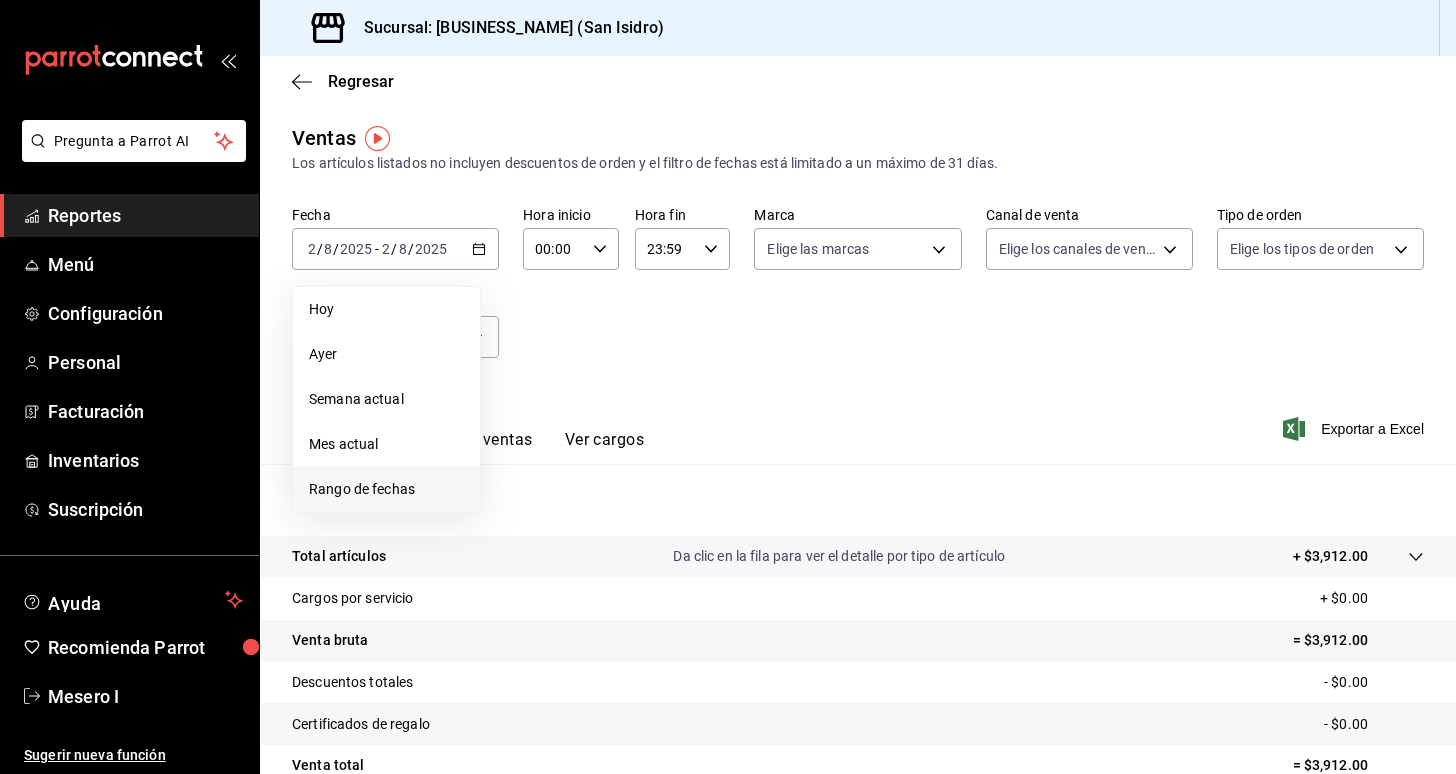 click on "Rango de fechas" at bounding box center (386, 489) 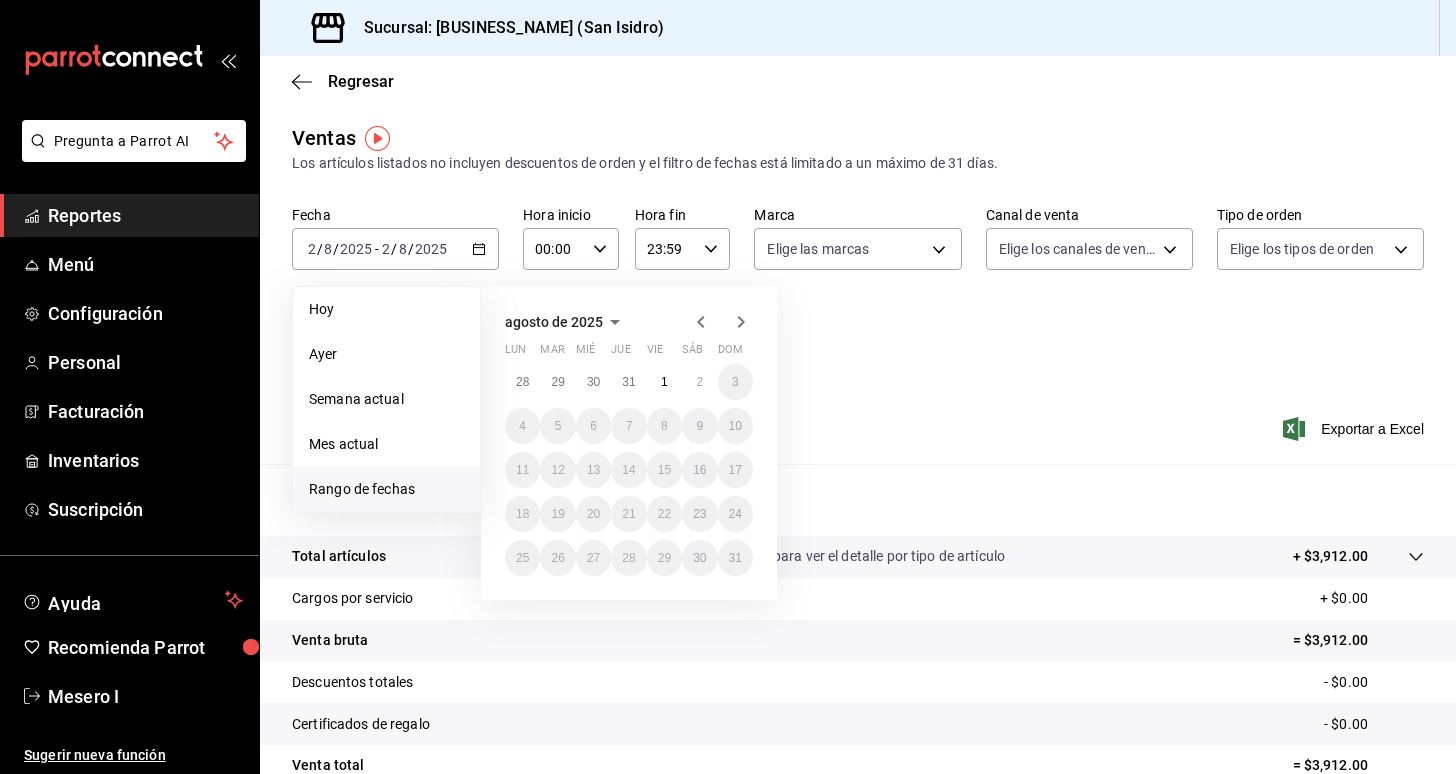 click 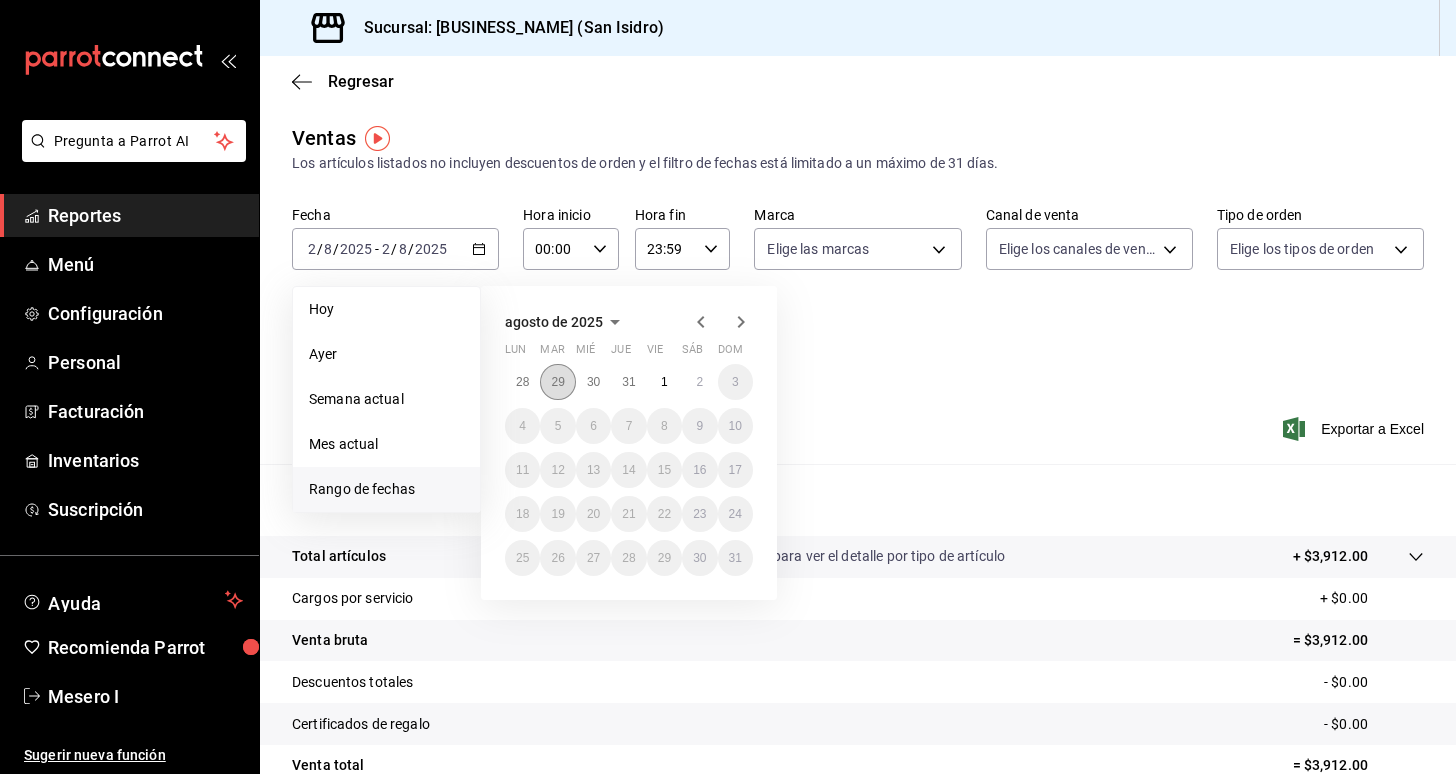 click on "29" at bounding box center [557, 382] 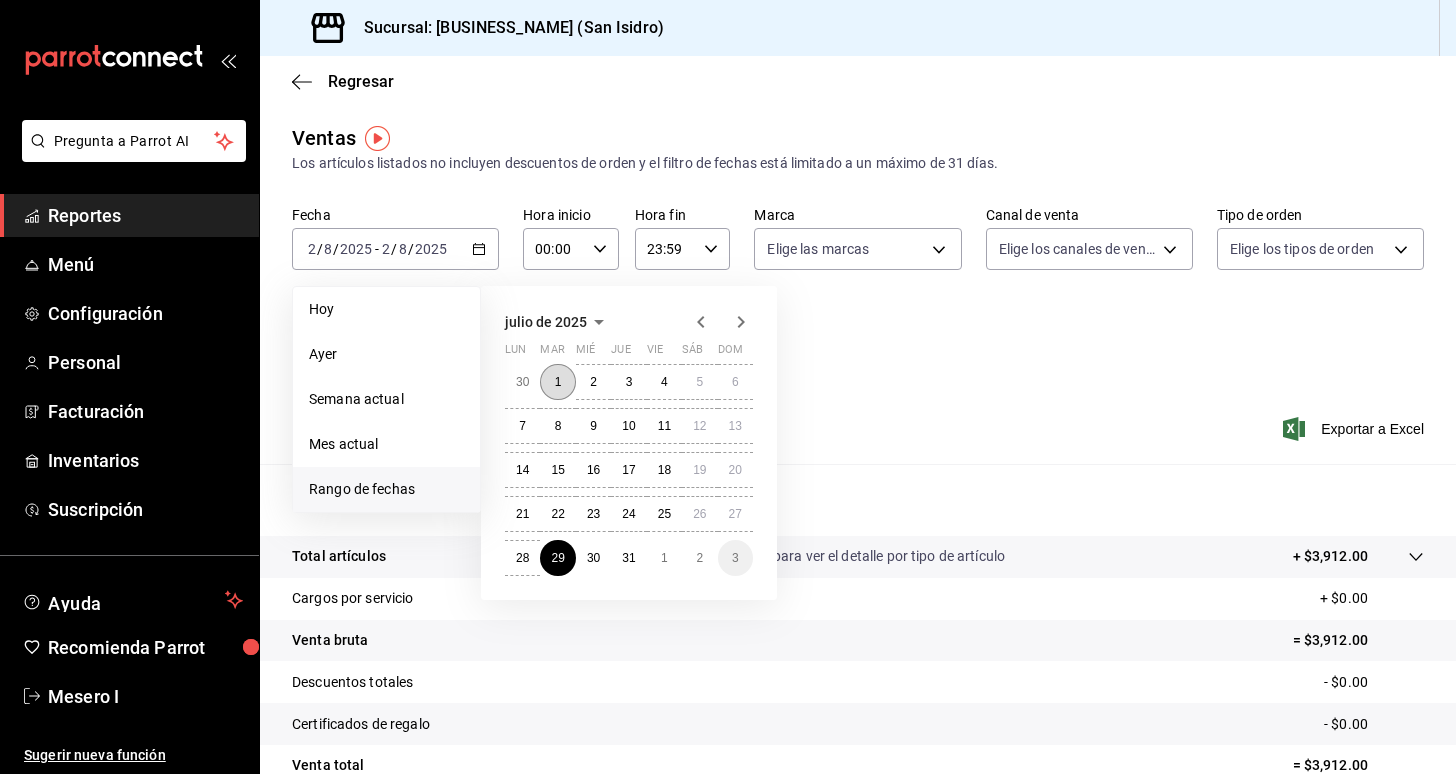 click on "1" at bounding box center (558, 382) 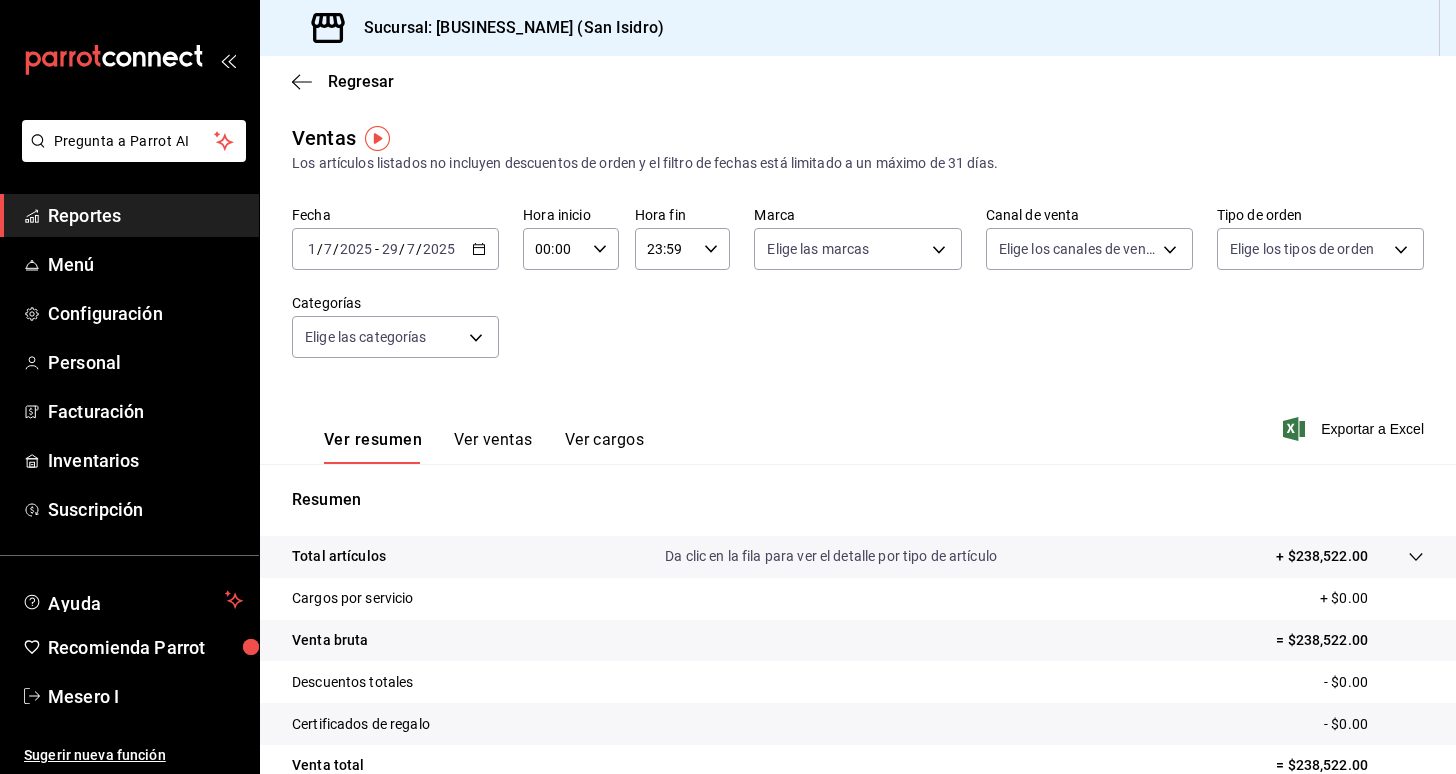 click 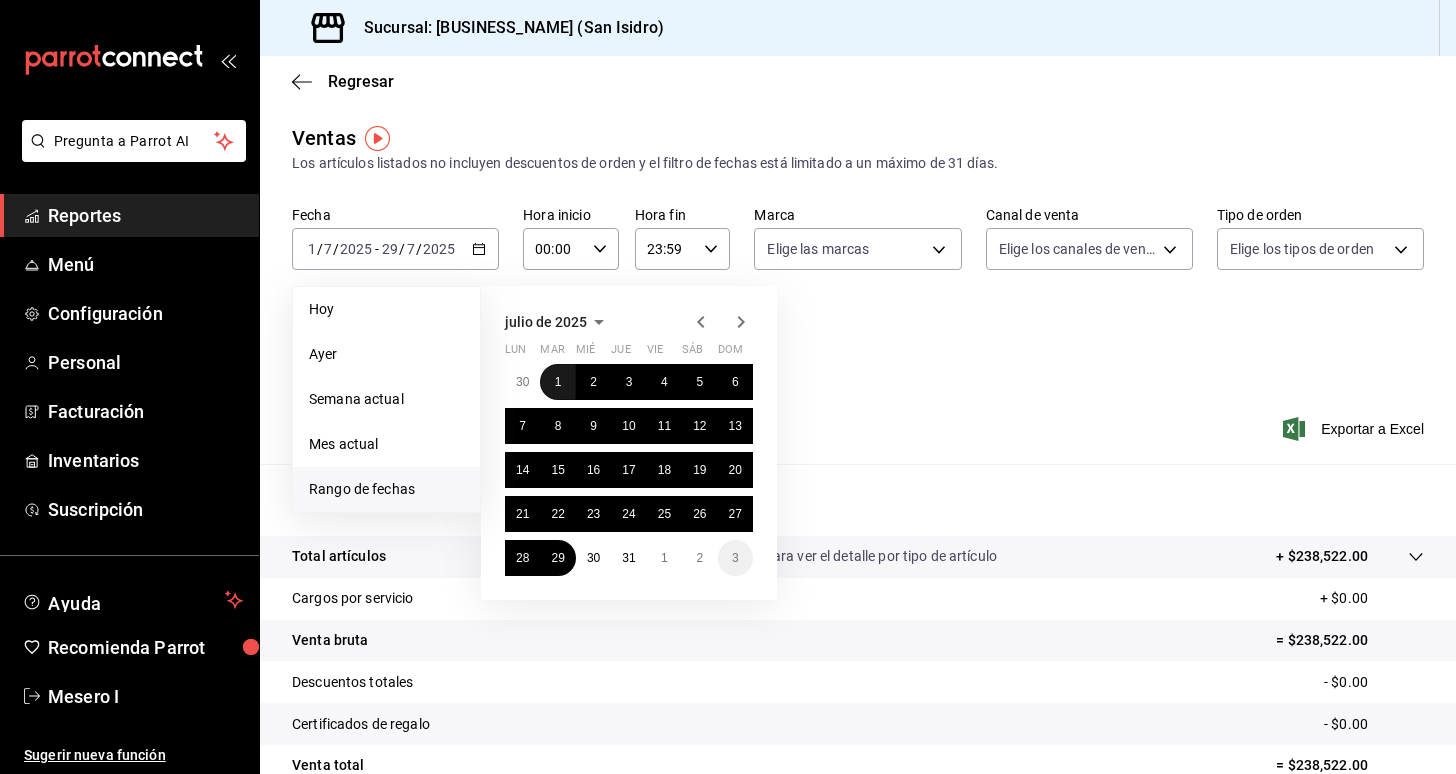 click on "1" at bounding box center (557, 382) 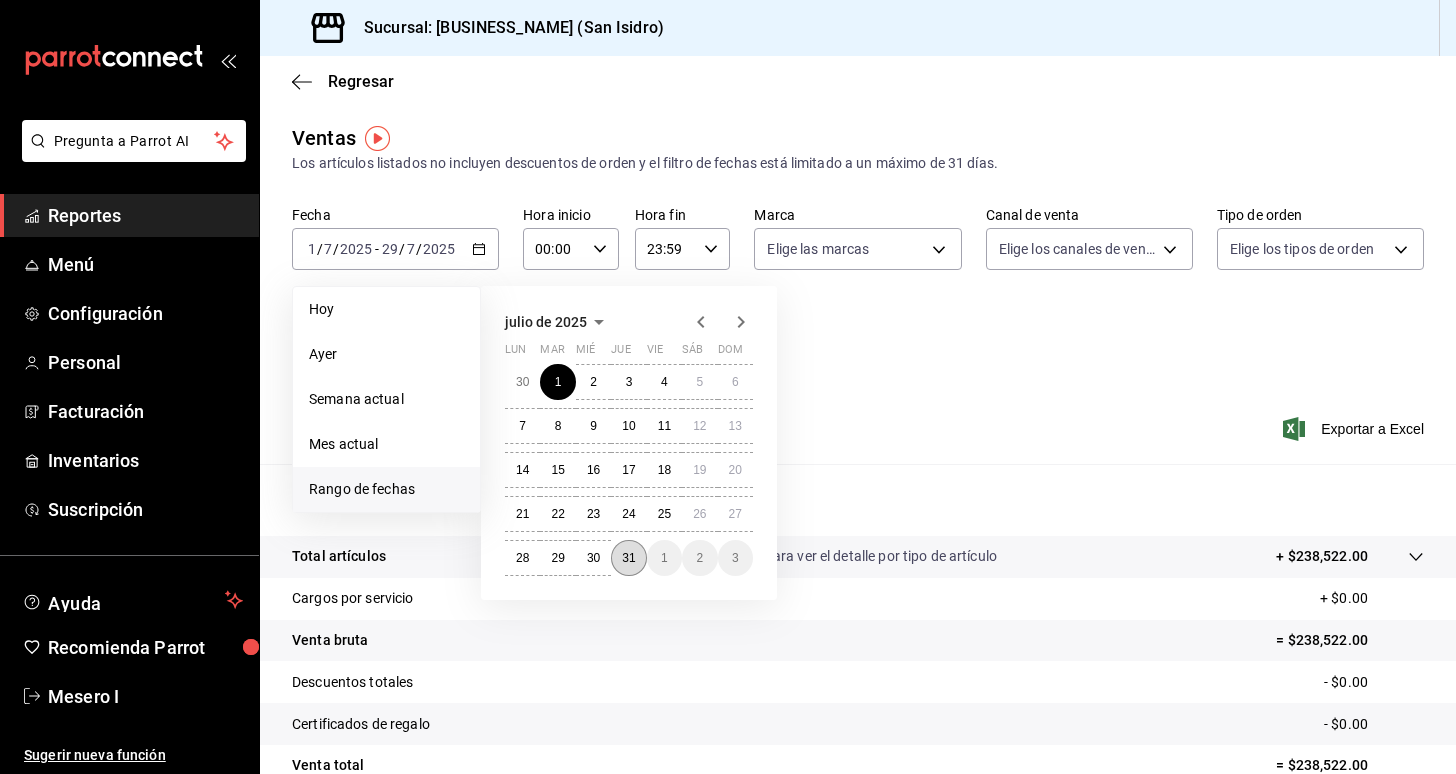 click on "31" at bounding box center [628, 558] 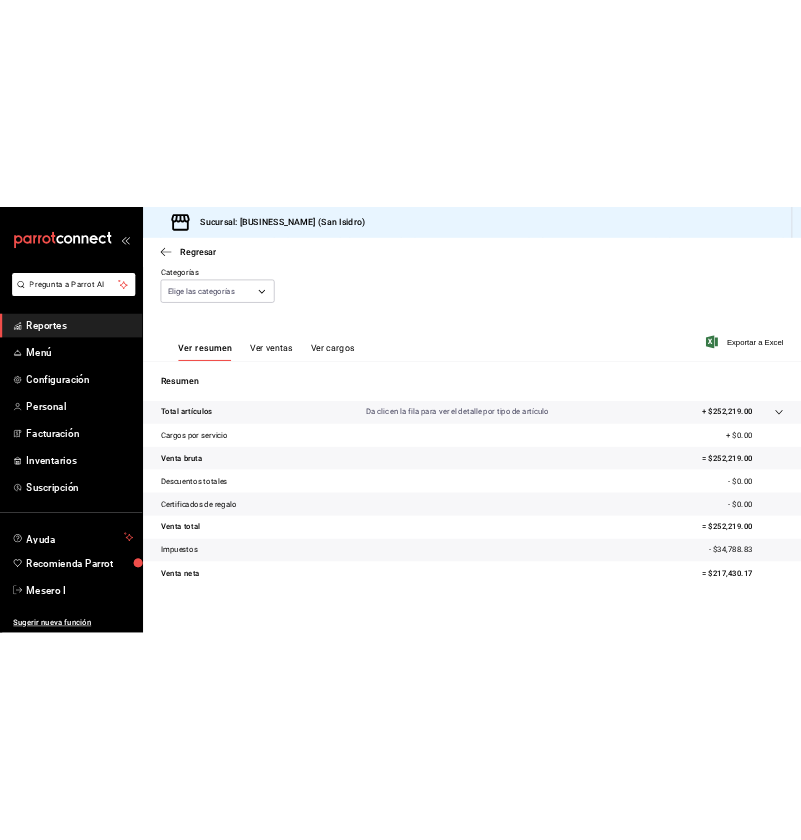 scroll, scrollTop: 6, scrollLeft: 0, axis: vertical 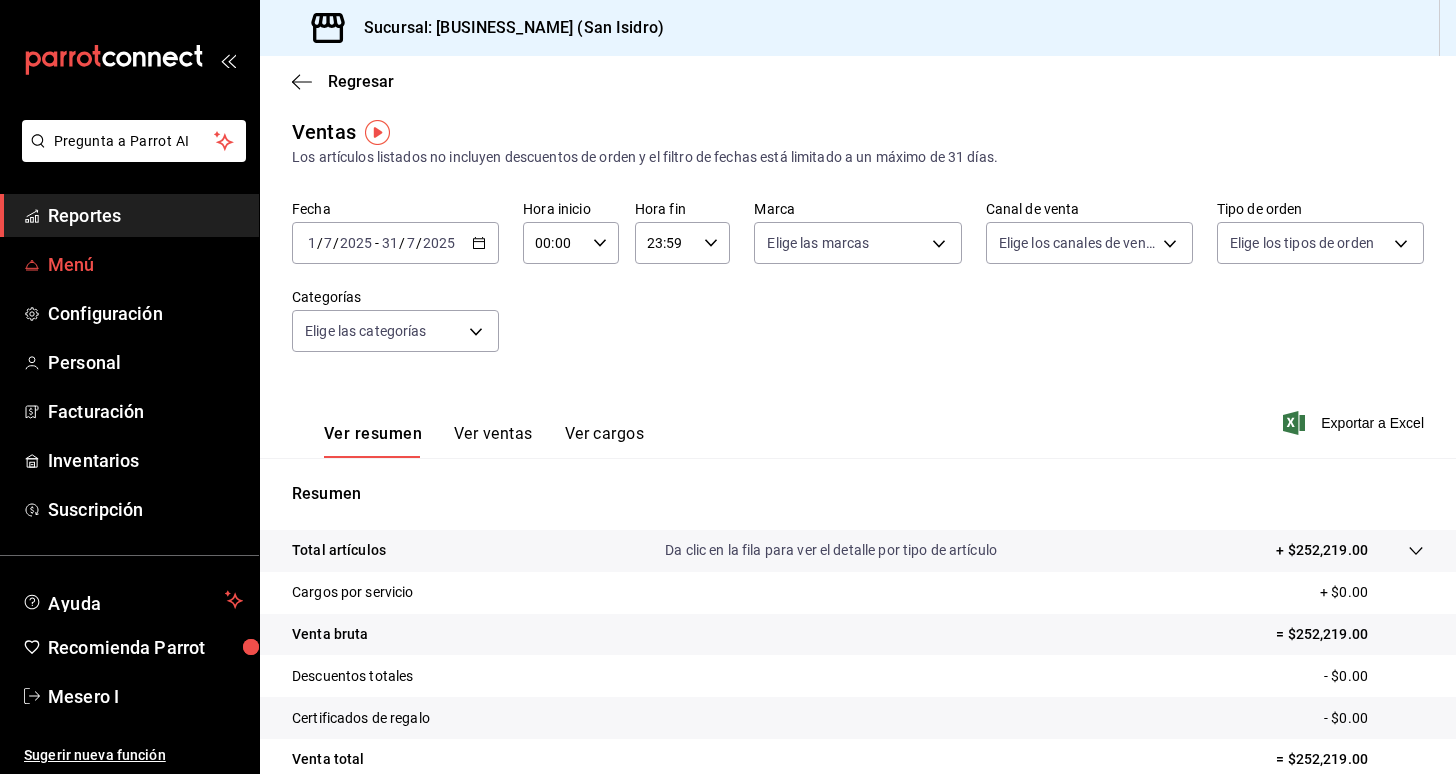 click on "Menú" at bounding box center (129, 264) 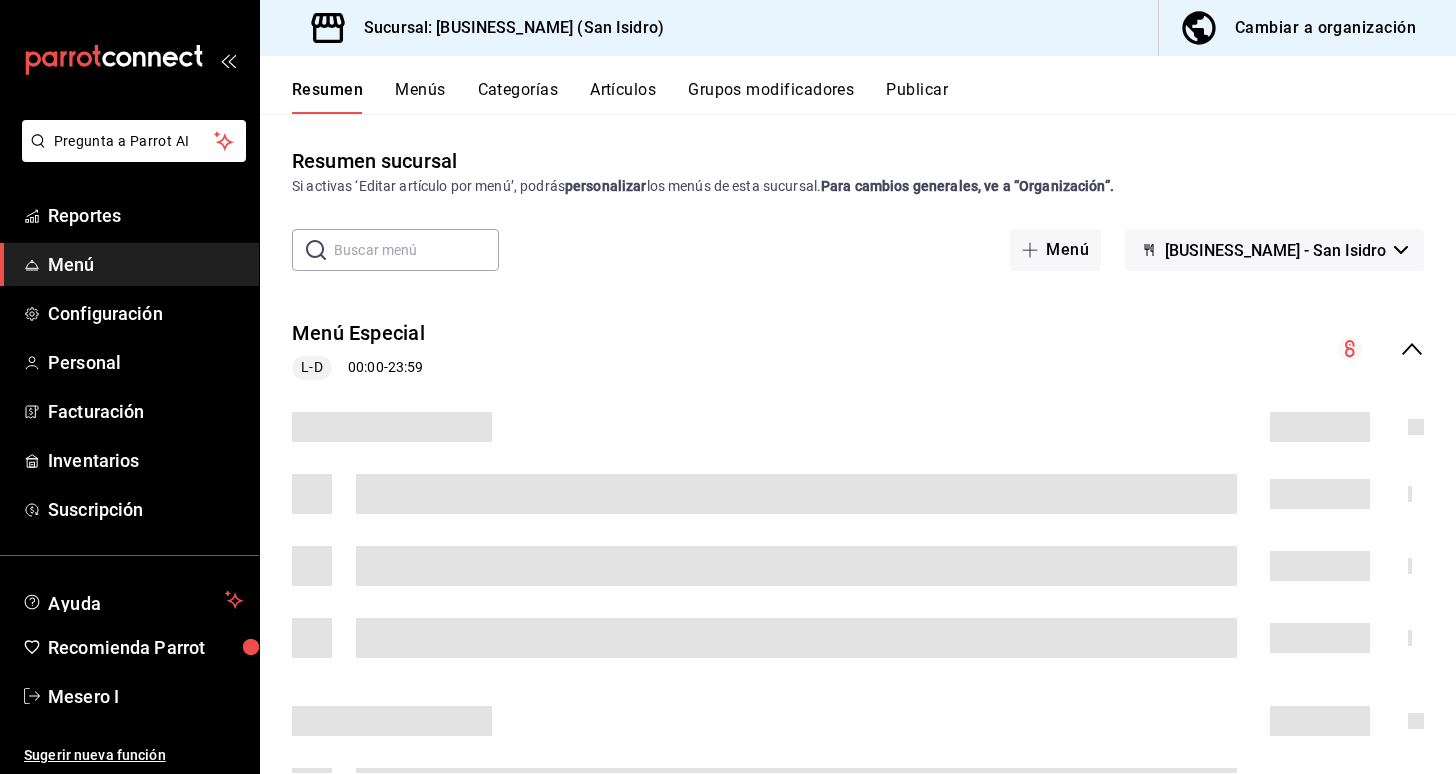 click on "Cambiar a organización" at bounding box center (1325, 28) 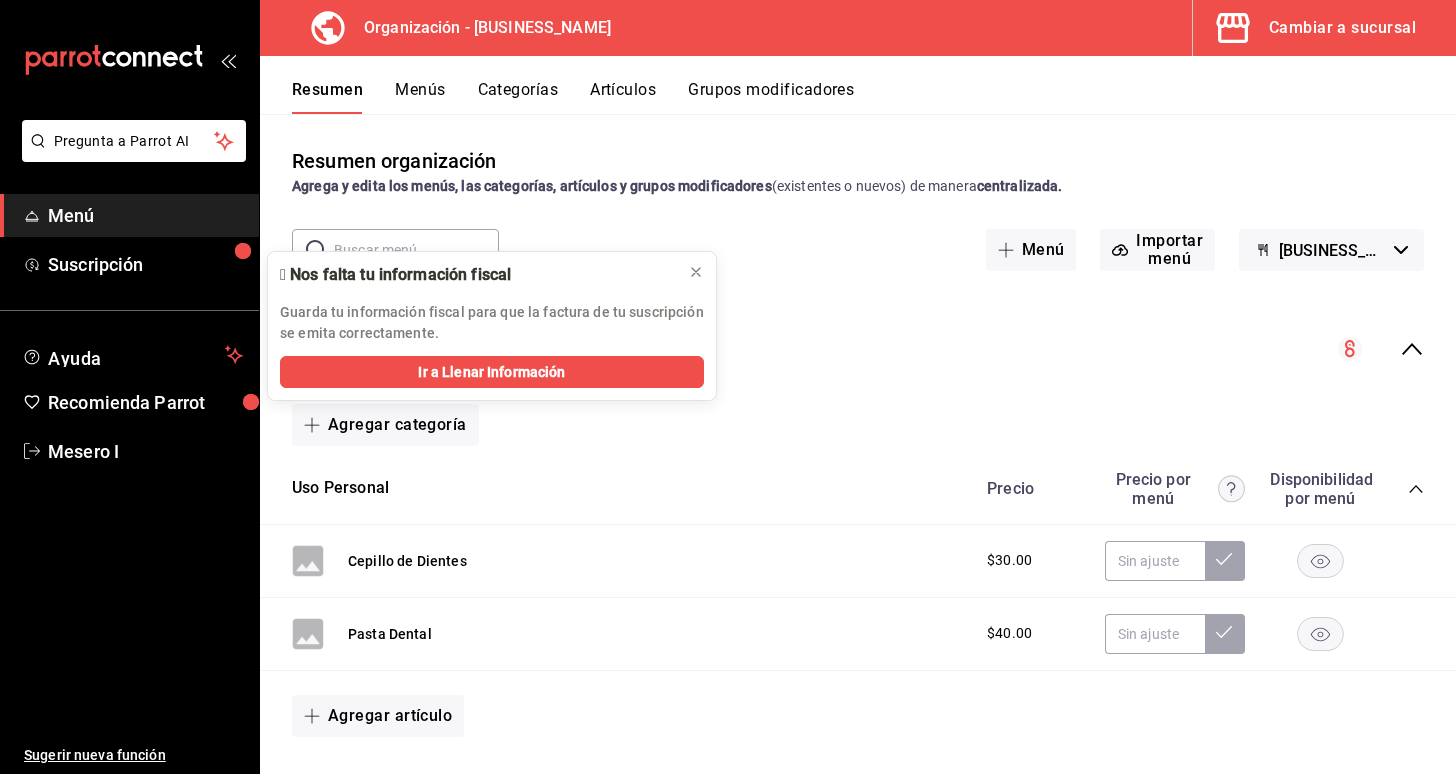 click on "Artículos" at bounding box center (623, 97) 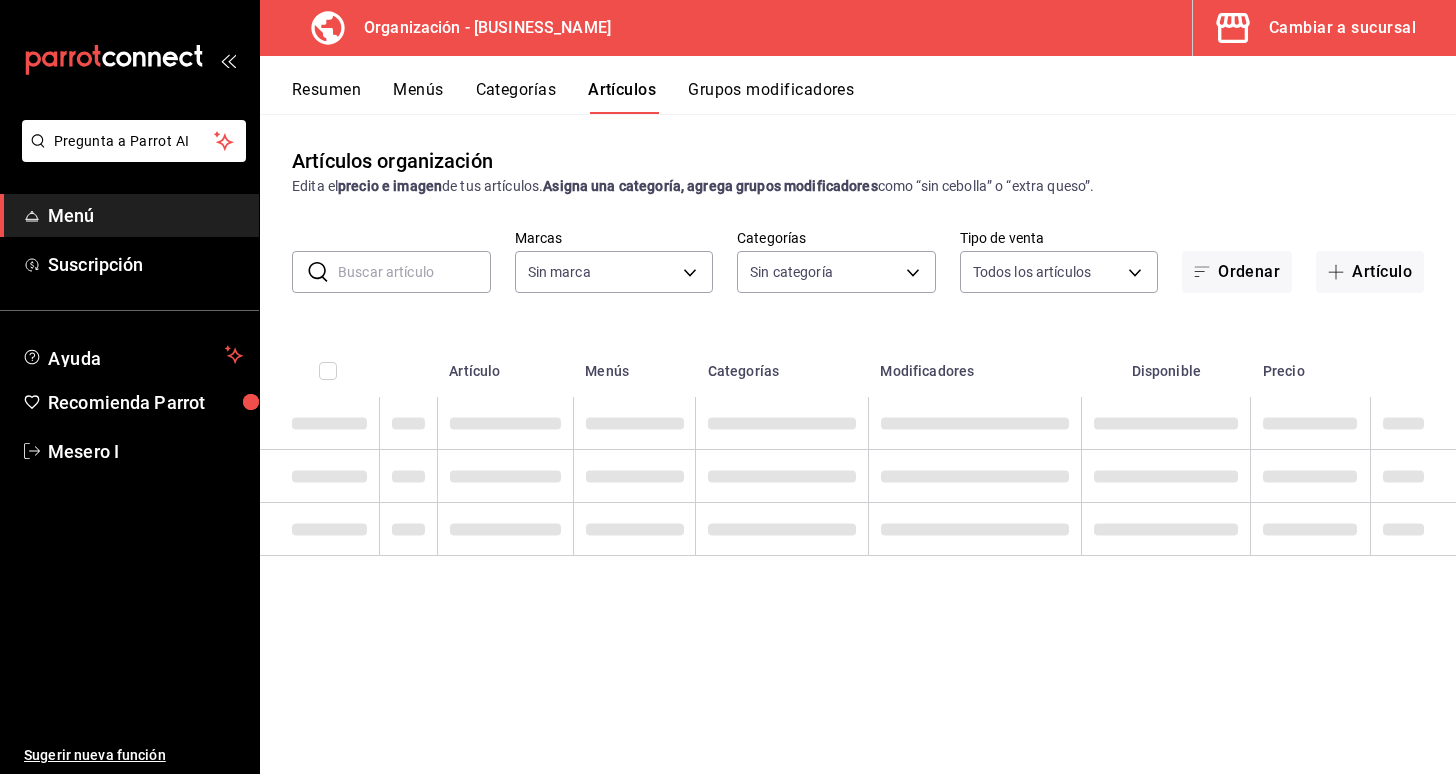 type on "b3228960-213f-4ea7-acd1-17193e7b9ba3" 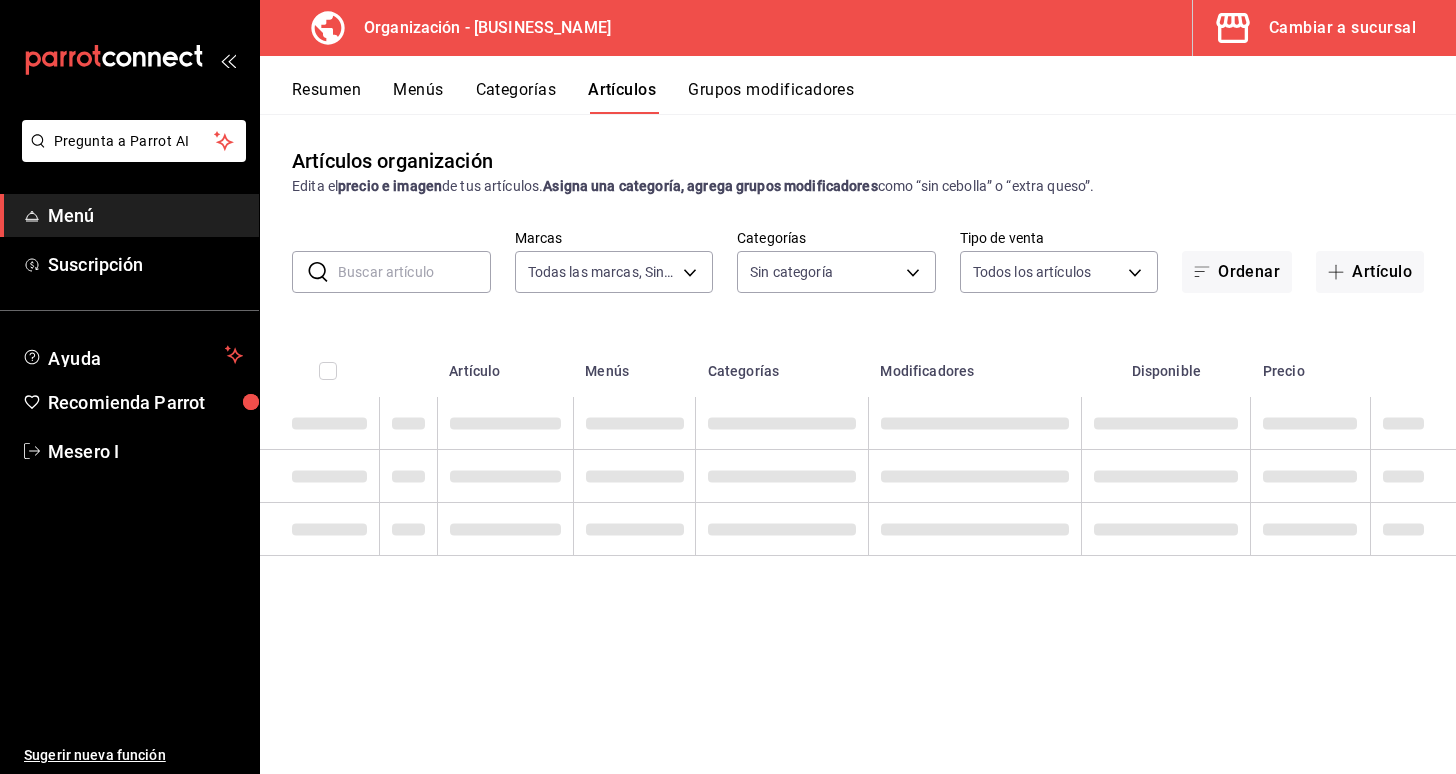 type on "[UUID],[UUID],[UUID],[UUID],[UUID],[UUID],[UUID],[UUID],[UUID]" 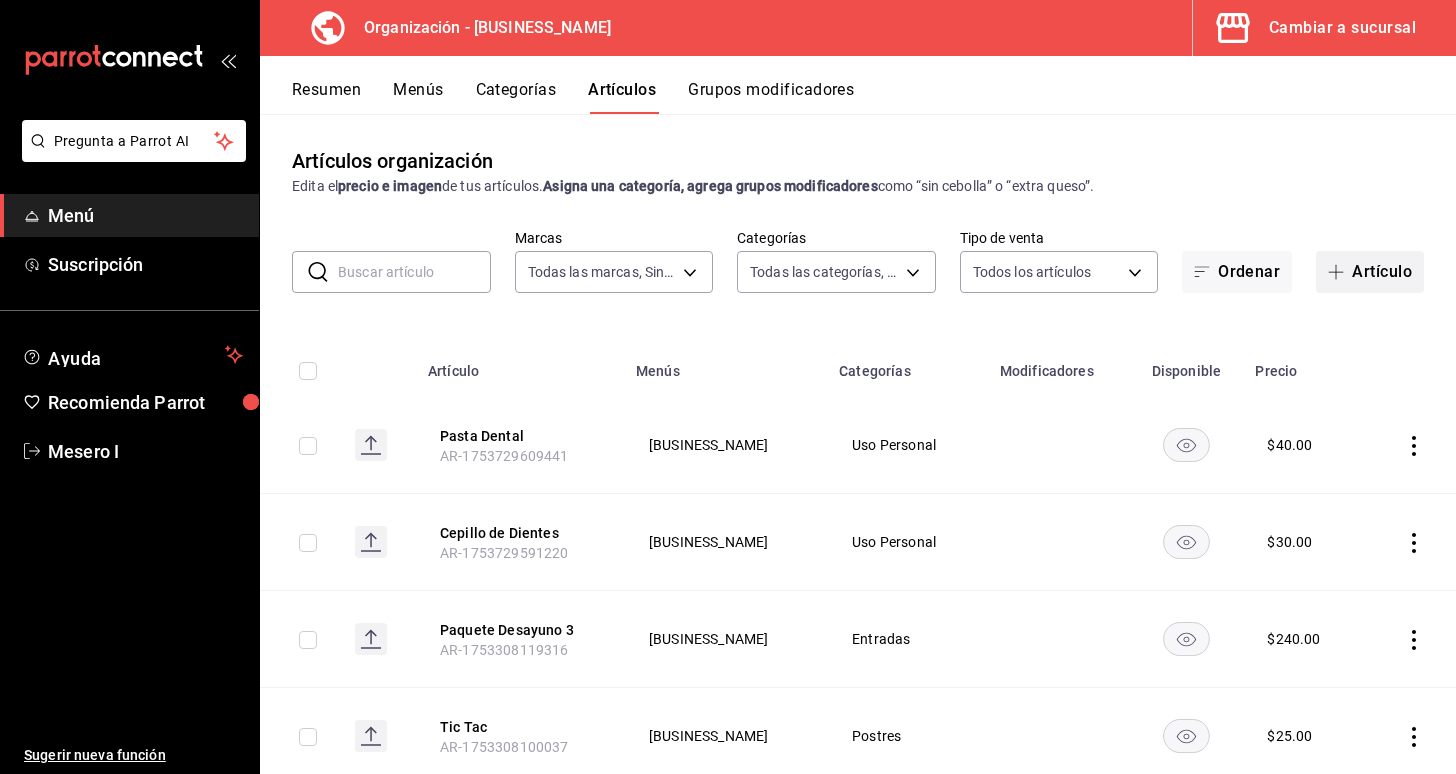 click on "Artículo" at bounding box center (1370, 272) 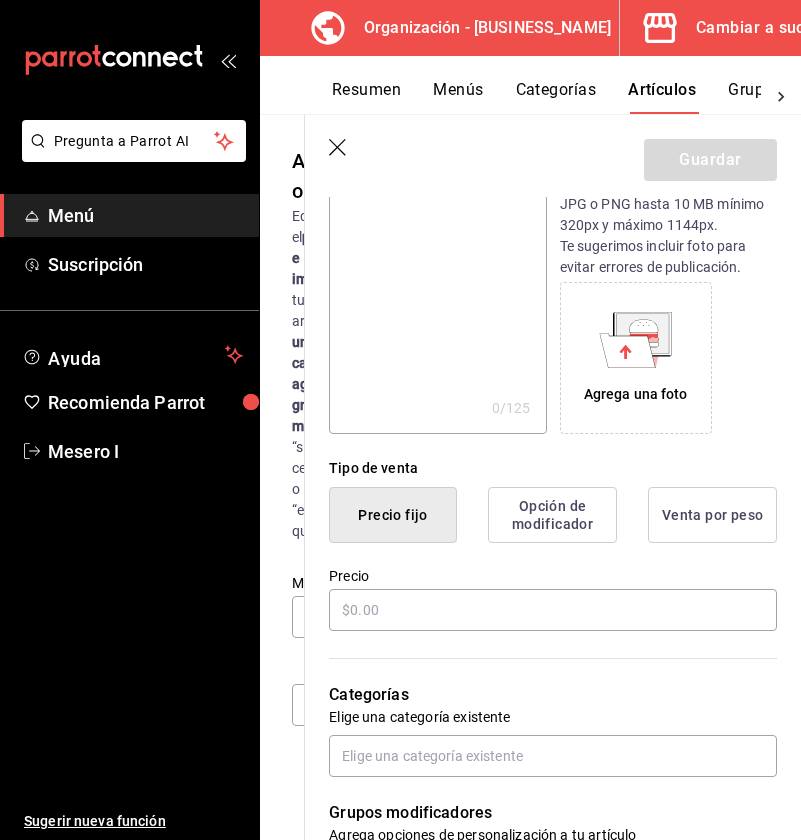 scroll, scrollTop: 340, scrollLeft: 0, axis: vertical 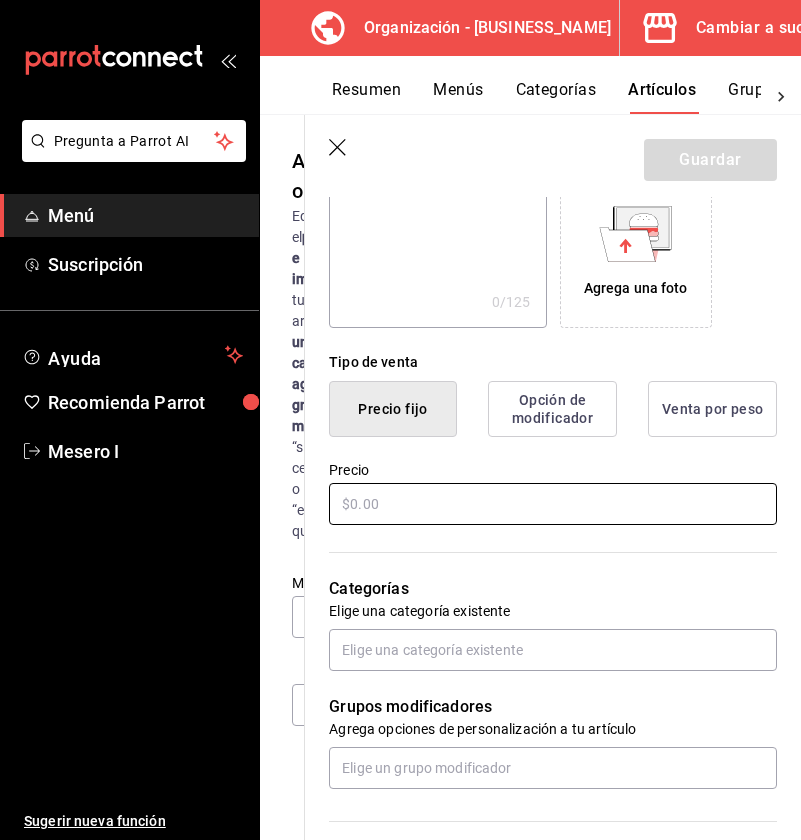type on "Rastrillo" 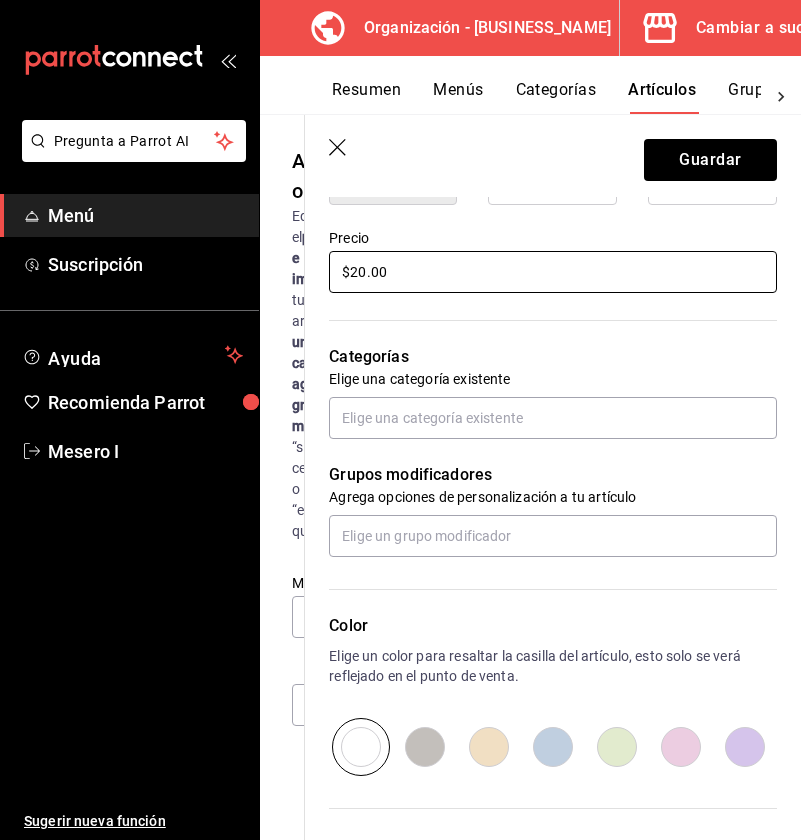 scroll, scrollTop: 598, scrollLeft: 0, axis: vertical 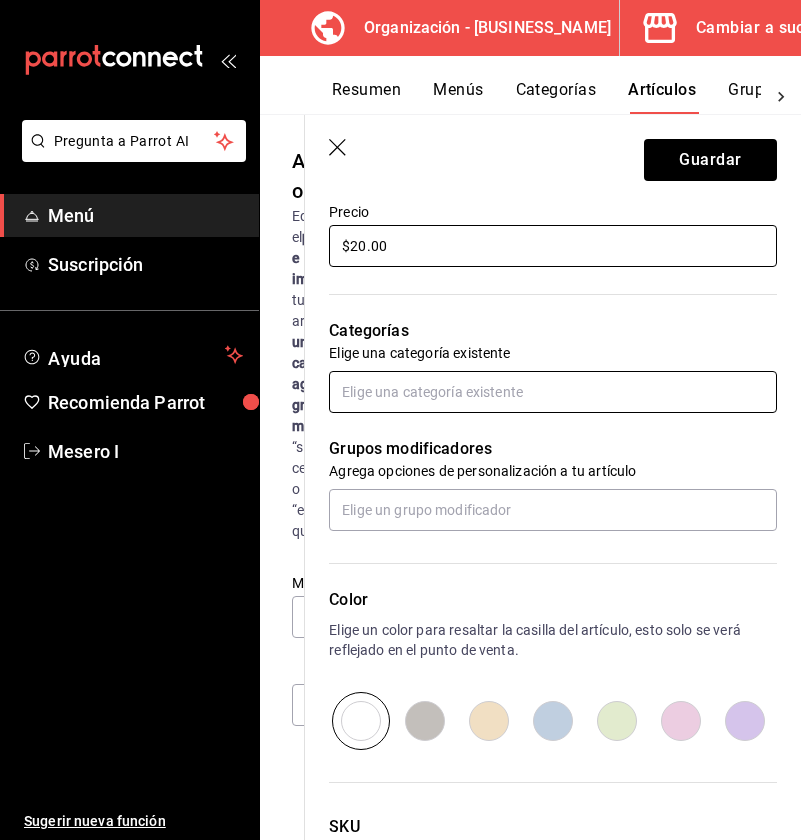 type on "$20.00" 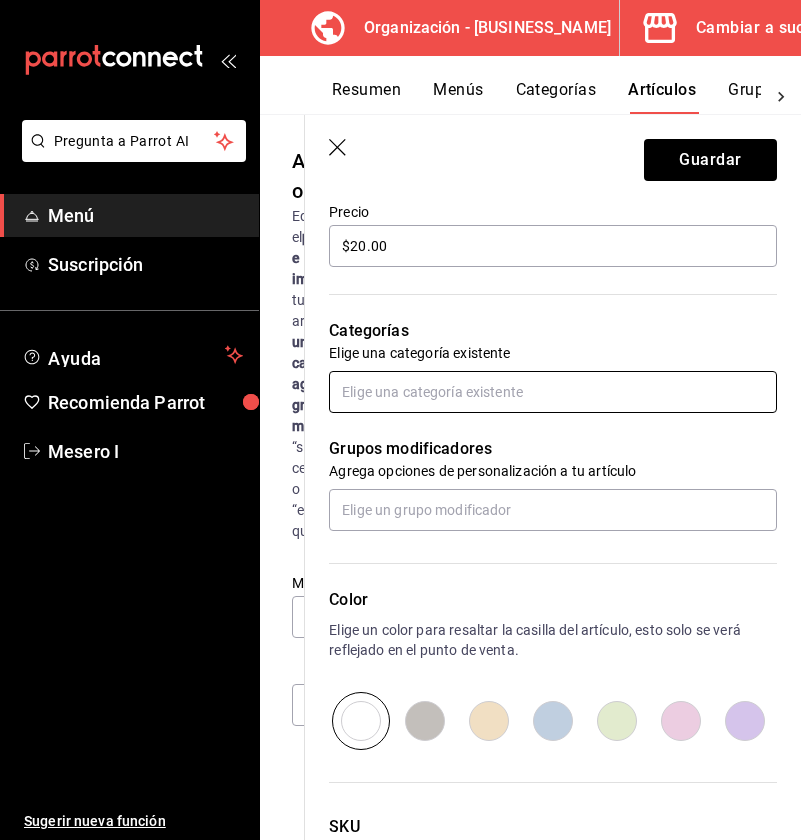 click at bounding box center (553, 392) 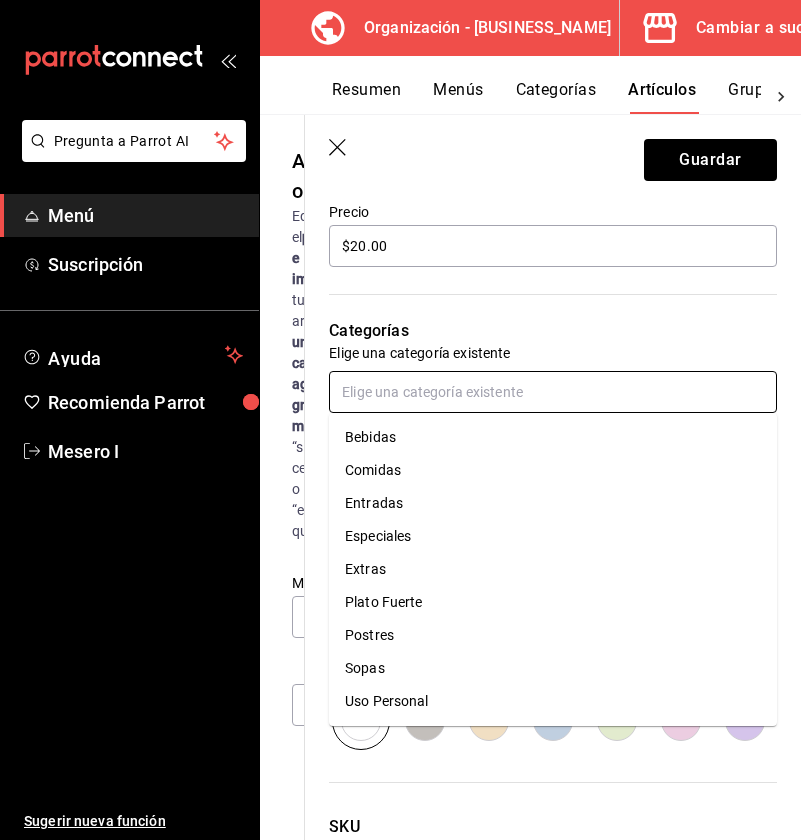 click on "Uso Personal" at bounding box center (553, 701) 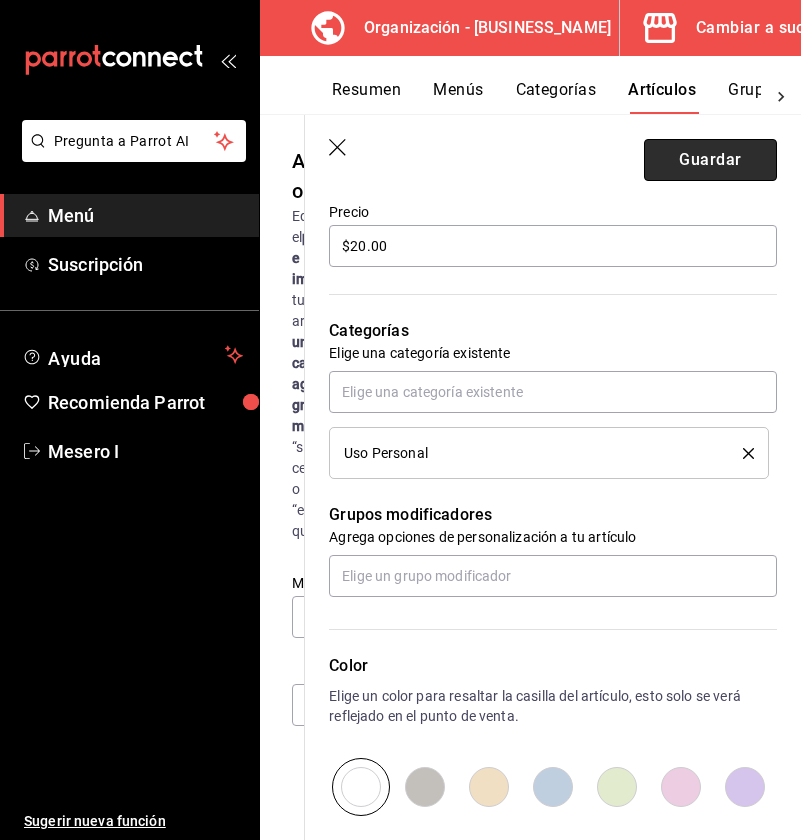 click on "Guardar" at bounding box center (710, 160) 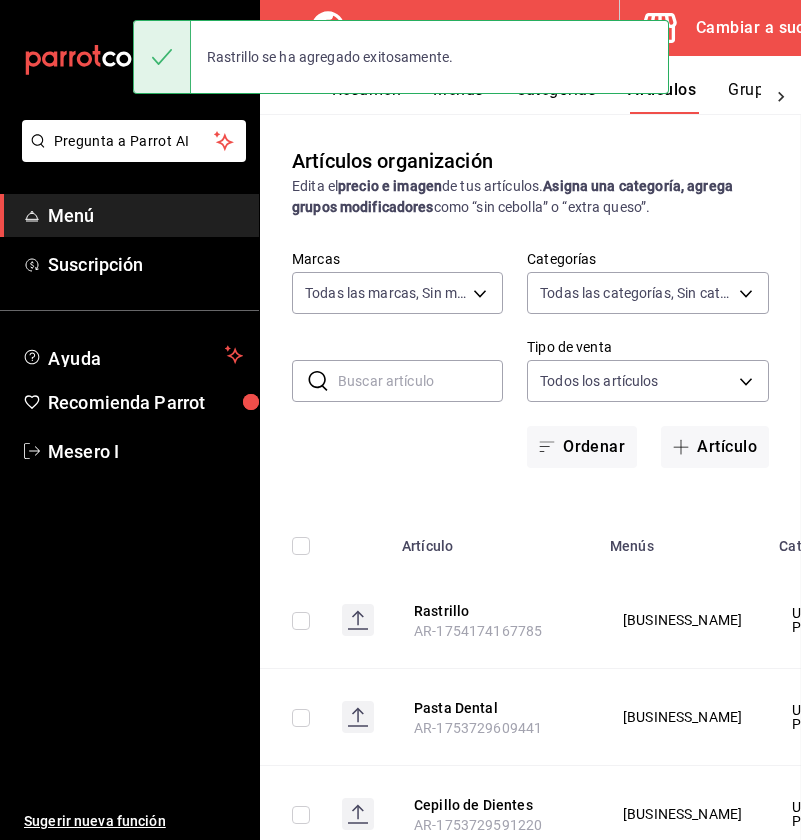 scroll, scrollTop: 0, scrollLeft: 0, axis: both 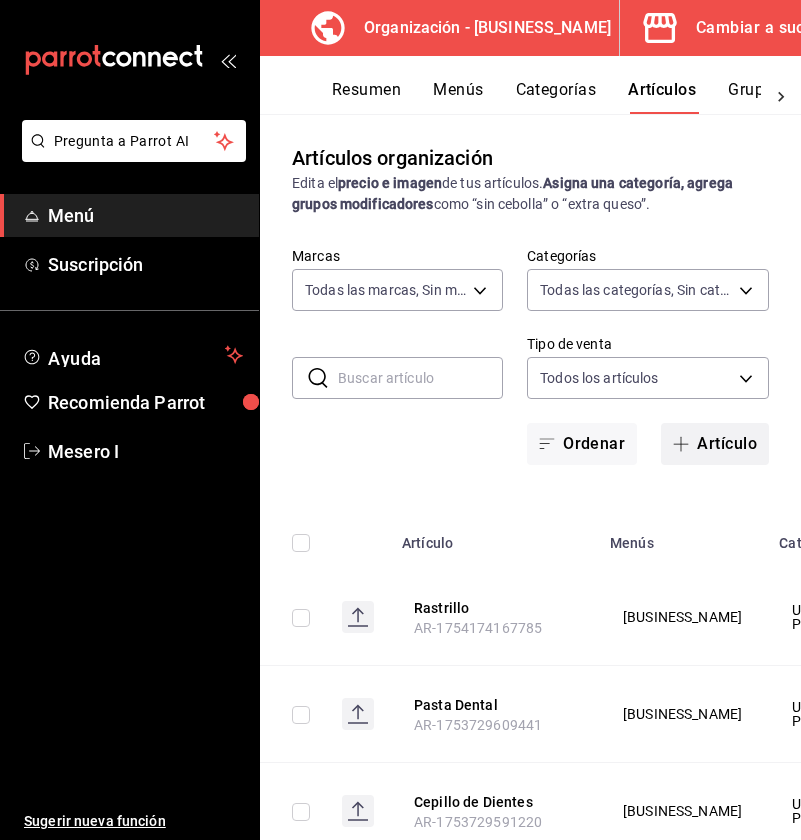 click on "Artículo" at bounding box center (715, 444) 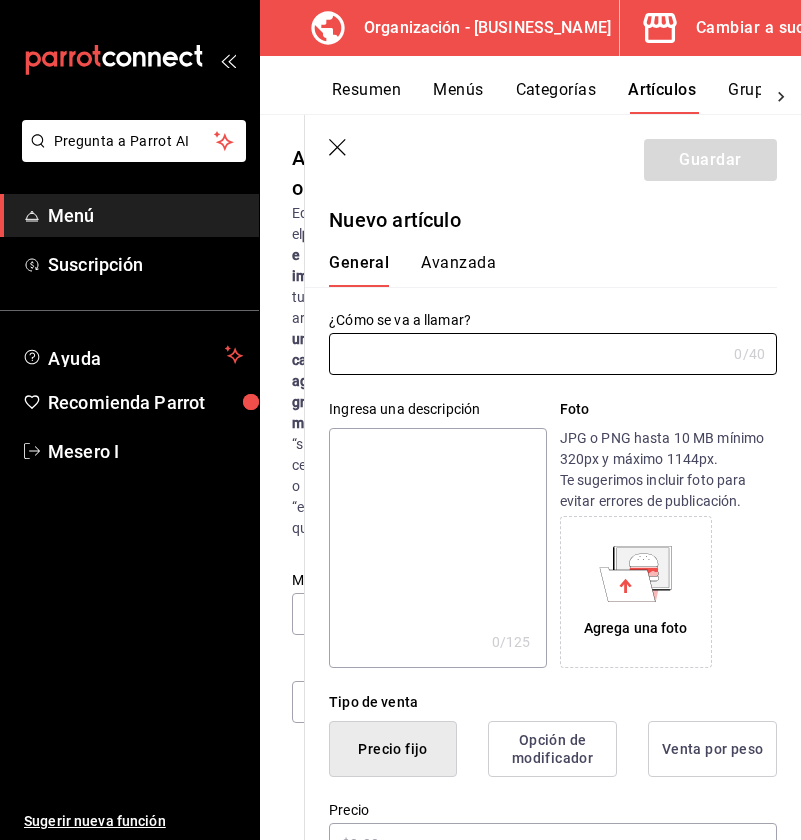 type on "AR-1754174195091" 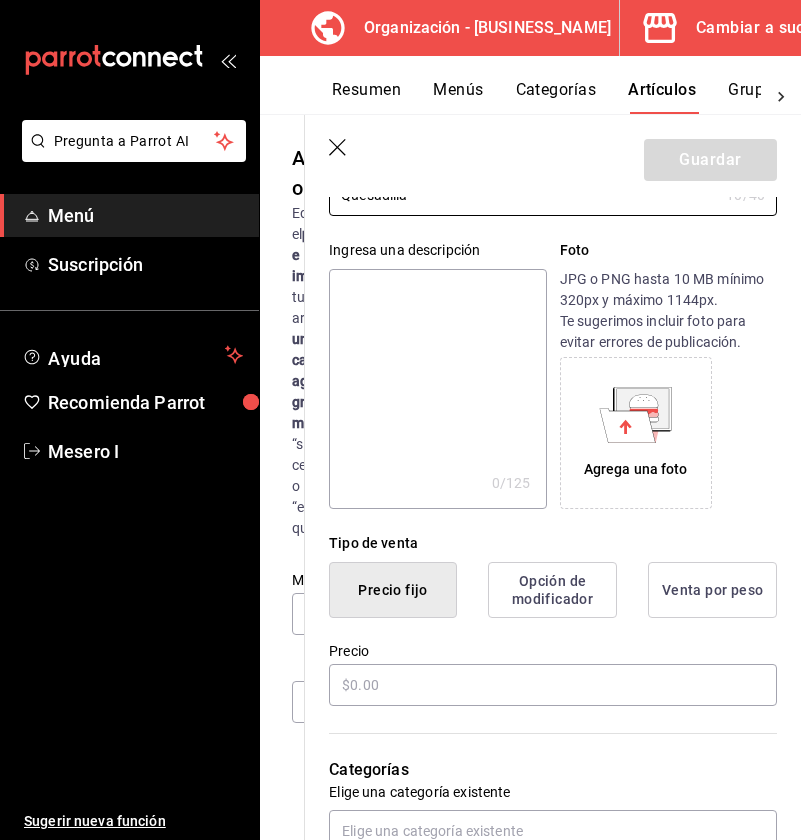 scroll, scrollTop: 167, scrollLeft: 0, axis: vertical 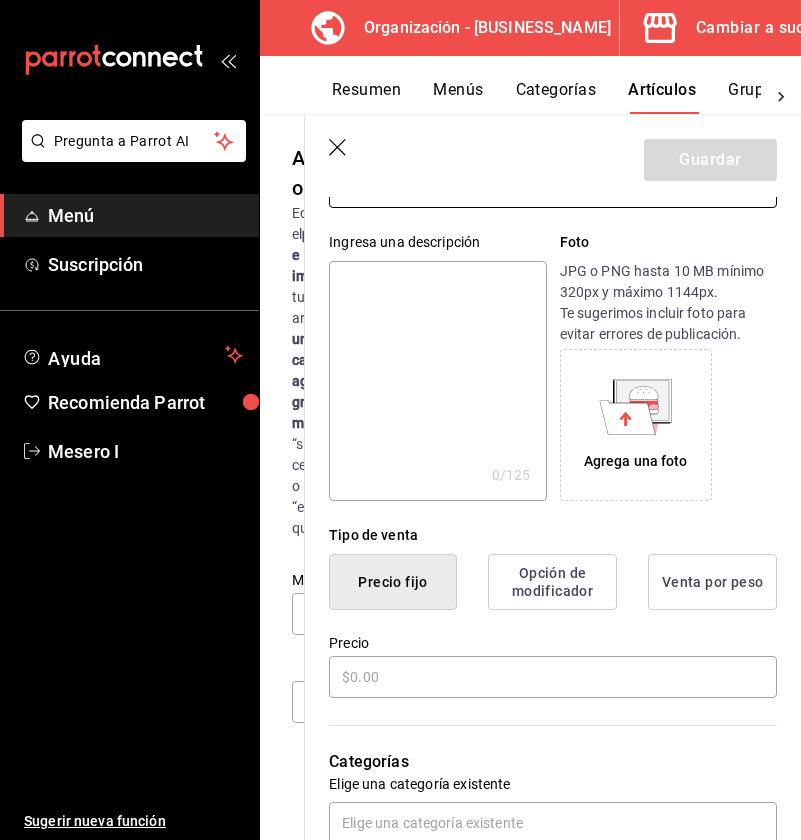 type on "Quesadilla" 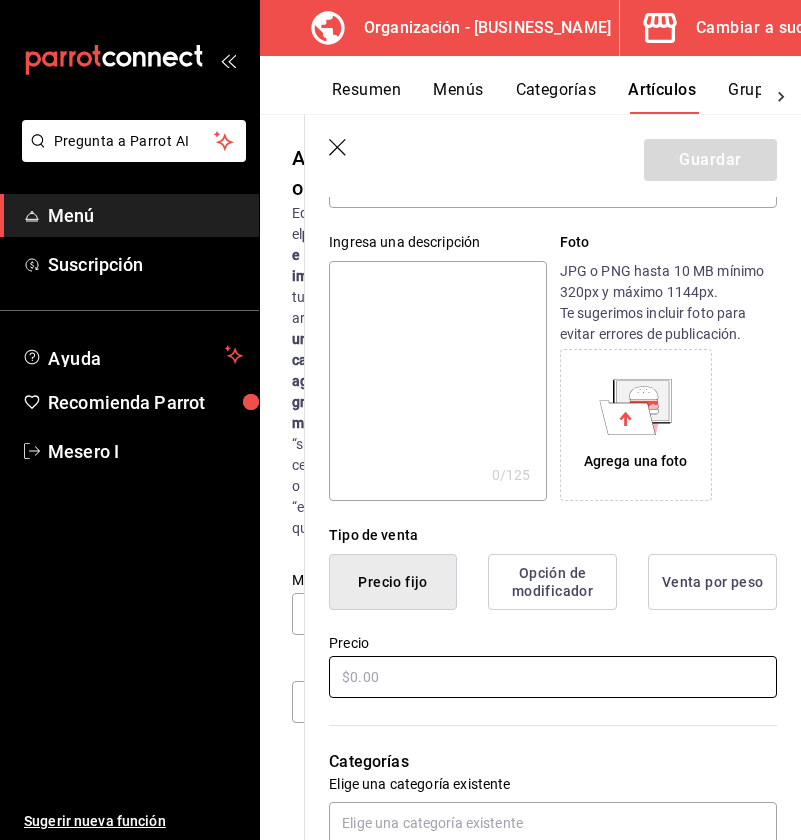 click at bounding box center (553, 677) 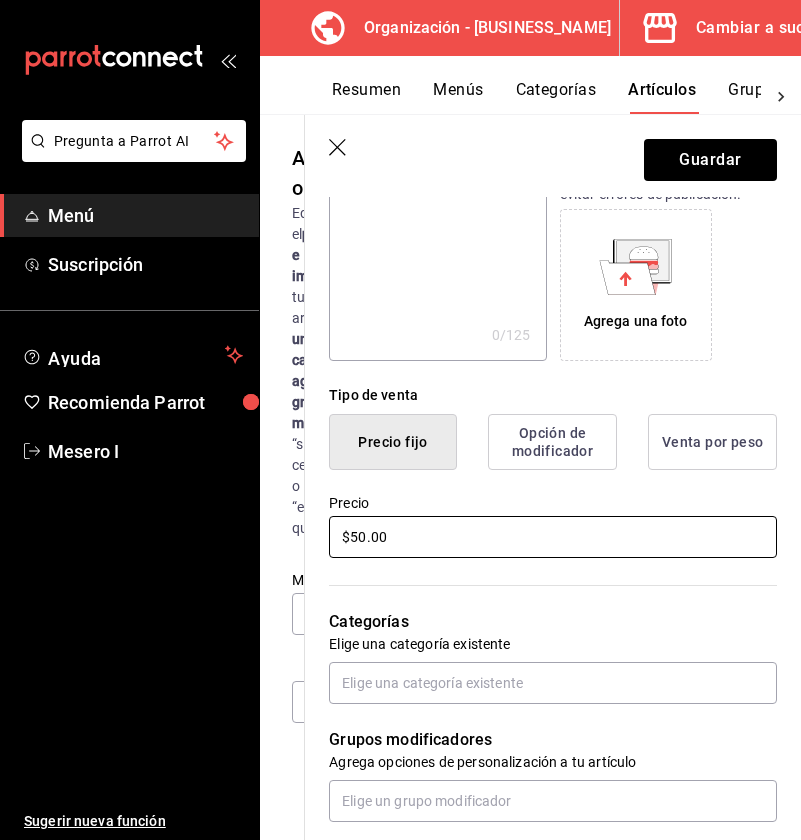 scroll, scrollTop: 348, scrollLeft: 0, axis: vertical 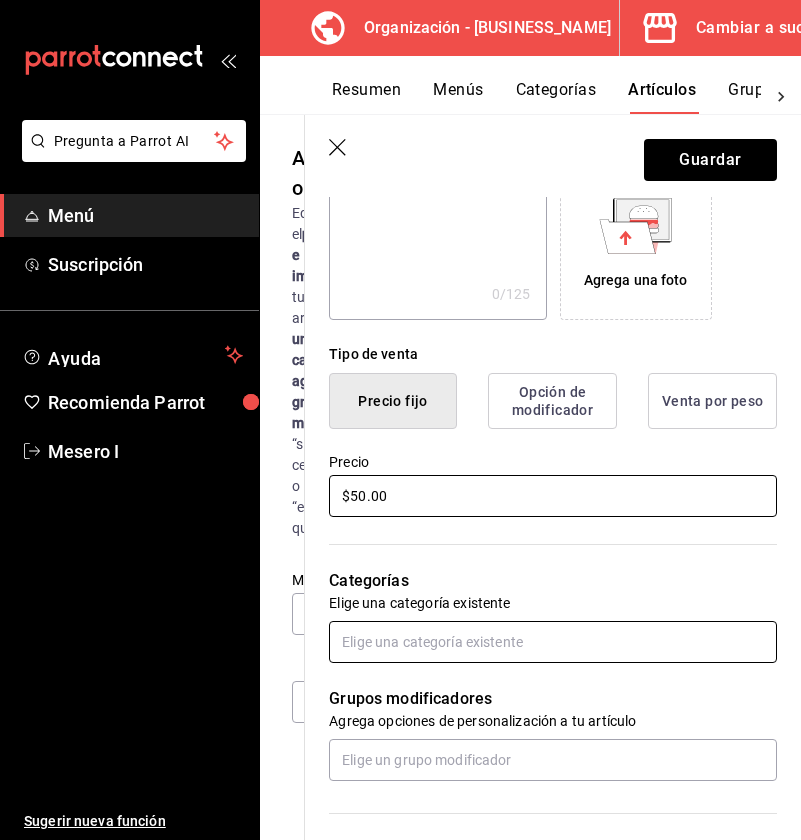 type on "$50.00" 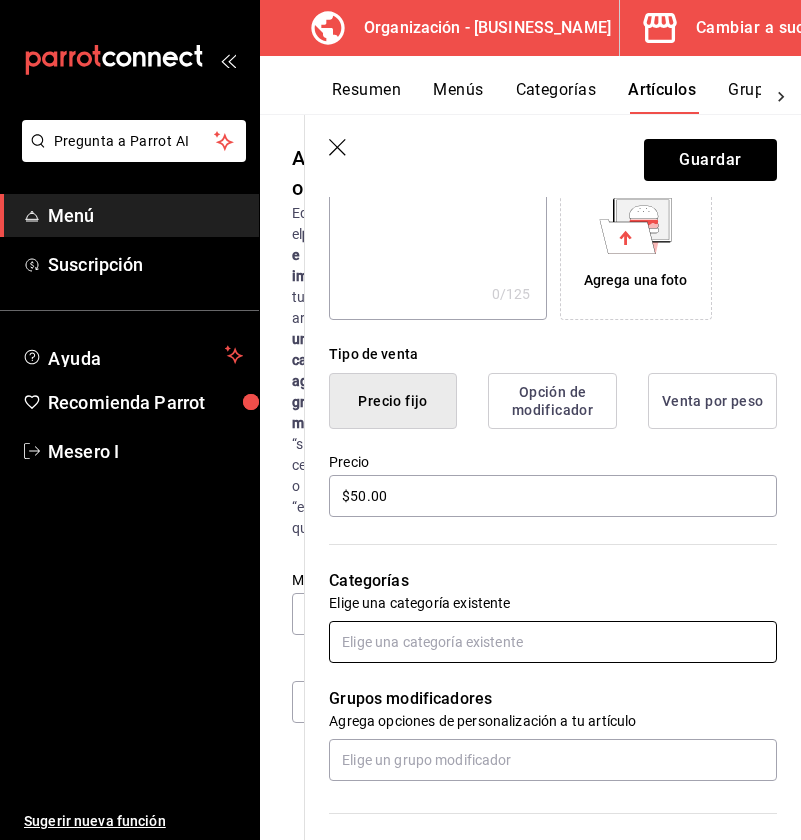 click at bounding box center [553, 642] 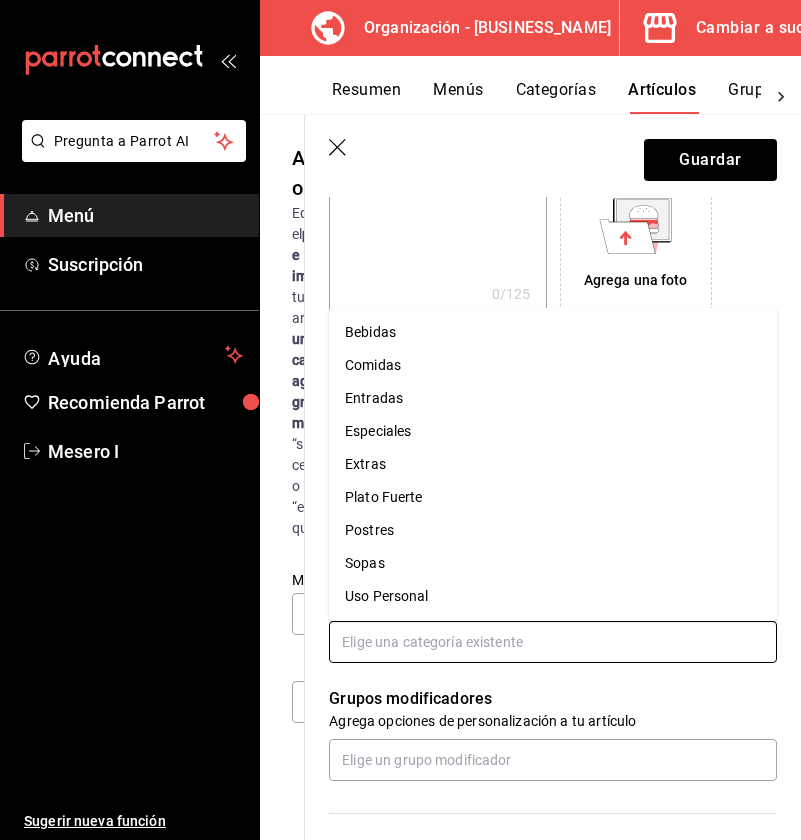 type on "d" 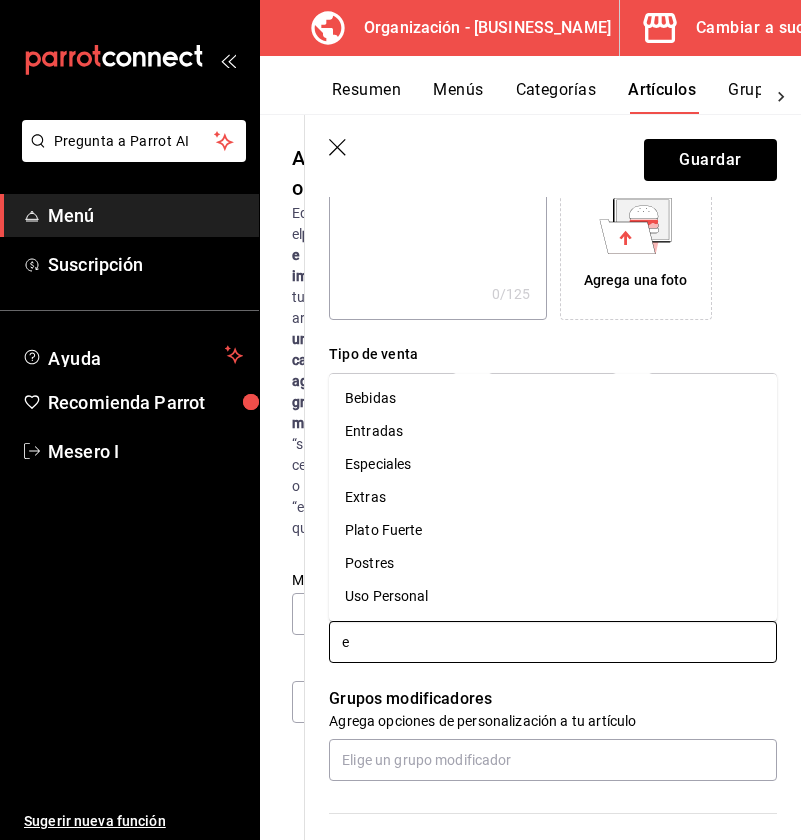 type on "en" 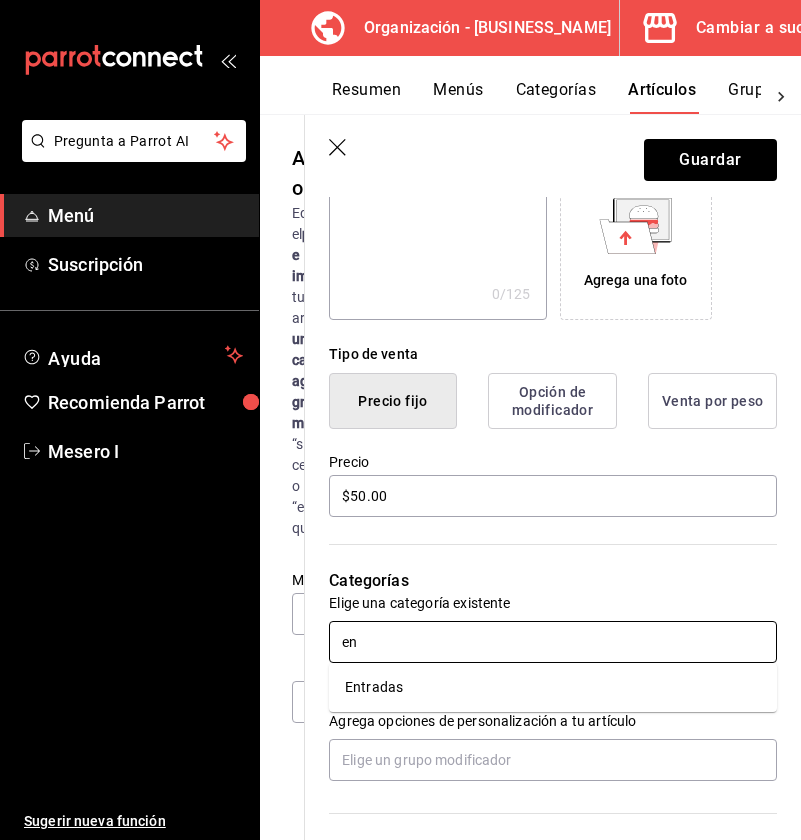 click on "Entradas" at bounding box center (553, 687) 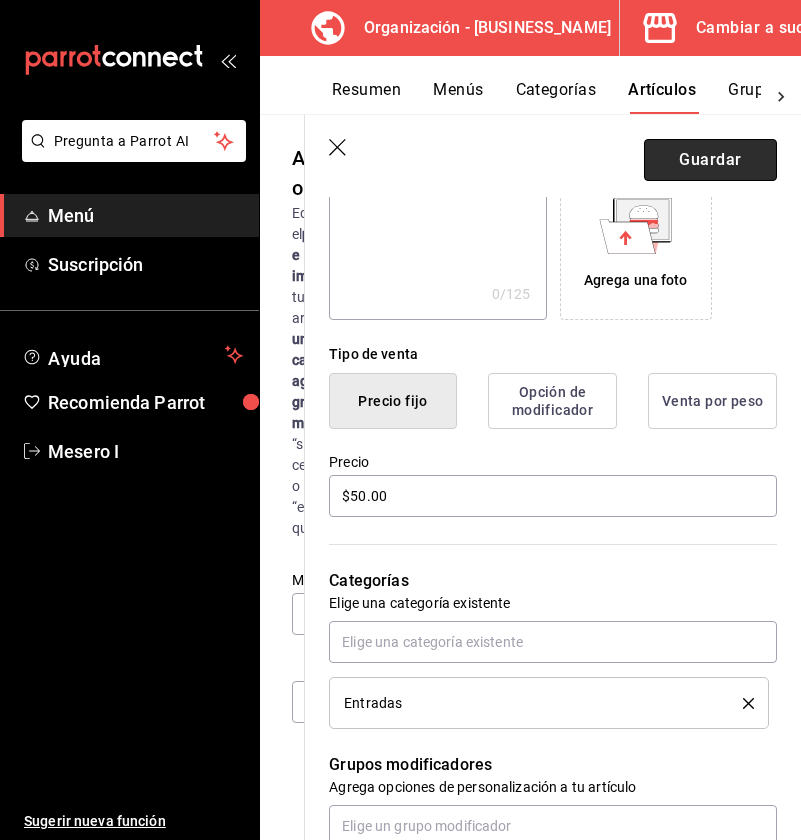 click on "Guardar" at bounding box center (710, 160) 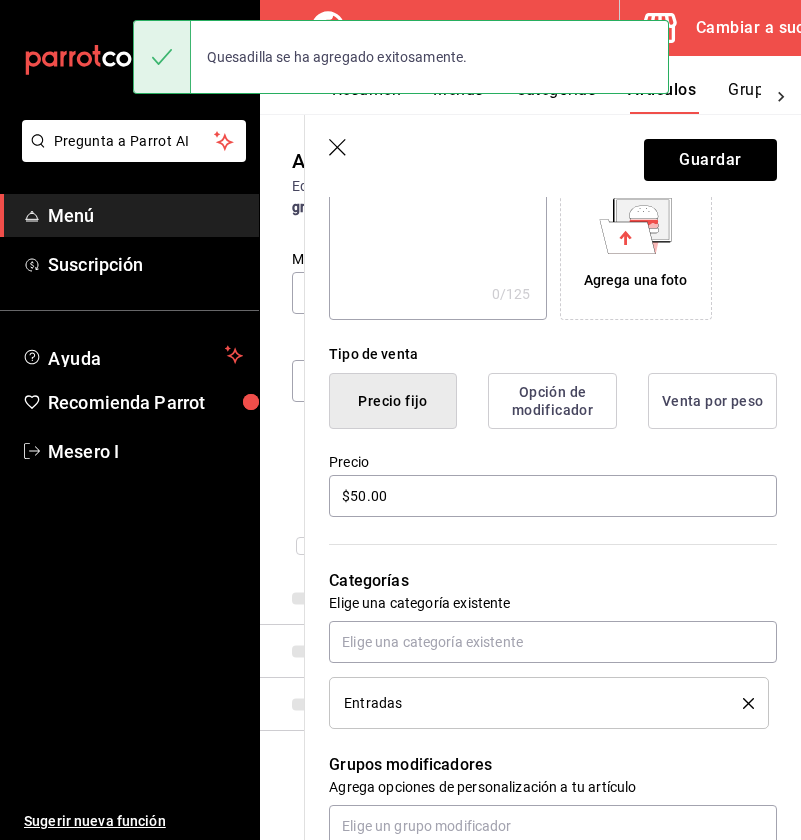 scroll, scrollTop: 0, scrollLeft: 0, axis: both 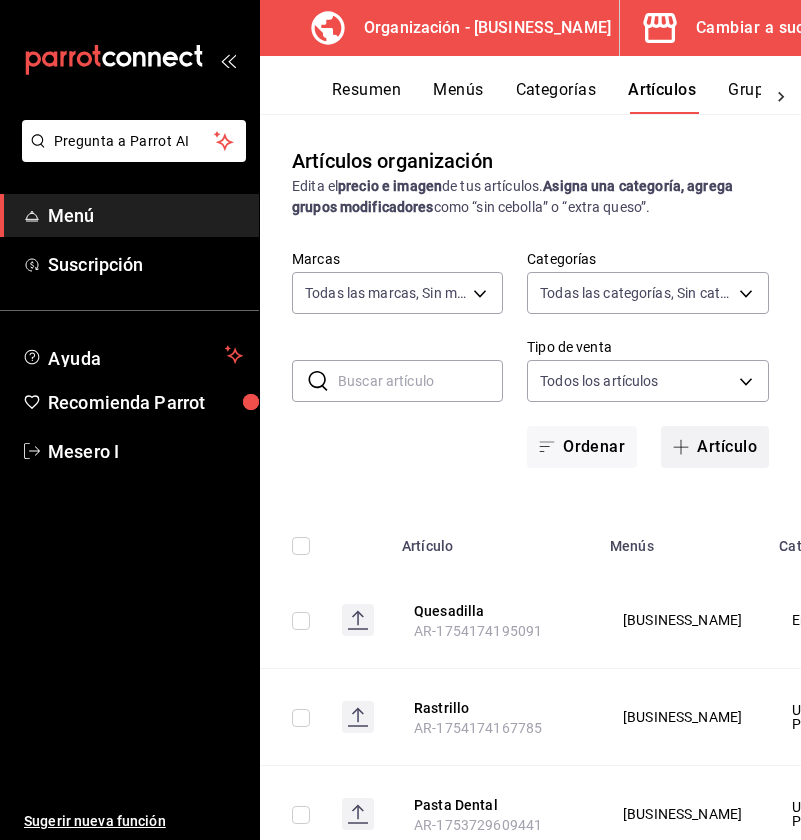 click on "Artículo" at bounding box center [715, 447] 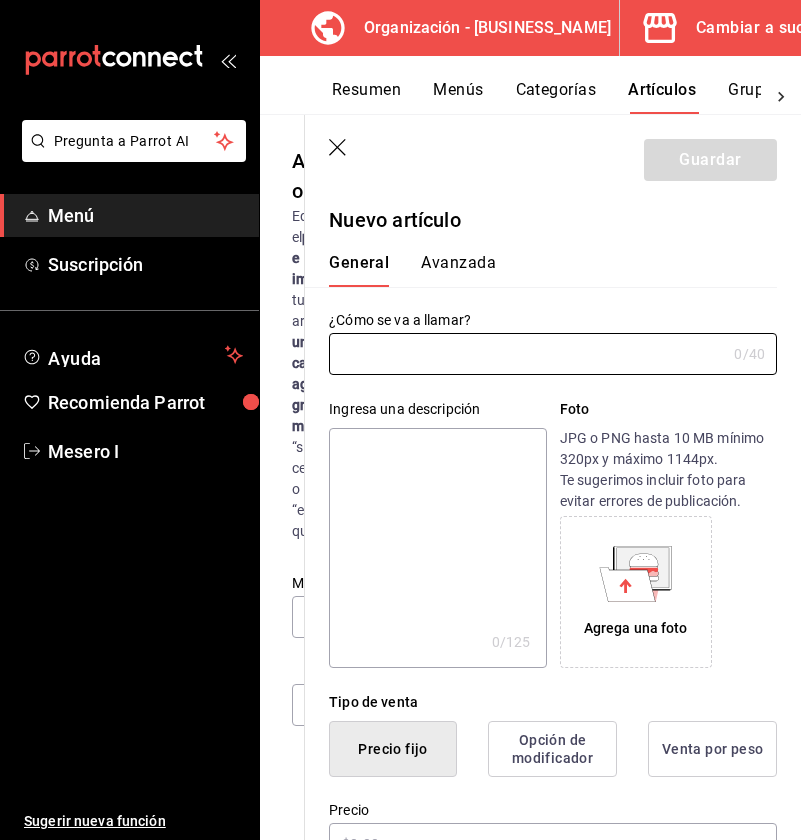 type on "AR-1754174220094" 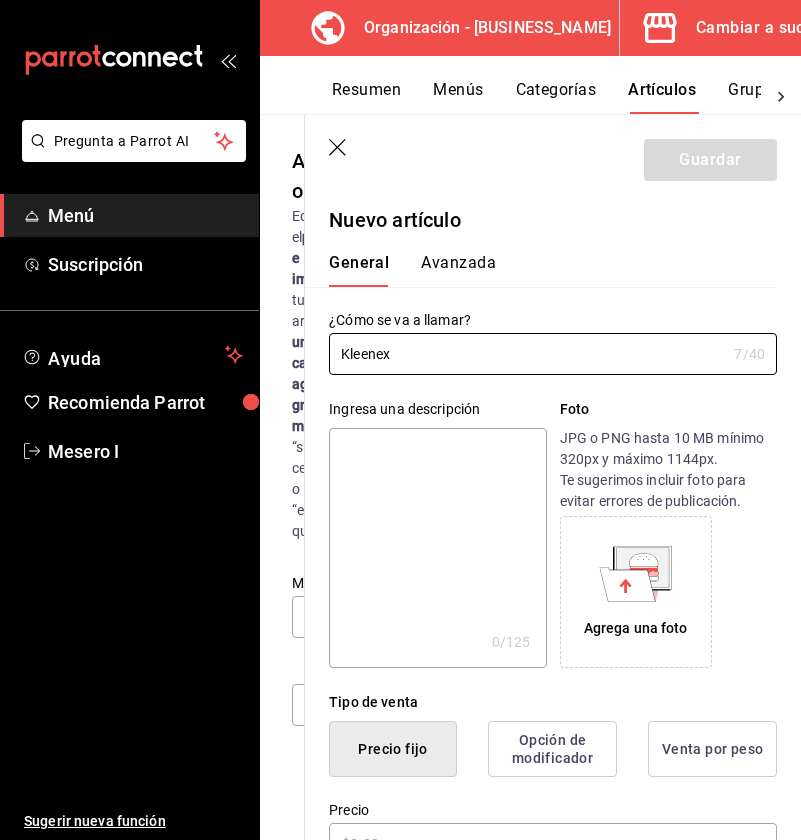 scroll, scrollTop: 203, scrollLeft: 0, axis: vertical 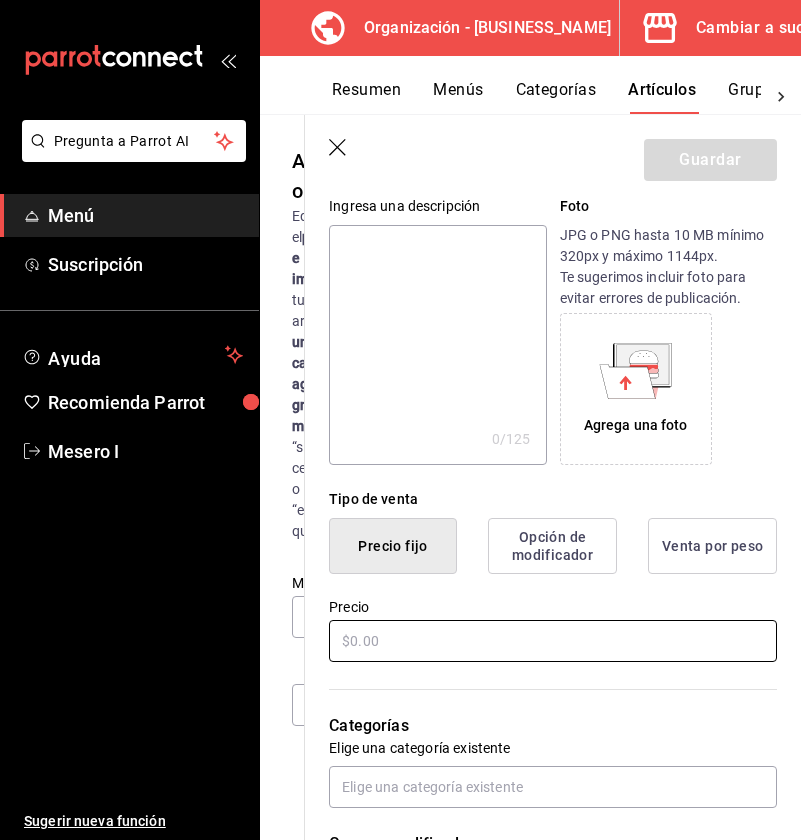 type on "Kleenex" 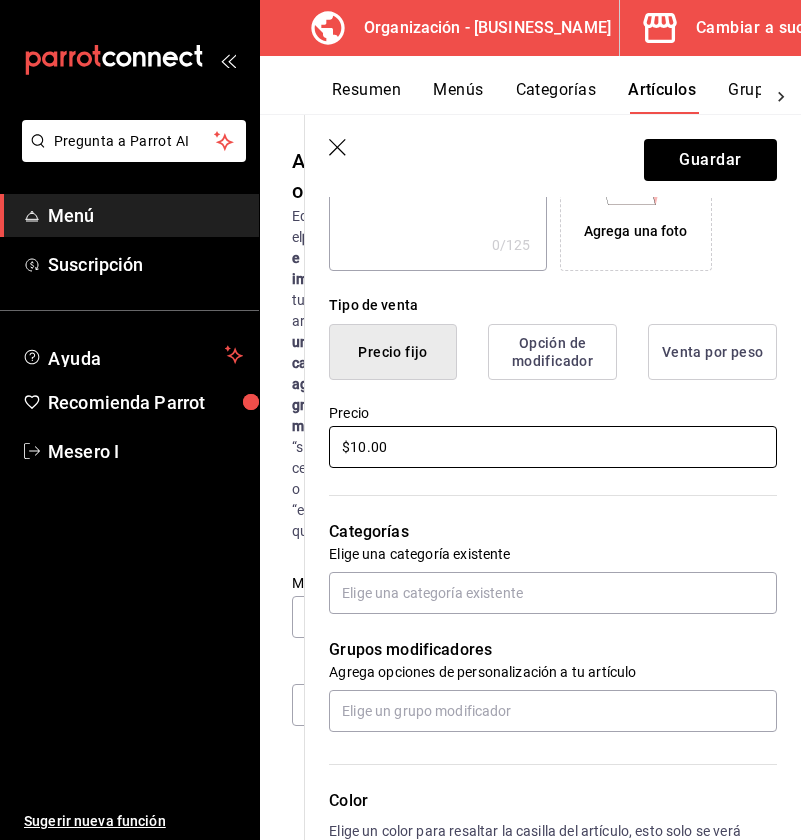 scroll, scrollTop: 411, scrollLeft: 0, axis: vertical 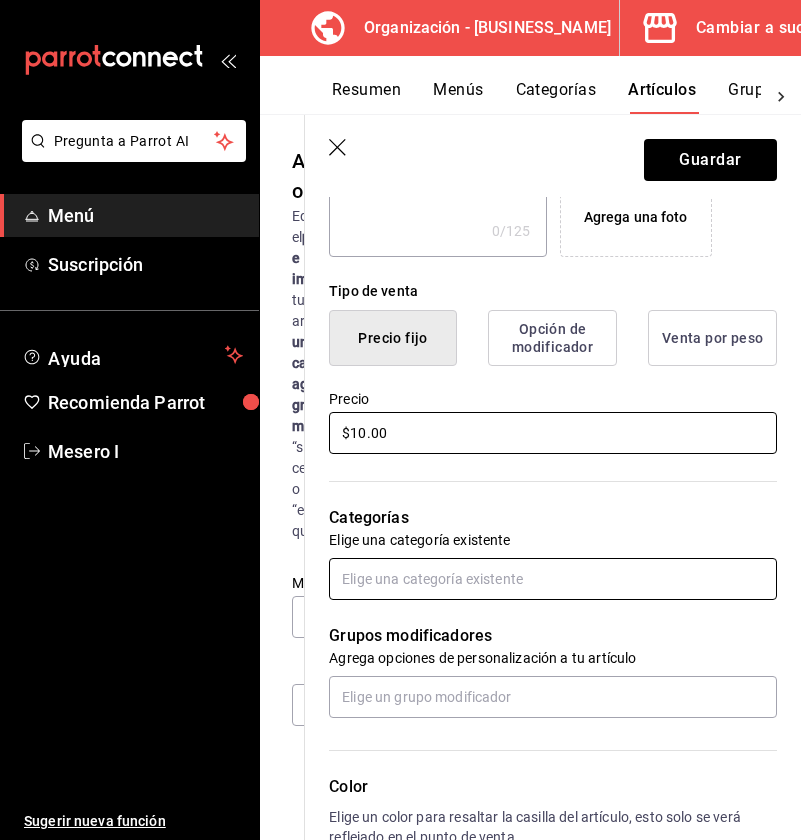 type on "$10.00" 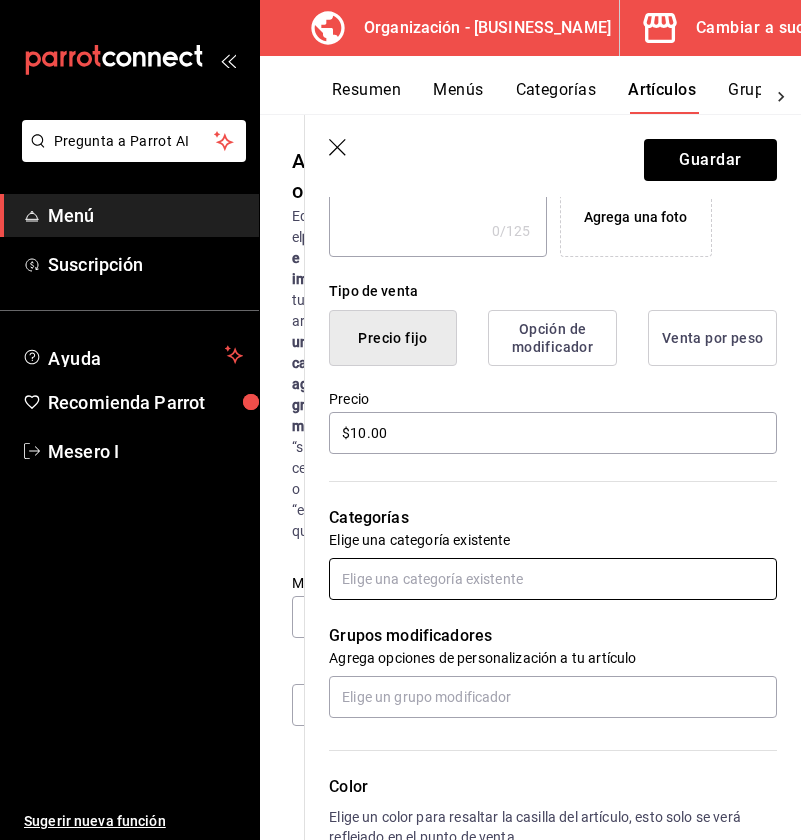 click at bounding box center [553, 579] 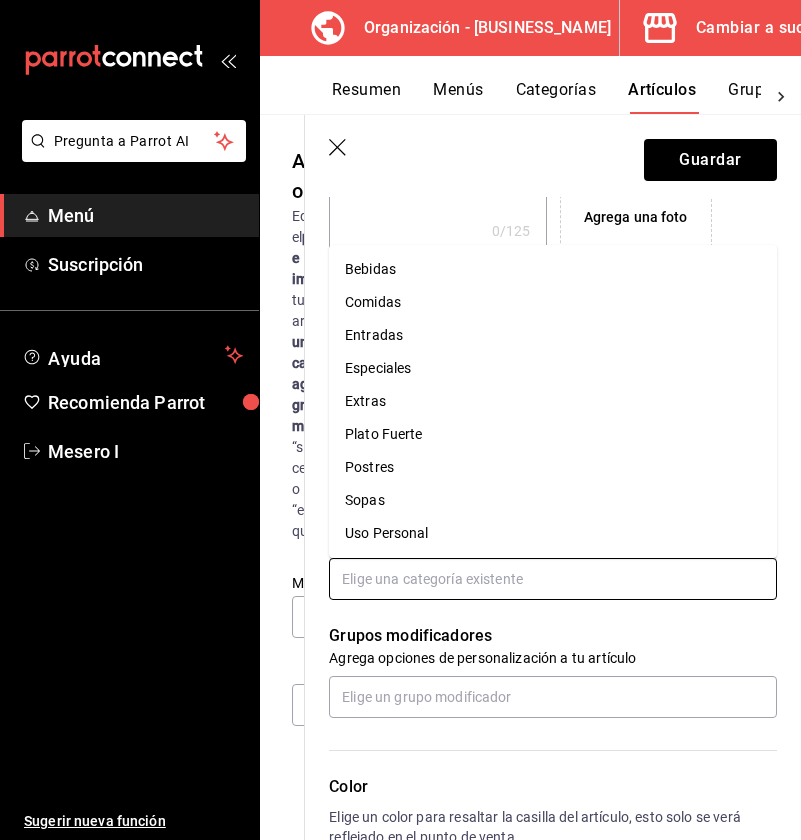 click on "Uso Personal" at bounding box center [553, 533] 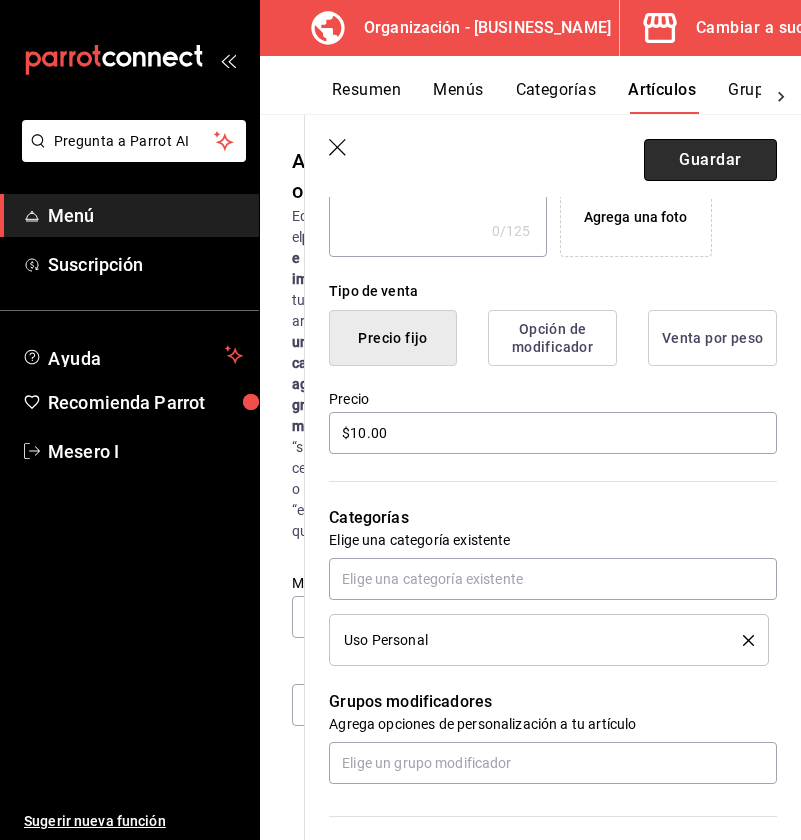click on "Guardar" at bounding box center (710, 160) 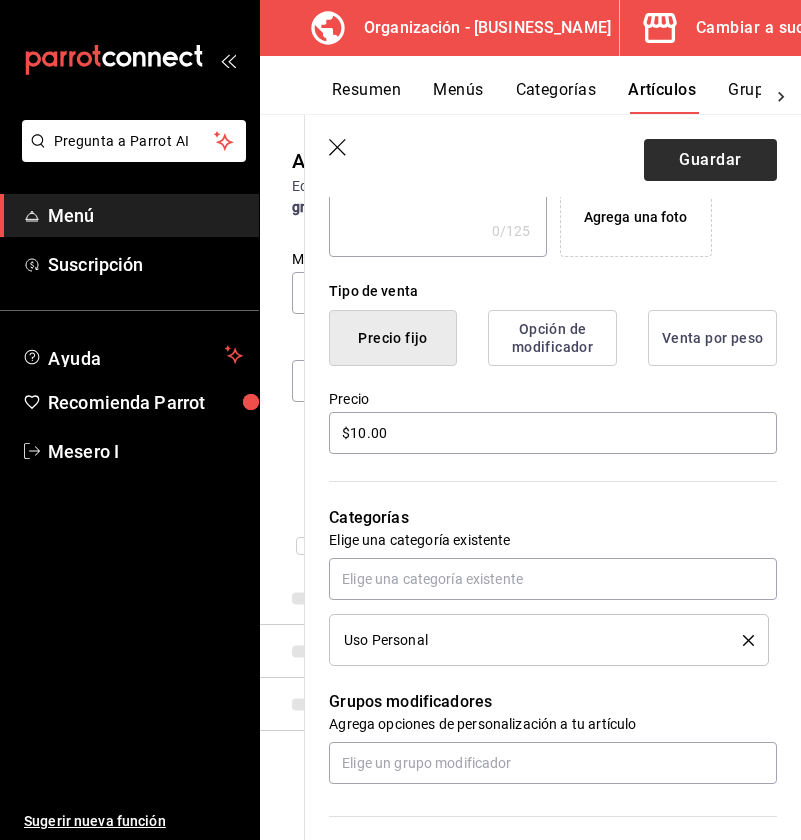 scroll, scrollTop: 0, scrollLeft: 0, axis: both 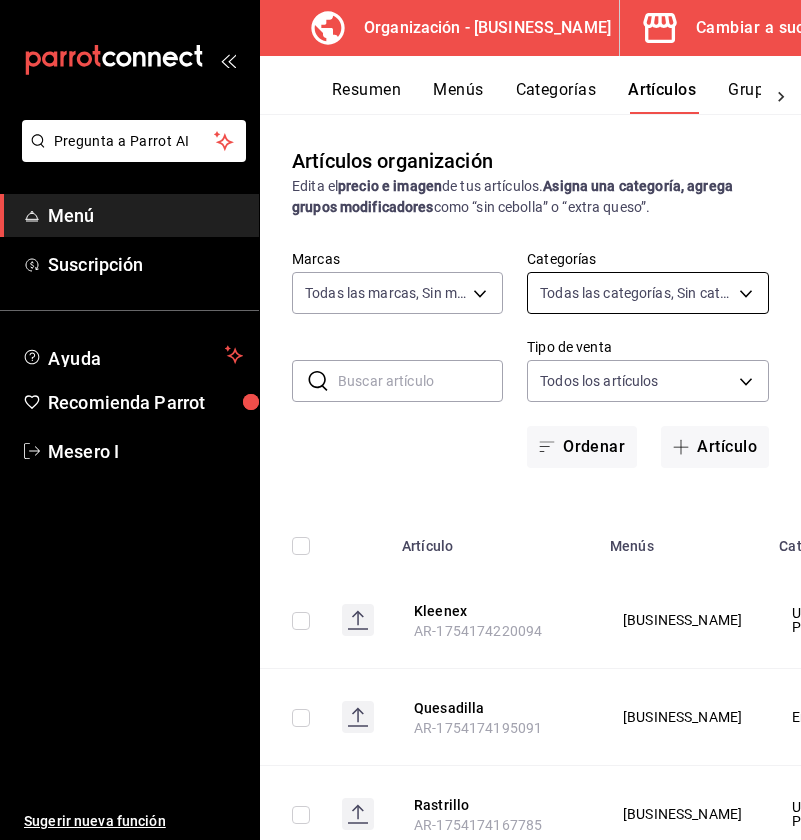 click on "Pregunta a Parrot AI Menú Suscripción Ayuda Recomienda Parrot Mesero I Sugerir nueva función Organización - [BUSINESS_NAME] Cambiar a sucursal Resumen Menús Categorías Artículos Grupos modificadores Artículos organización Edita el precio e imagen de tus artículos. Asigna una categoría, agrega grupos modificadores como “sin cebolla” o “extra queso”. ​ ​ Marcas Todas las marcas, Sin marca [UUID] Categorías Todas las categorías, Sin categoría [UUID],[UUID],[UUID],[UUID],[UUID],[UUID],[UUID],[UUID],[UUID] Tipo de venta Todos los artículos ALL Ordenar Artículo Artículo Menús Categorías Modificadores Disponible Precio Kleenex [PRODUCT_ID] $ 10.00 $ $" at bounding box center [400, 420] 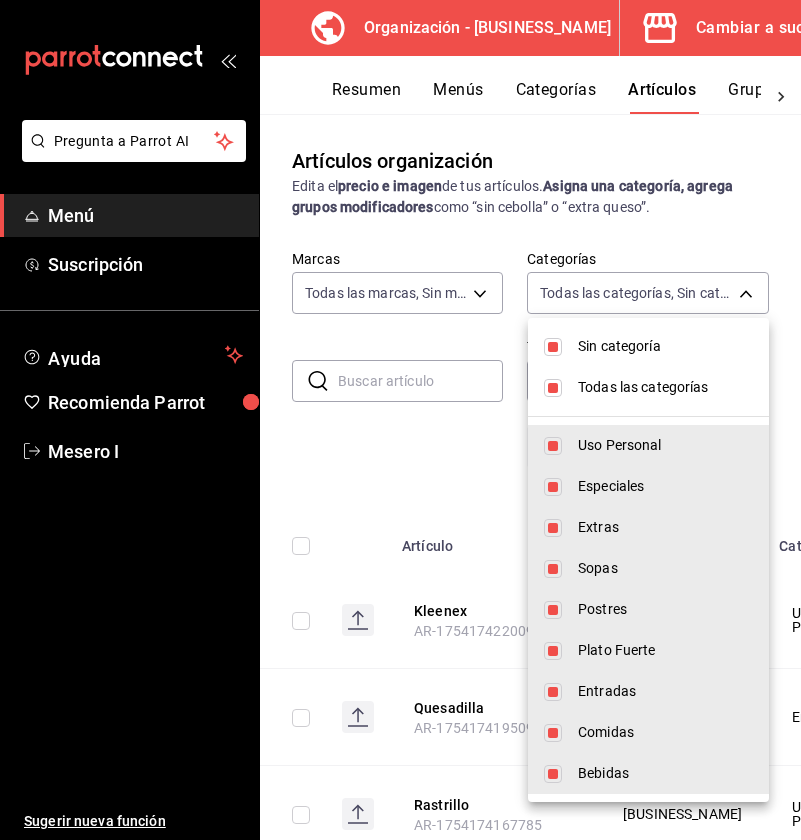 click on "Todas las categorías" at bounding box center [665, 387] 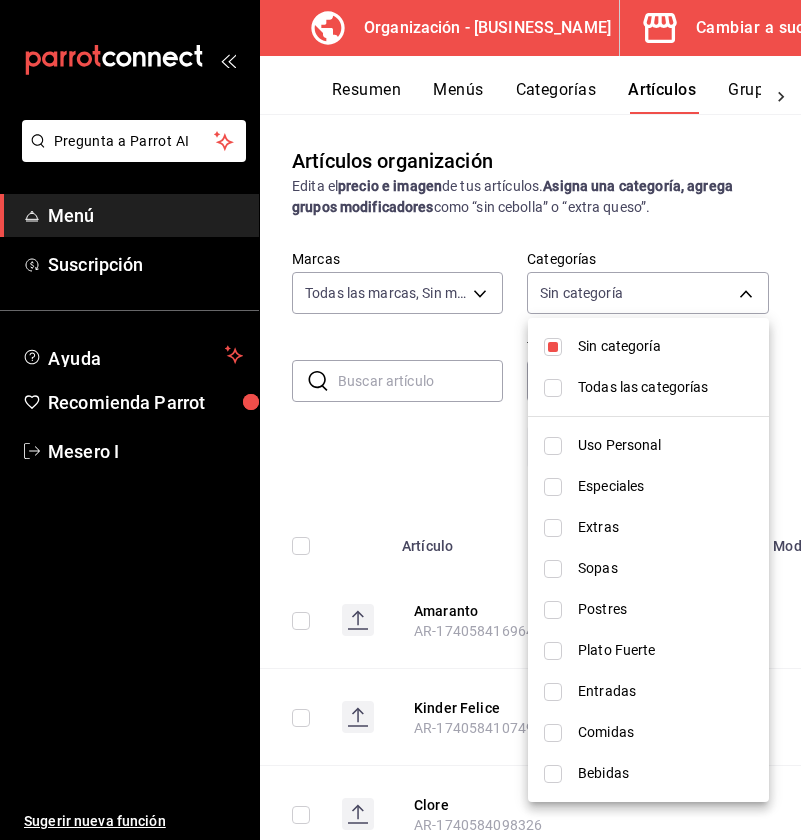 click on "Postres" at bounding box center (648, 609) 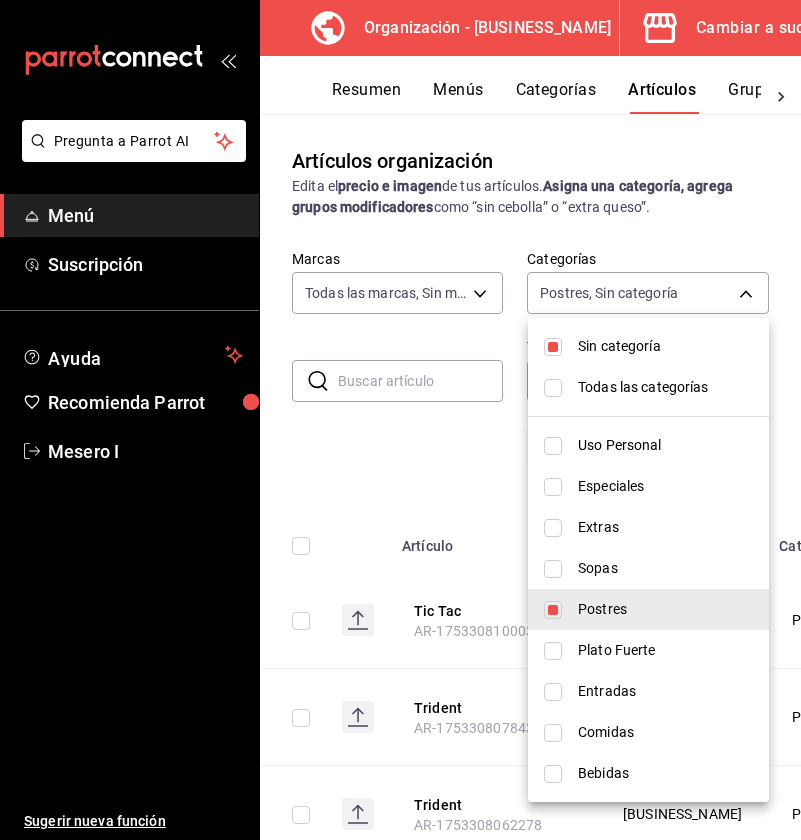 click at bounding box center (400, 420) 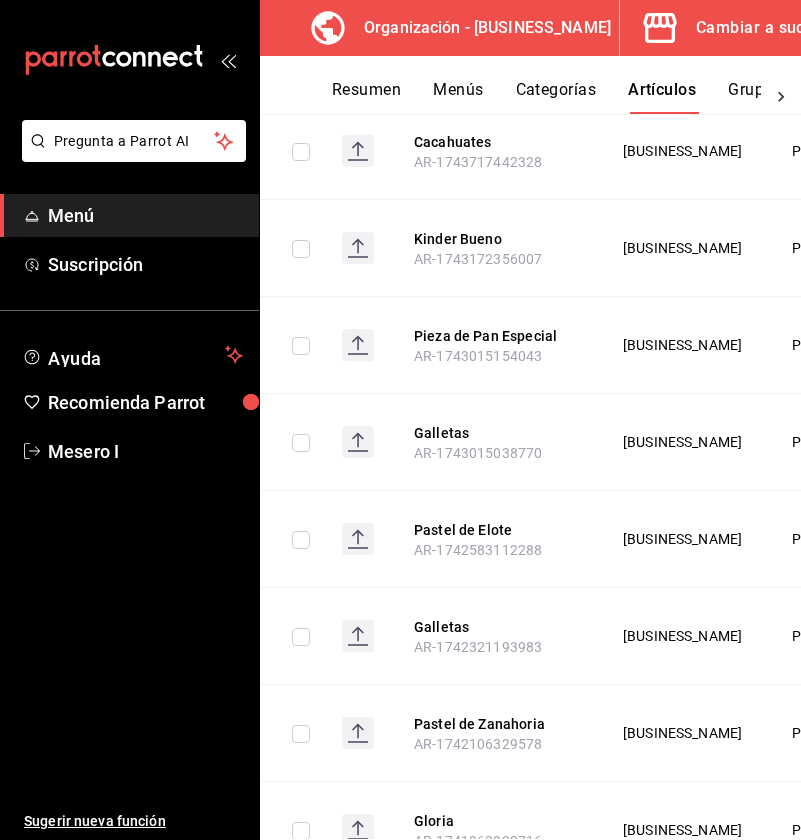 scroll, scrollTop: 1744, scrollLeft: 0, axis: vertical 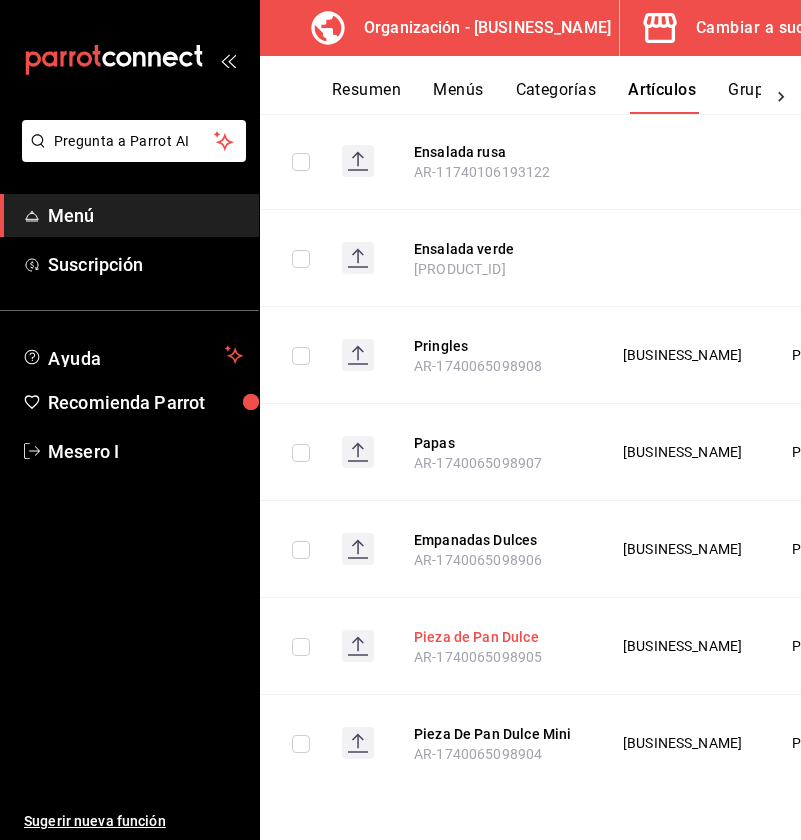 click on "Pieza de Pan Dulce" at bounding box center [494, 637] 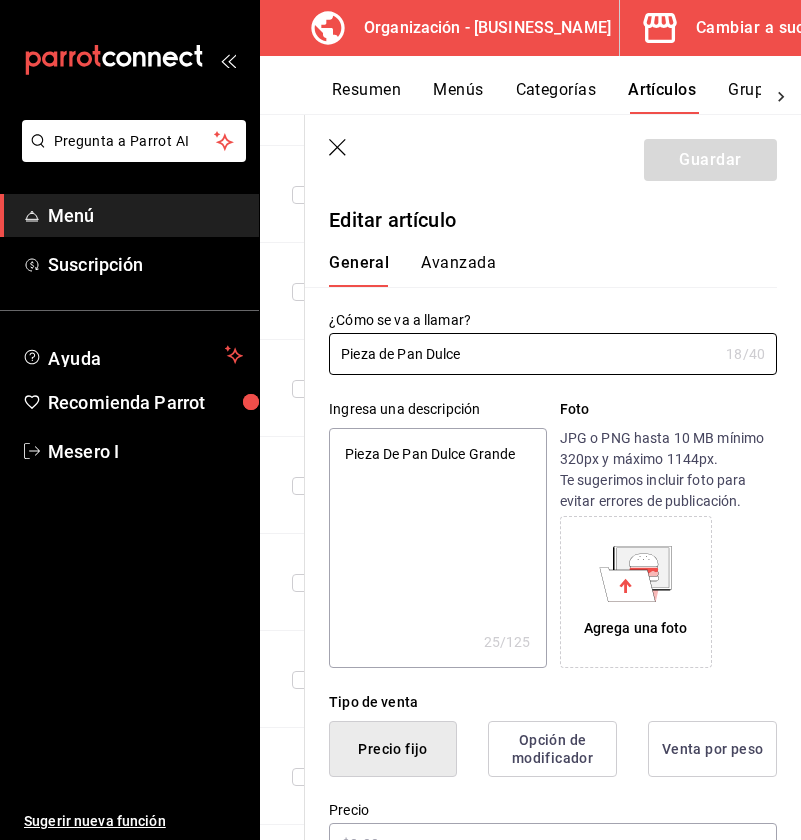 type on "x" 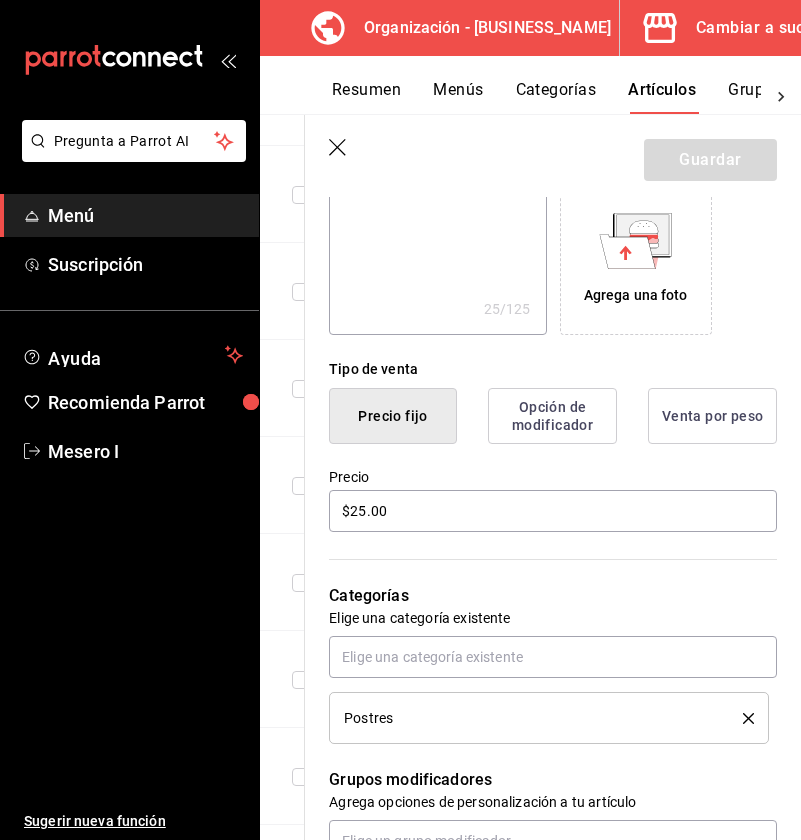 scroll, scrollTop: 432, scrollLeft: 0, axis: vertical 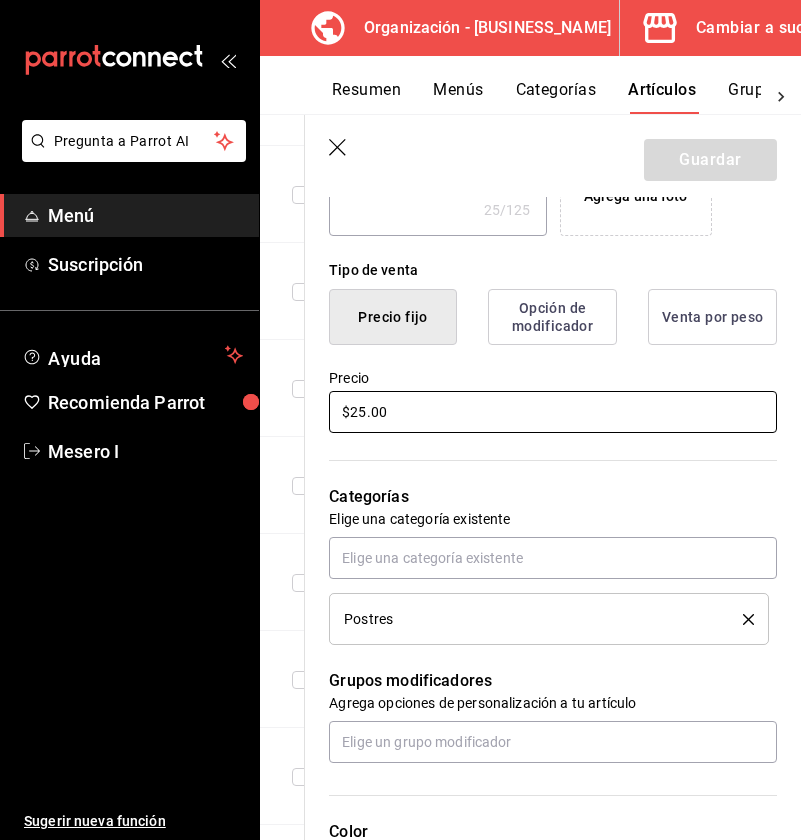 click on "$25.00" at bounding box center (553, 412) 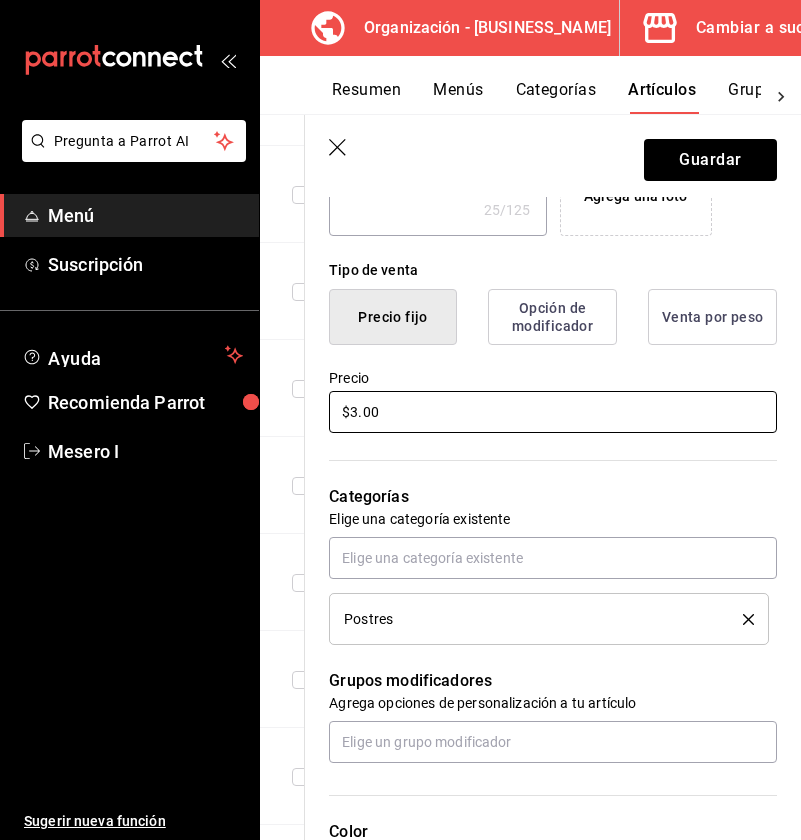 type on "x" 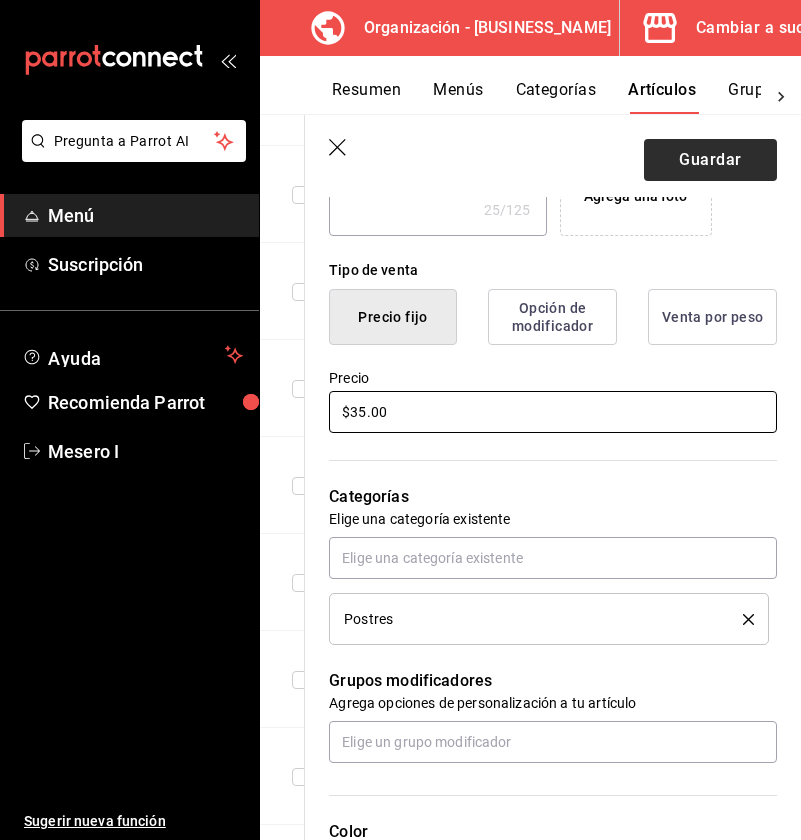 type on "$35.00" 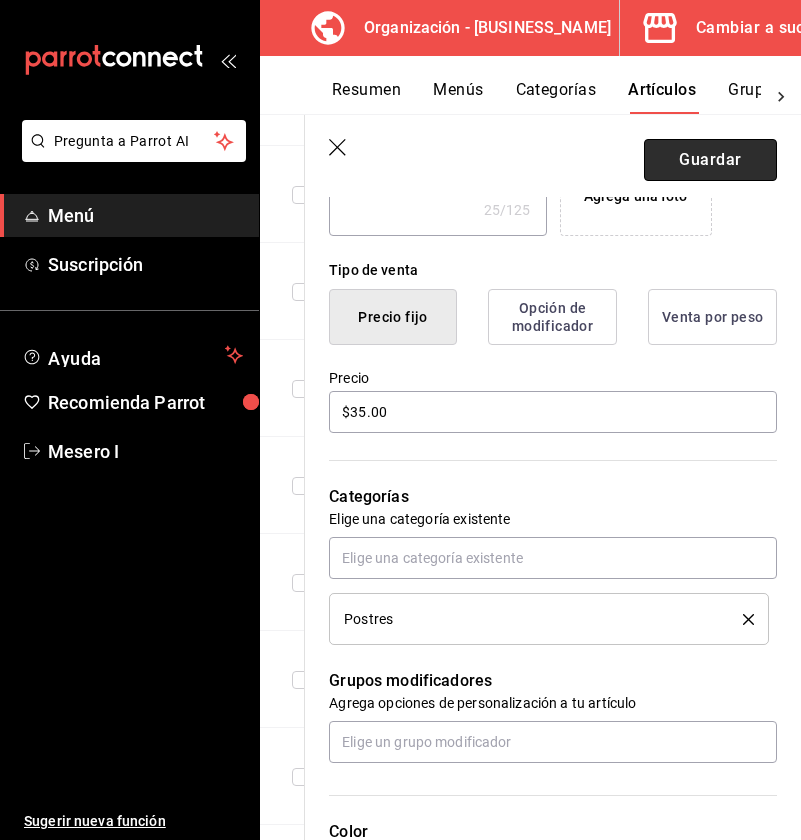 click on "Guardar" at bounding box center (710, 160) 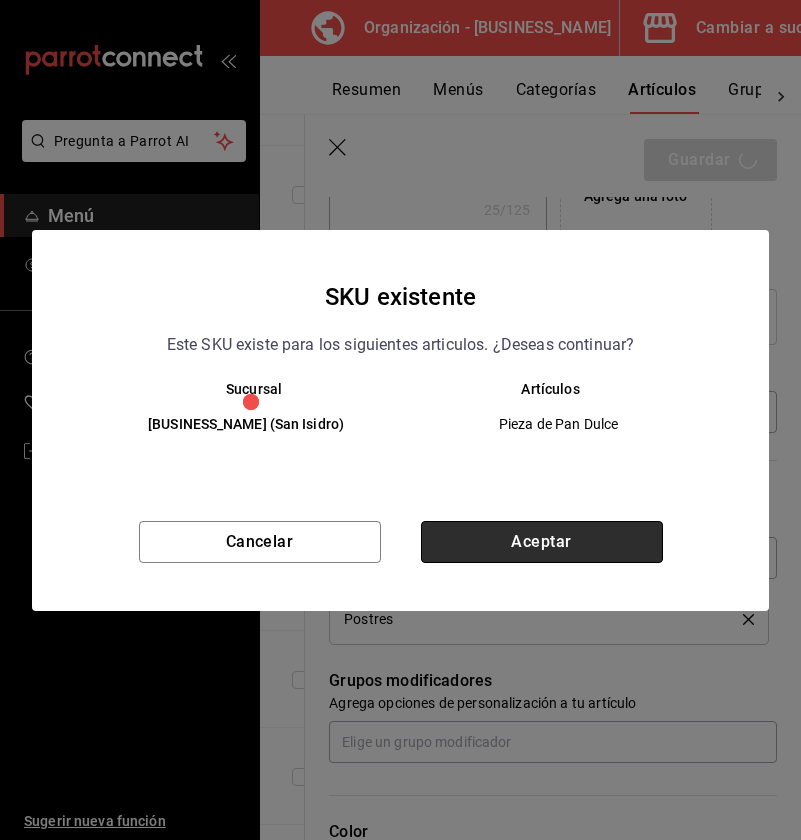 click on "Aceptar" at bounding box center [542, 542] 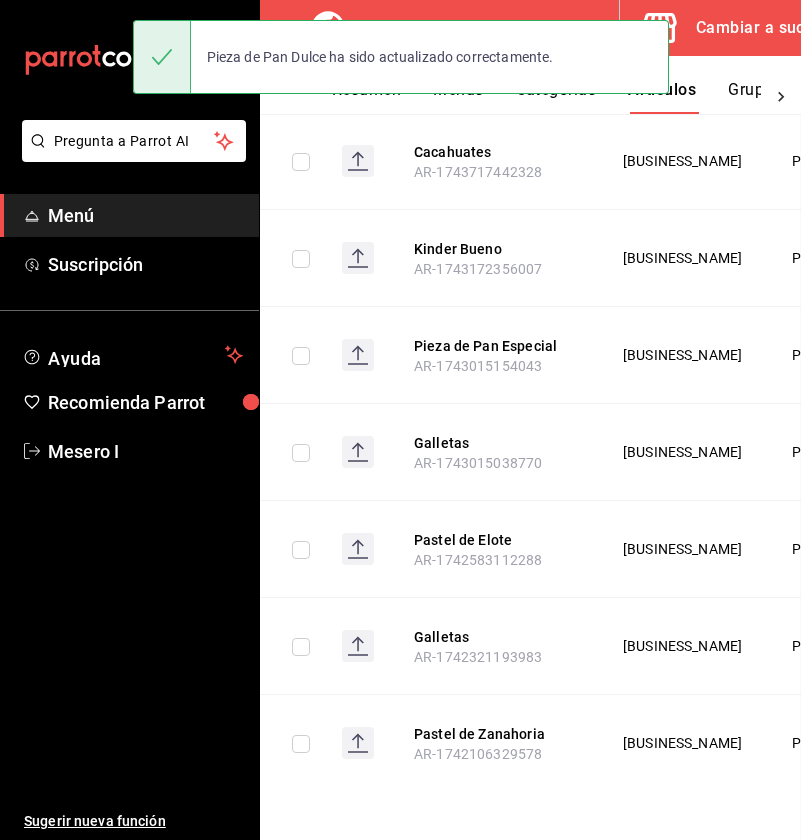 scroll, scrollTop: 0, scrollLeft: 0, axis: both 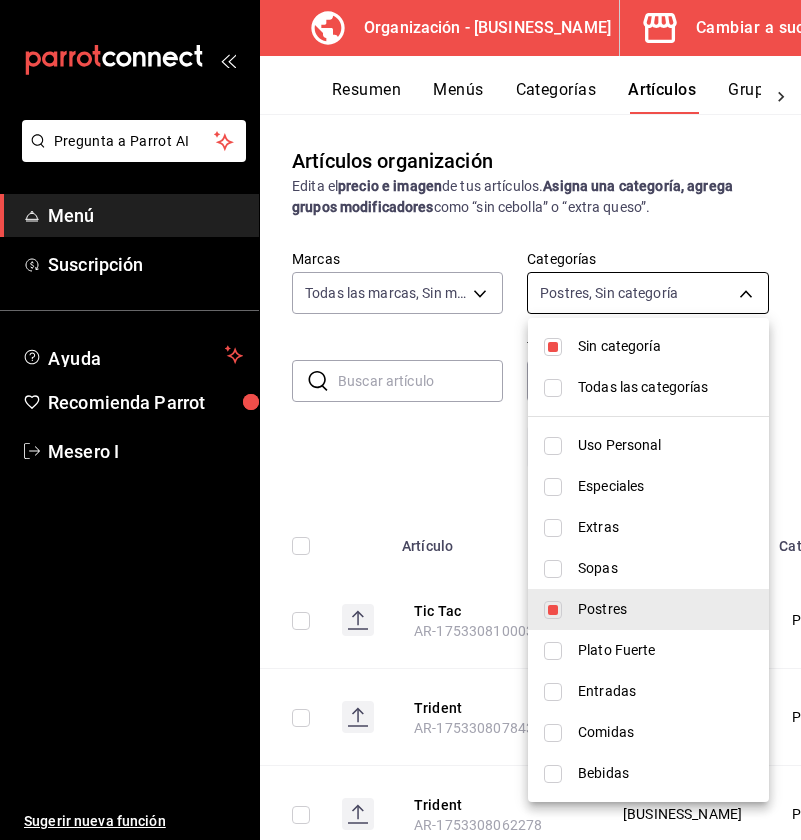 click on "Pregunta a Parrot AI Menú   Suscripción   Ayuda Recomienda Parrot   Mesero I   Sugerir nueva función   Organización - Cafetería Dacana Médica ([CITY]) Cambiar a sucursal Resumen Menús Categorías Artículos Grupos modificadores Artículos organización Edita el  precio e imagen  de tus artículos.  Asigna una categoría, agrega grupos modificadores  como “sin cebolla” o “extra queso”. ​ ​ Marcas Todas las marcas, Sin marca [UUID] Categorías Postres, Sin categoría [UUID] Tipo de venta Todos los artículos ALL Ordenar Artículo Artículo Menús Categorías Modificadores Disponible Precio Tic Tac [PRODUCT_ID] Cafetería Dacana Postres $ 25.00 Trident [PRODUCT_ID] Cafetería Dacana Postres $ 35.00 Trident [PRODUCT_ID] Cafetería Dacana Postres $ 25.00 Skwinkles [PRODUCT_ID] Cafetería Dacana Postres $ 20.00 Skwinkles [PRODUCT_ID] Cafetería Dacana Postres $ 30.00 Galletas [PRODUCT_ID] Cafetería Dacana $ $" at bounding box center (400, 420) 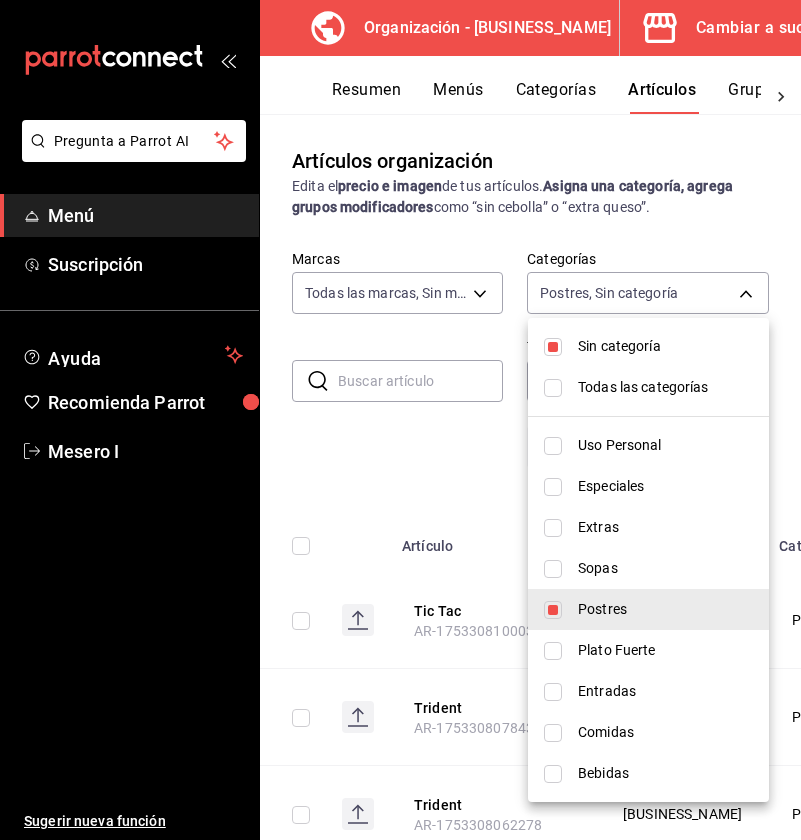 click on "Bebidas" at bounding box center (665, 773) 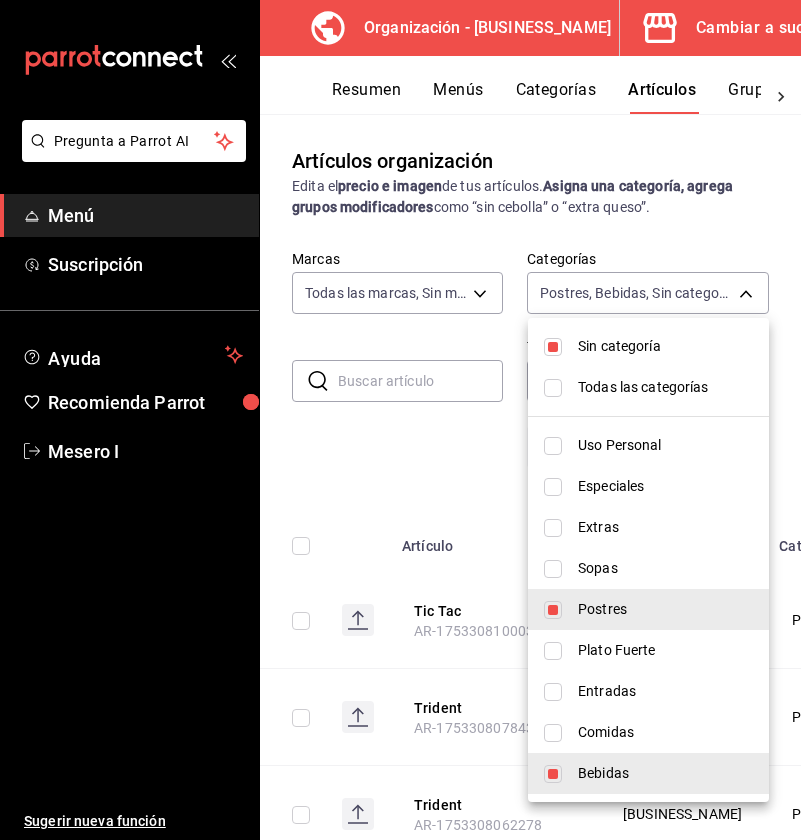 click on "Postres" at bounding box center [665, 609] 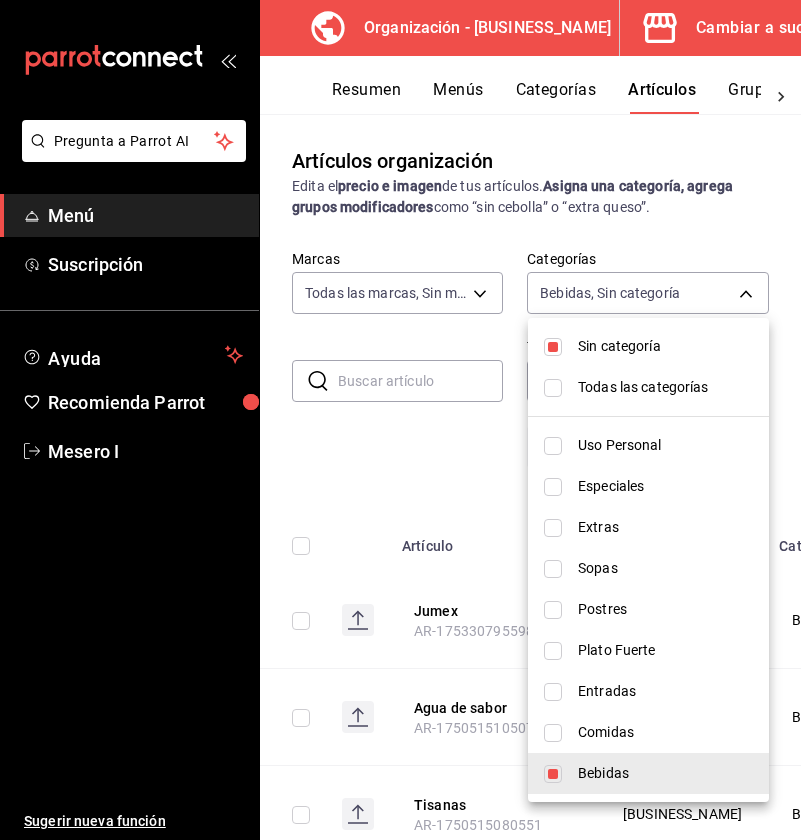 click at bounding box center (400, 420) 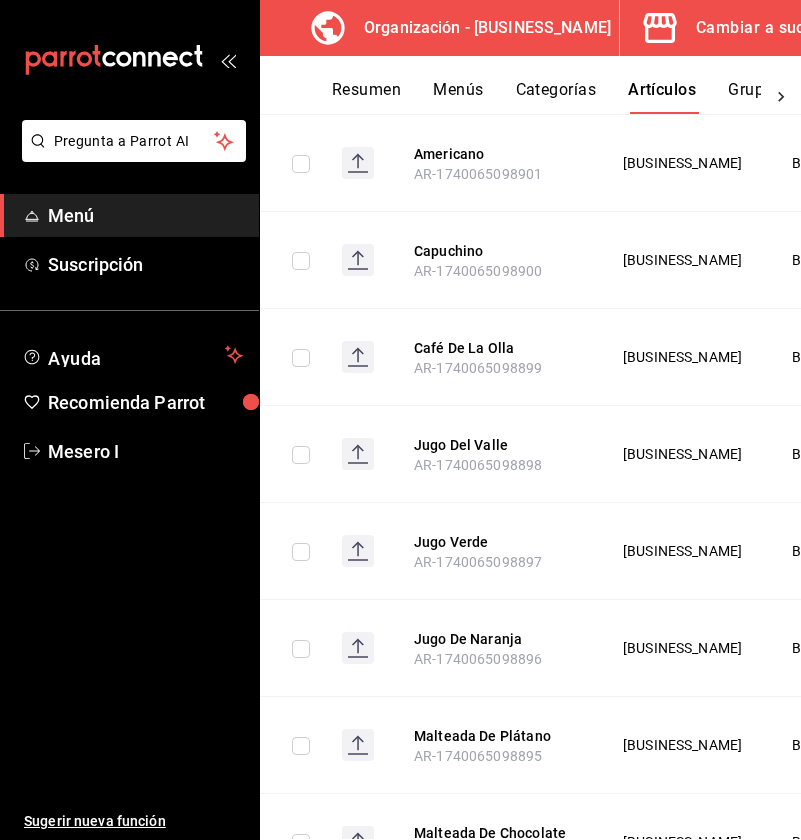 scroll, scrollTop: 2966, scrollLeft: 0, axis: vertical 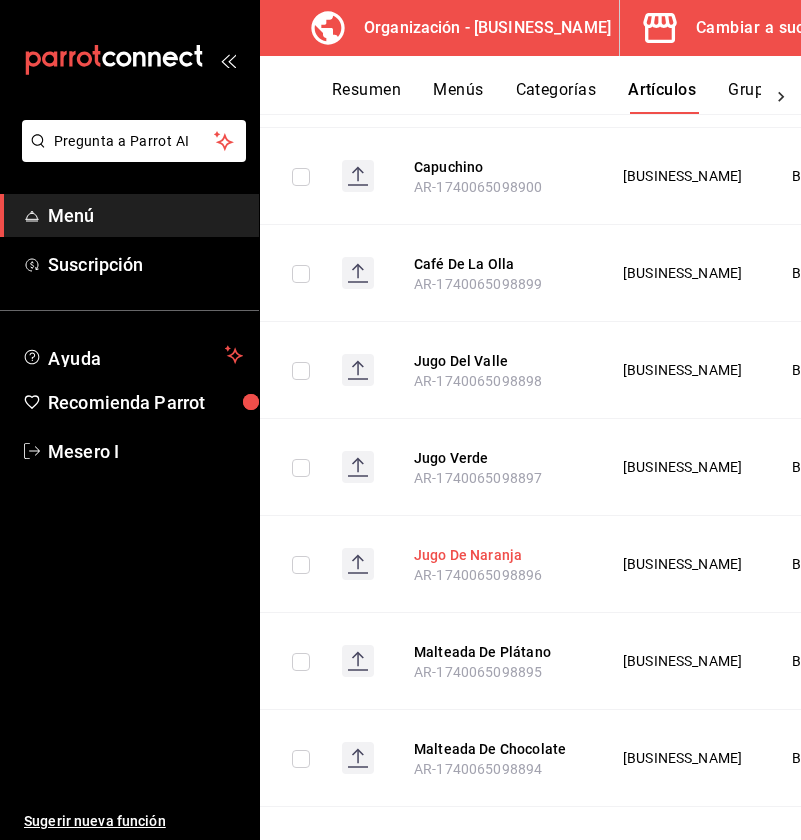 click on "Jugo De Naranja" at bounding box center (494, 555) 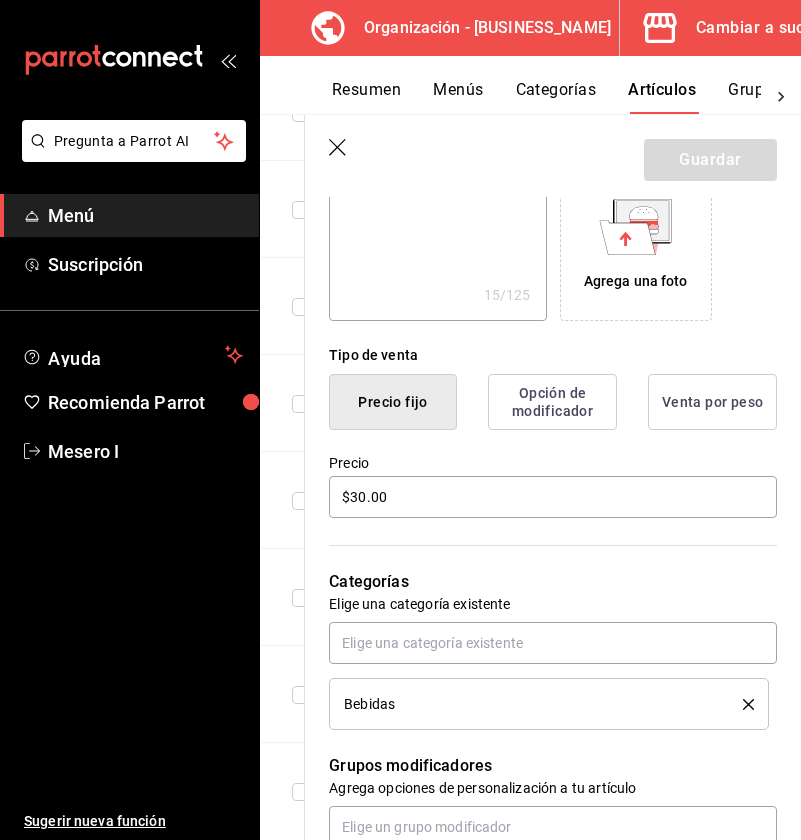 scroll, scrollTop: 374, scrollLeft: 0, axis: vertical 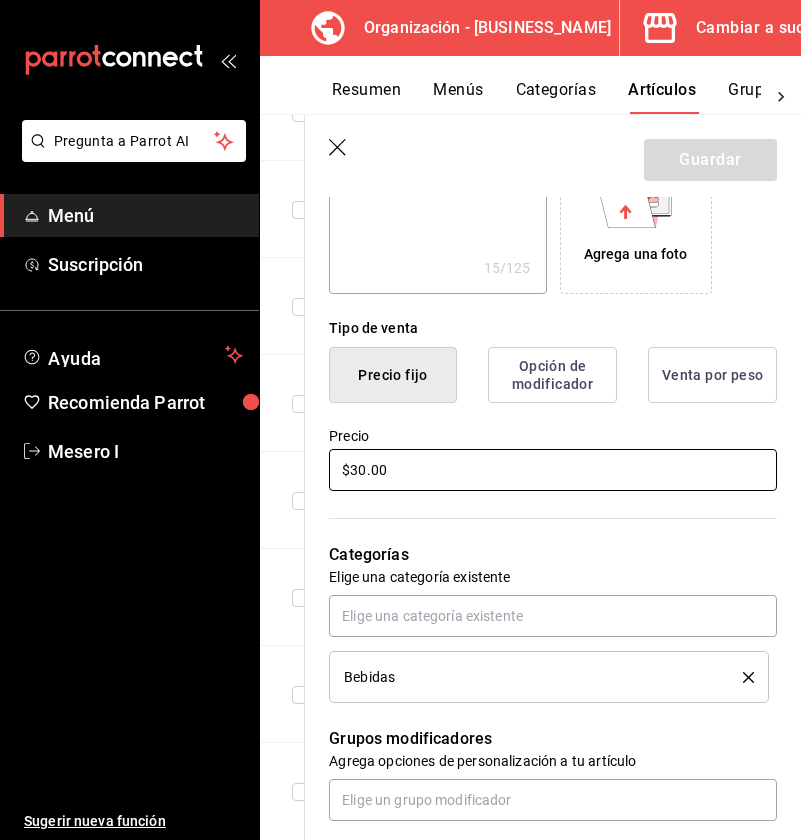 click on "$30.00" at bounding box center [553, 470] 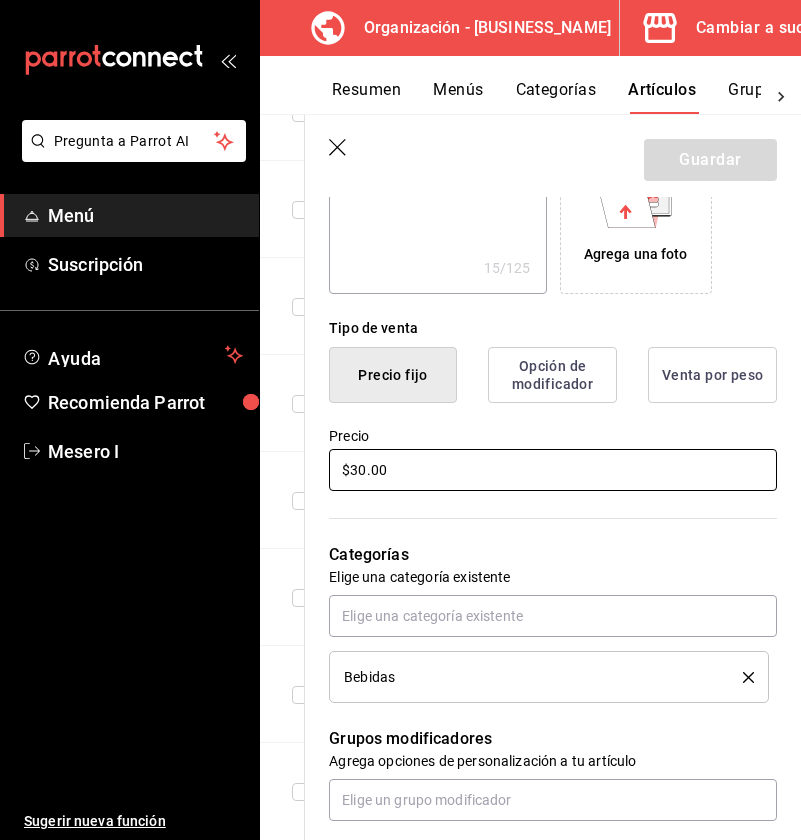 type on "x" 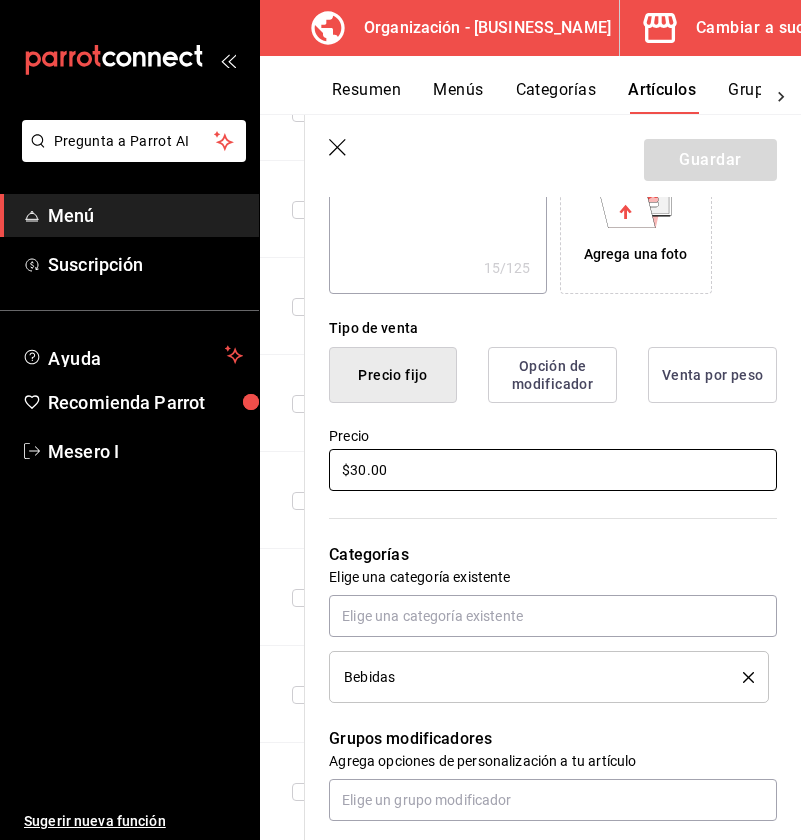 type on "x" 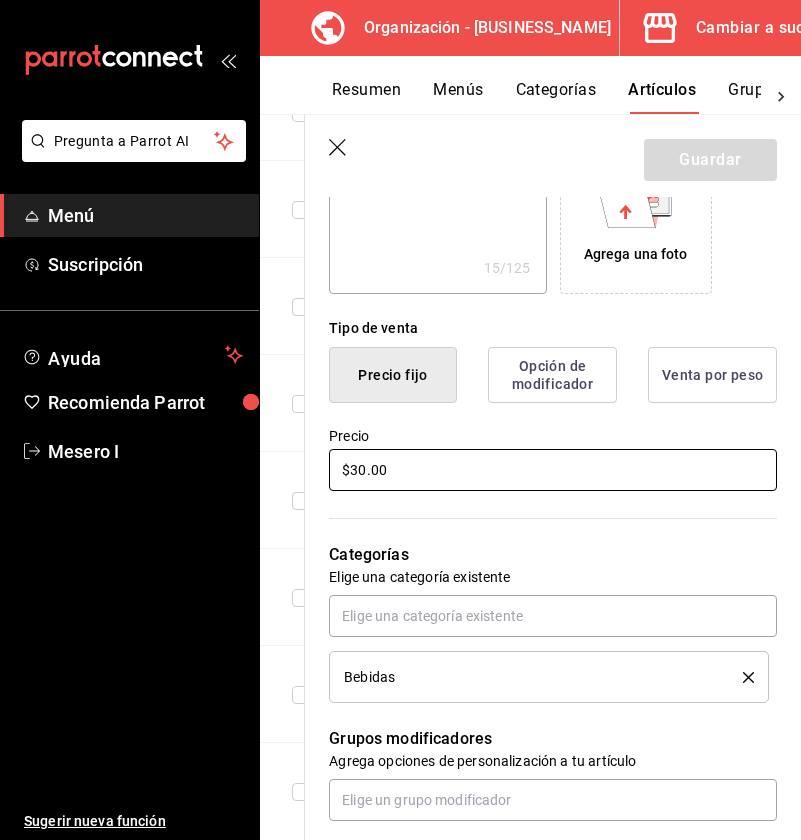 type on "x" 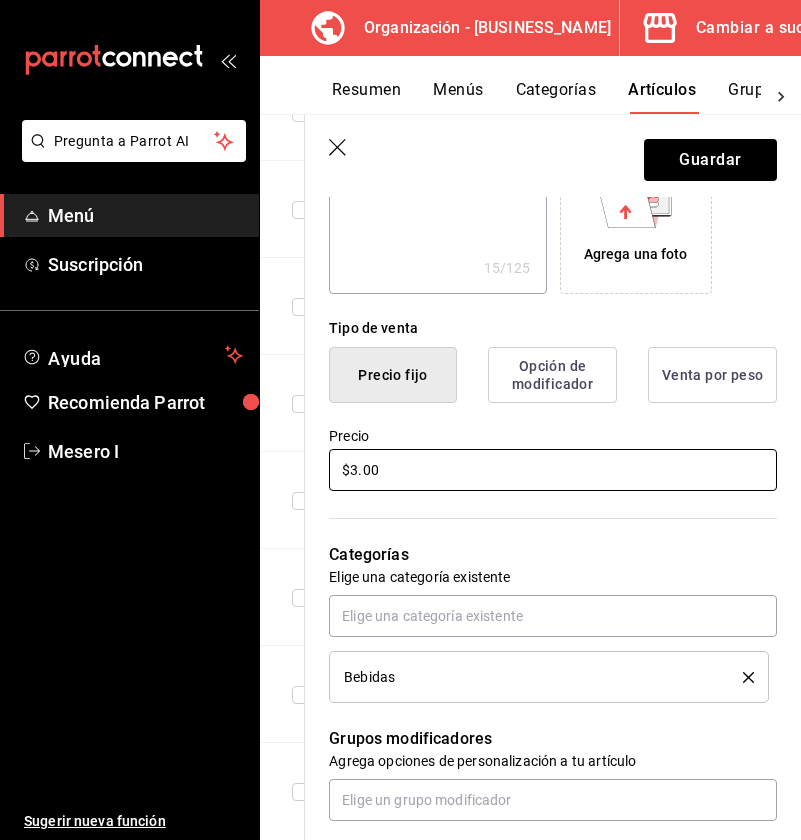 type on "x" 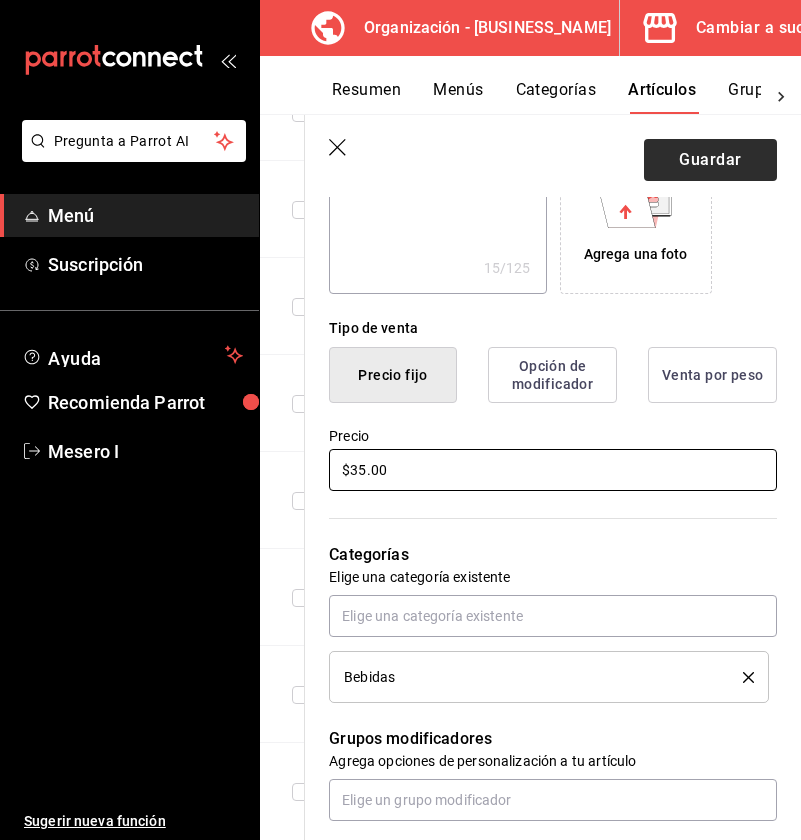 type on "$35.00" 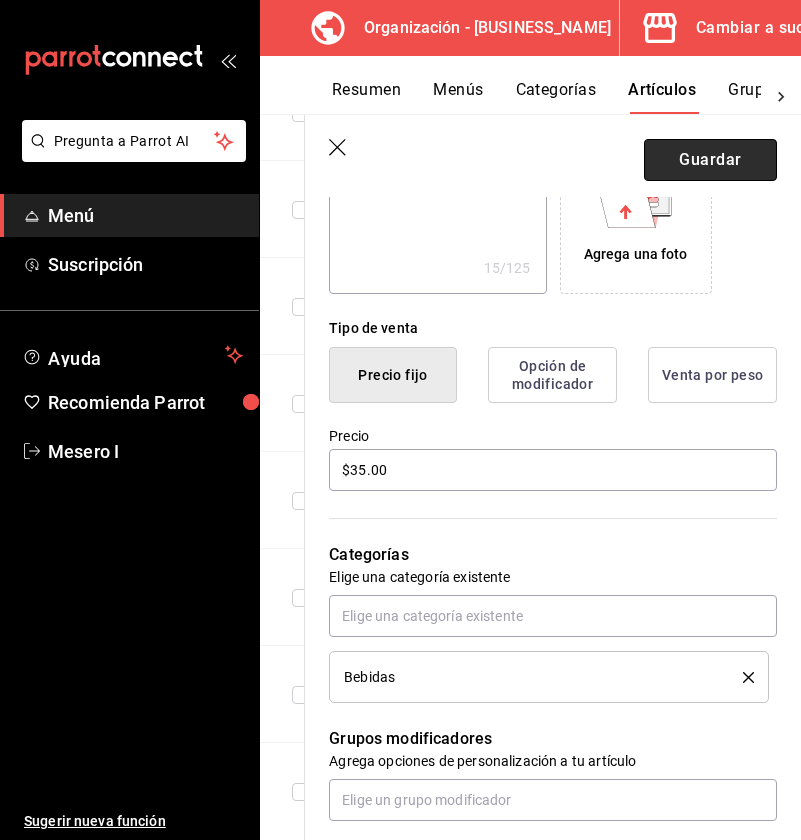 click on "Guardar" at bounding box center (710, 160) 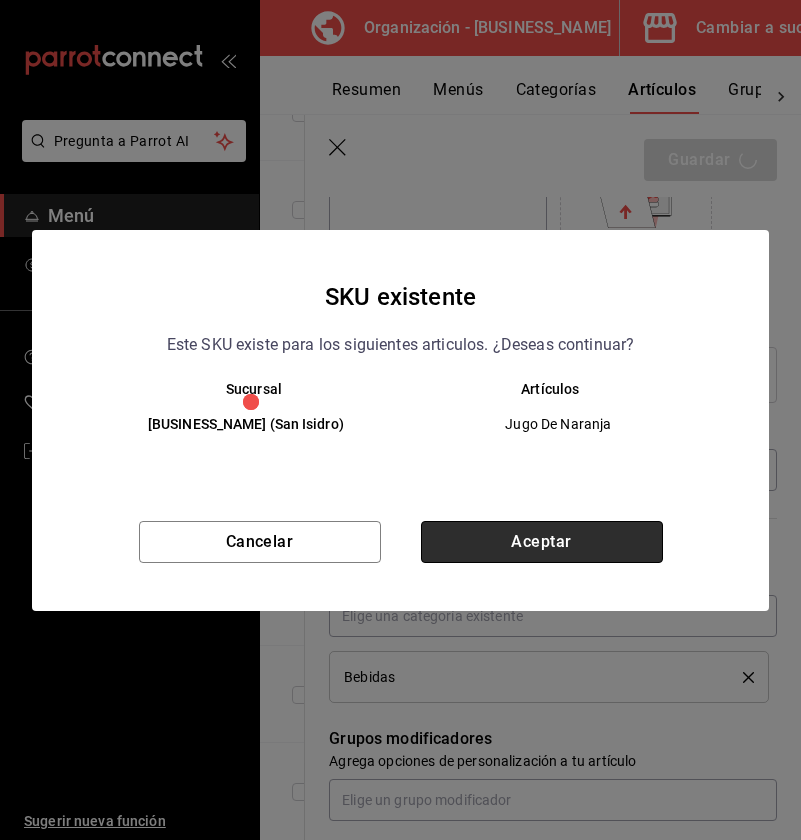 click on "Aceptar" at bounding box center (542, 542) 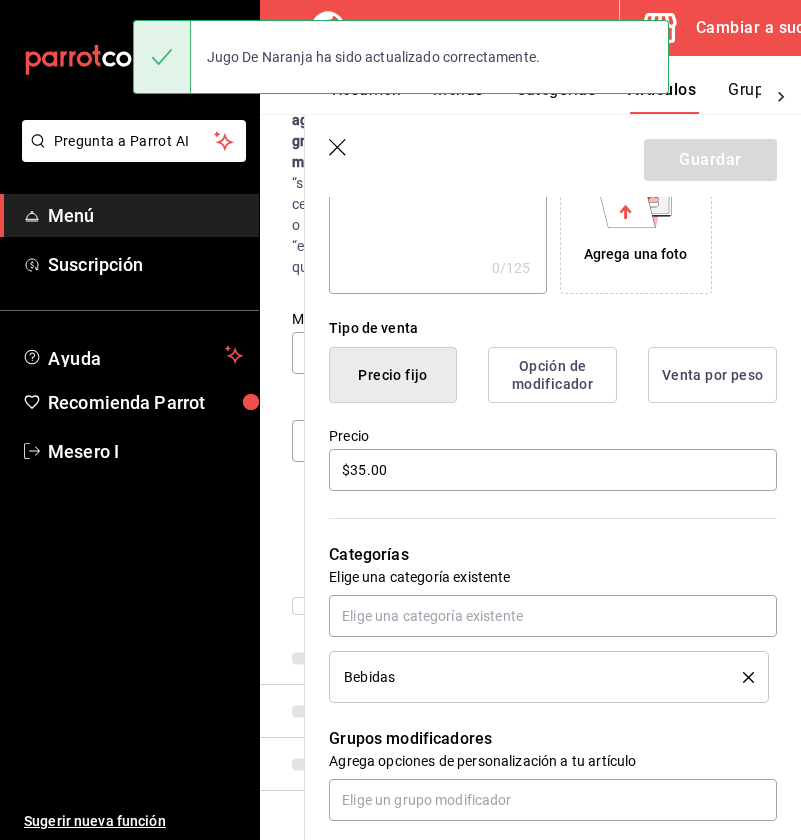scroll, scrollTop: 0, scrollLeft: 0, axis: both 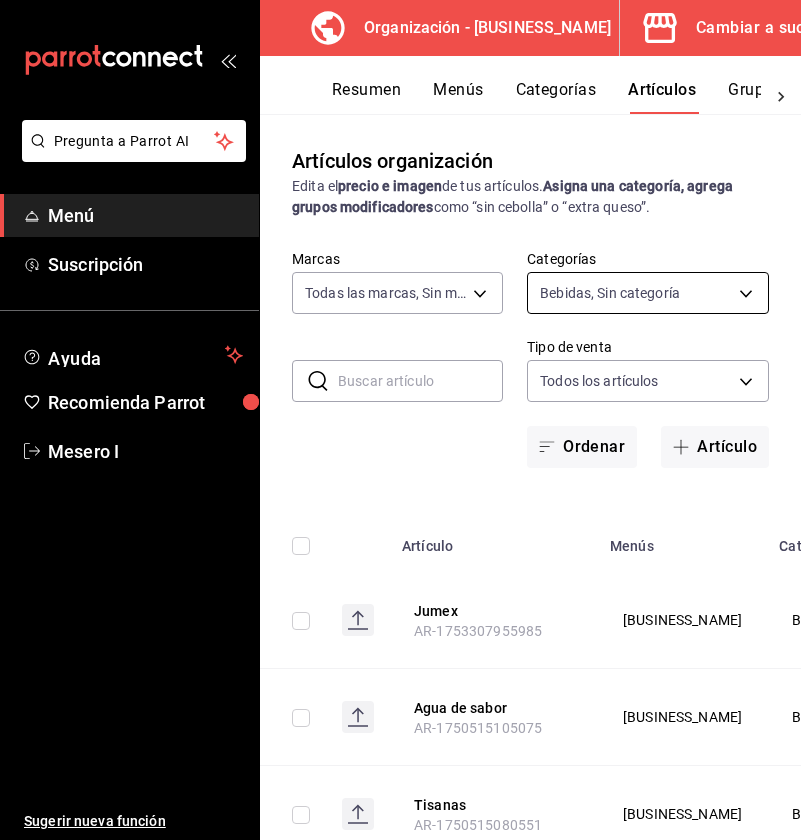click on "Pregunta a Parrot AI Menú Suscripción Ayuda Recomienda Parrot Mesero I Sugerir nueva función Organización - [BUSINESS_NAME] Cambiar a sucursal Resumen Menús Categorías Artículos Grupos modificadores Artículos organización Edita el precio e imagen de tus artículos. Asigna una categoría, agrega grupos modificadores como “sin cebolla” o “extra queso”. ​ ​ Marcas Todas las marcas, Sin marca [UUID] Categorías Bebidas, Sin categoría [UUID] Tipo de venta Todos los artículos ALL Ordenar Artículo Artículo Menús Categorías Modificadores Disponible Precio Jumex [PRODUCT_ID] [BUSINESS_NAME] Bebidas $ 35.00 Agua de sabor [PRODUCT_ID] [BUSINESS_NAME] Bebidas $ 35.00 Tisanas [PRODUCT_ID] [BUSINESS_NAME] Bebidas $ 35.00 Yogurt [PRODUCT_ID] [BUSINESS_NAME] Bebidas $ 25.00 Refresco [PRODUCT_ID] [BUSINESS_NAME] Bebidas $ 35.00 Jugo Boing [PRODUCT_ID] [BUSINESS_NAME]" at bounding box center (400, 420) 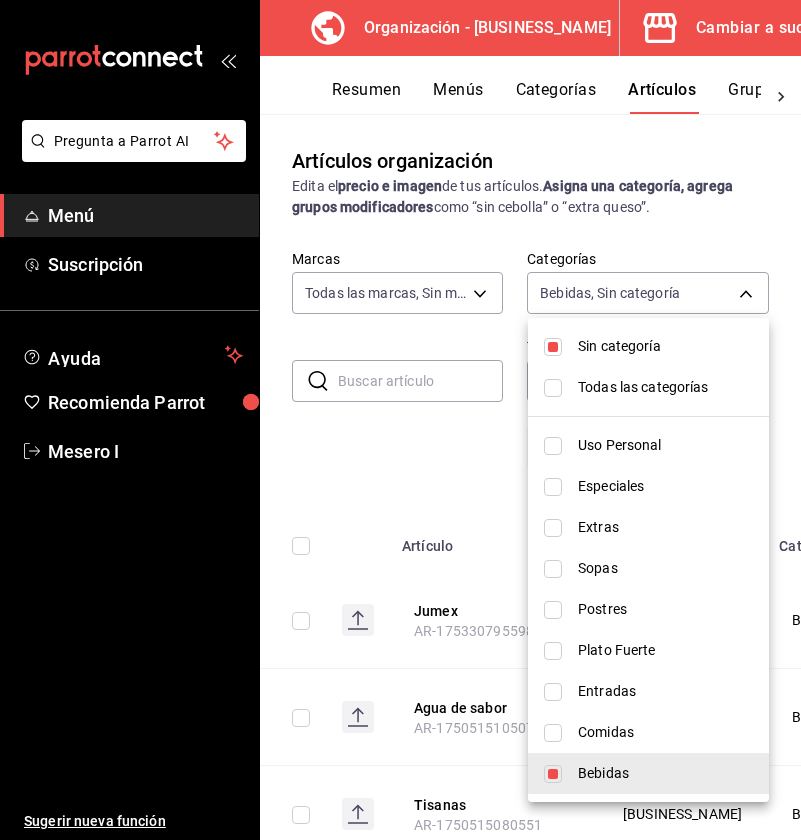 click on "Bebidas" at bounding box center (665, 773) 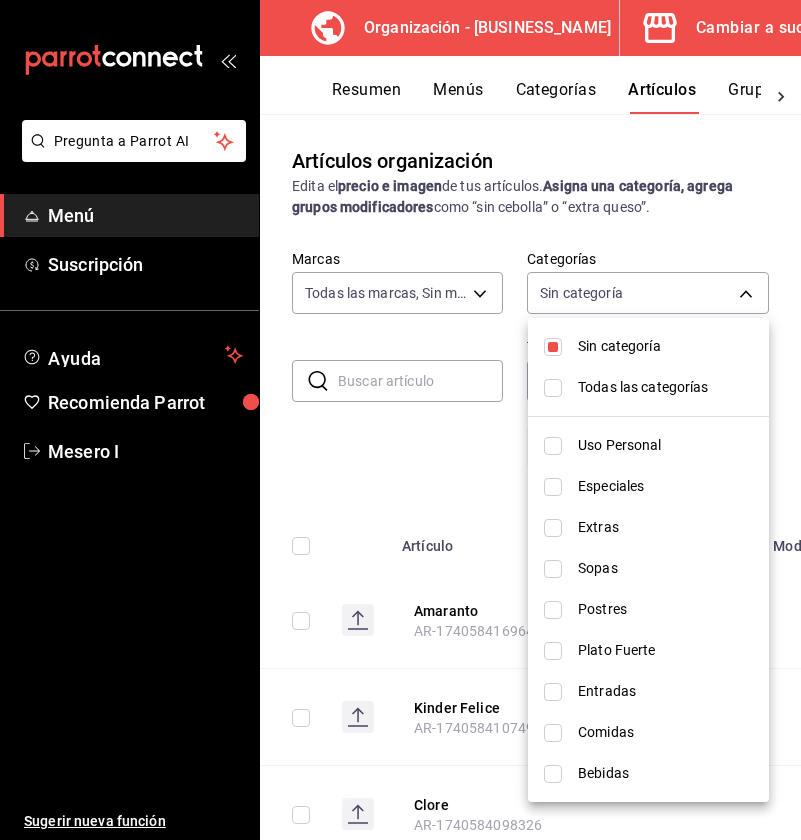 click on "Entradas" at bounding box center (665, 691) 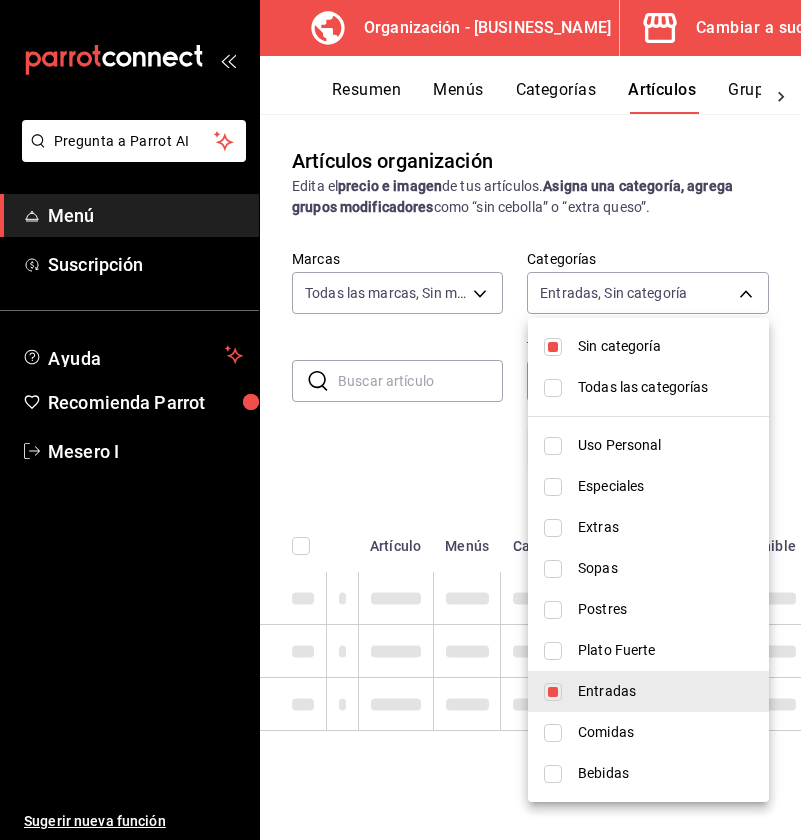 click at bounding box center [400, 420] 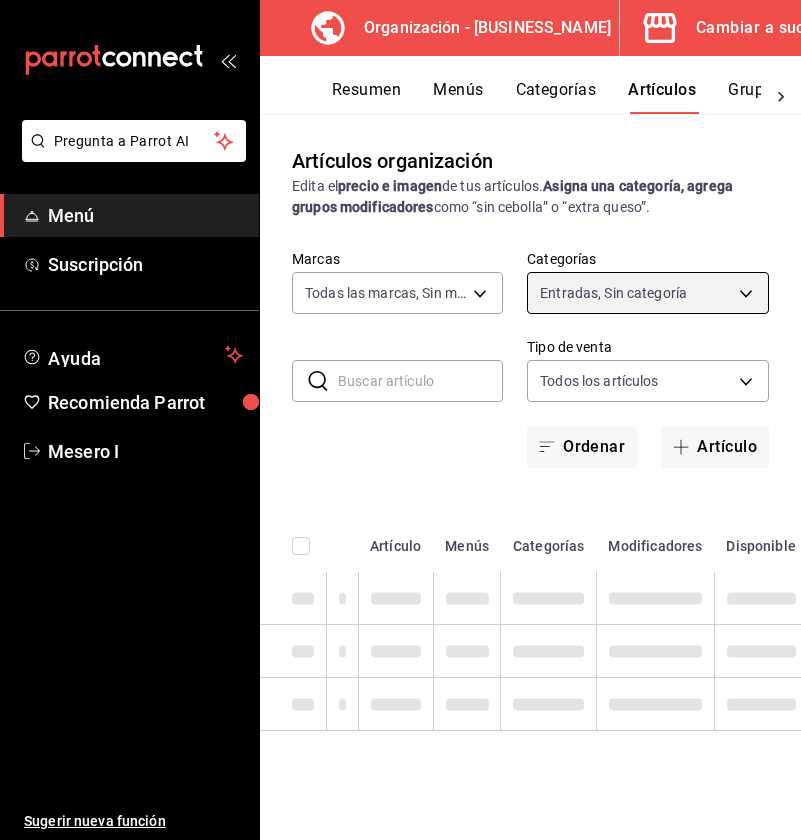 scroll, scrollTop: 0, scrollLeft: 0, axis: both 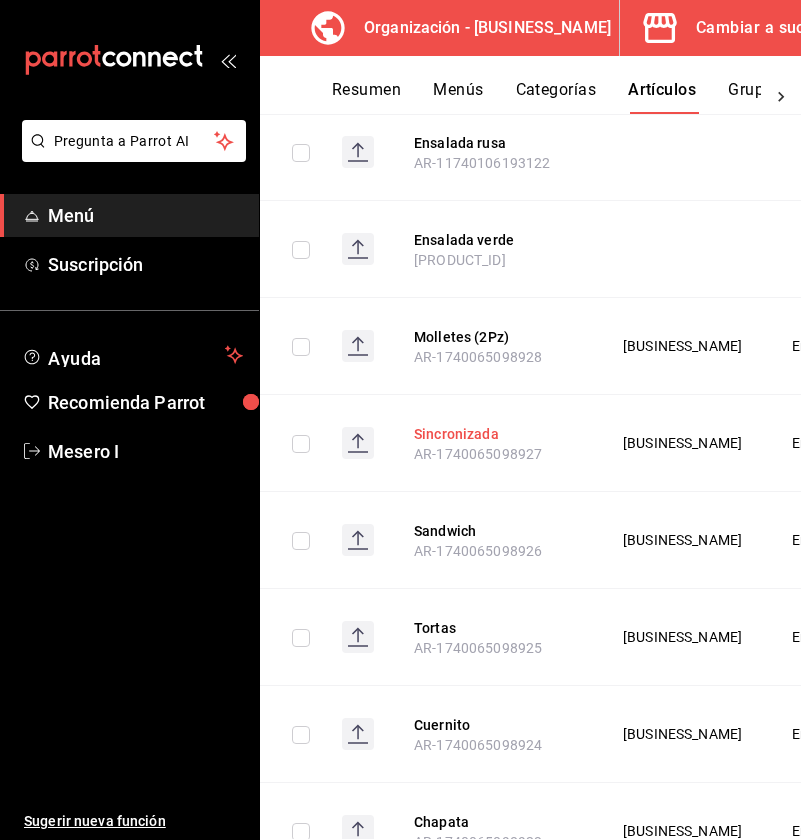 click on "Sincronizada" at bounding box center [494, 434] 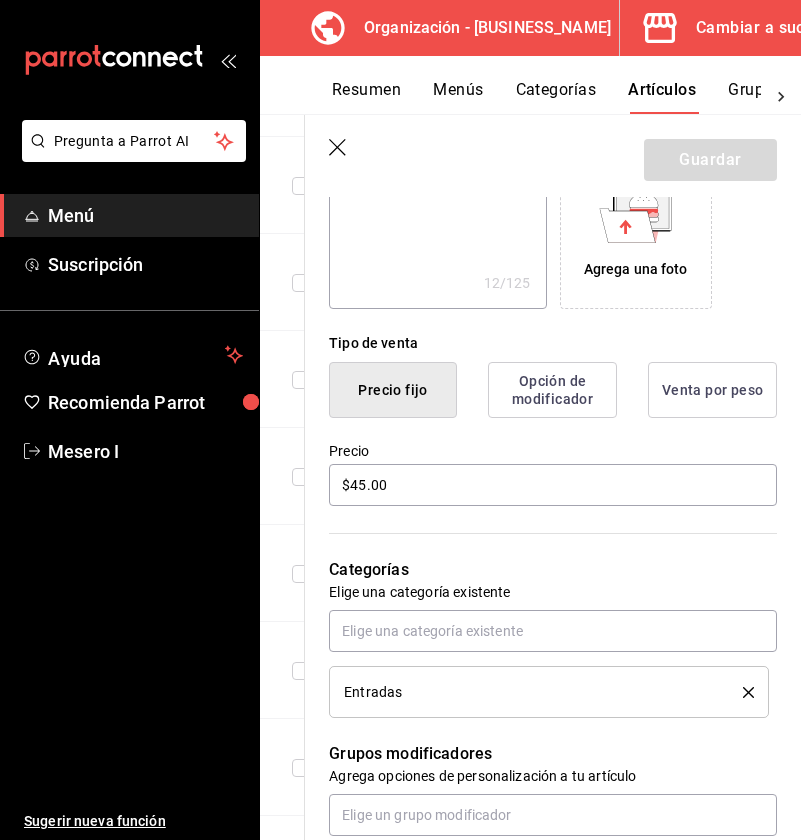 scroll, scrollTop: 395, scrollLeft: 0, axis: vertical 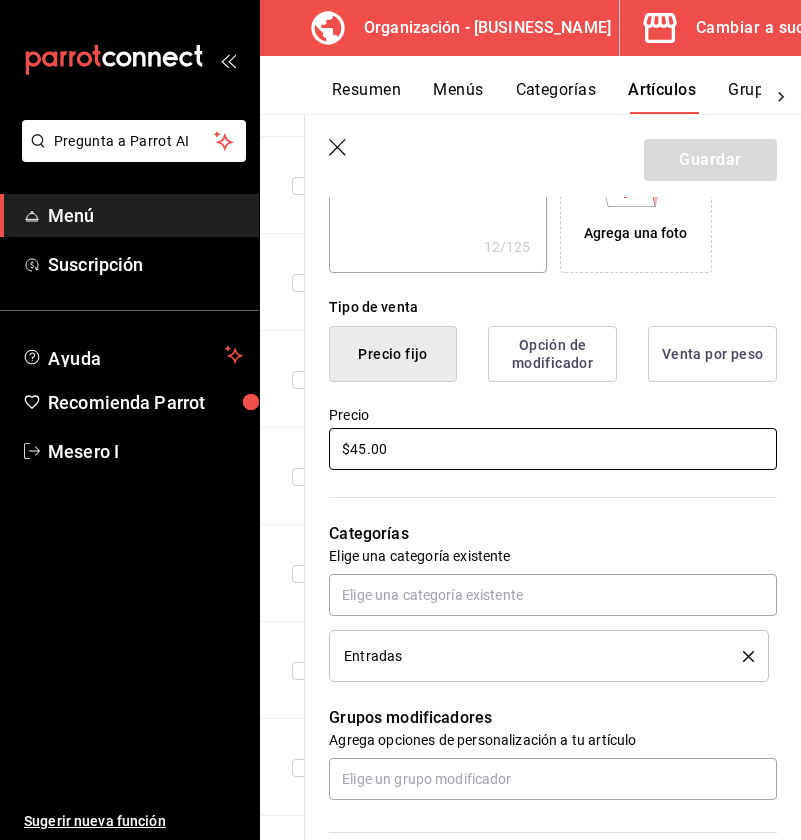 click on "$45.00" at bounding box center [553, 449] 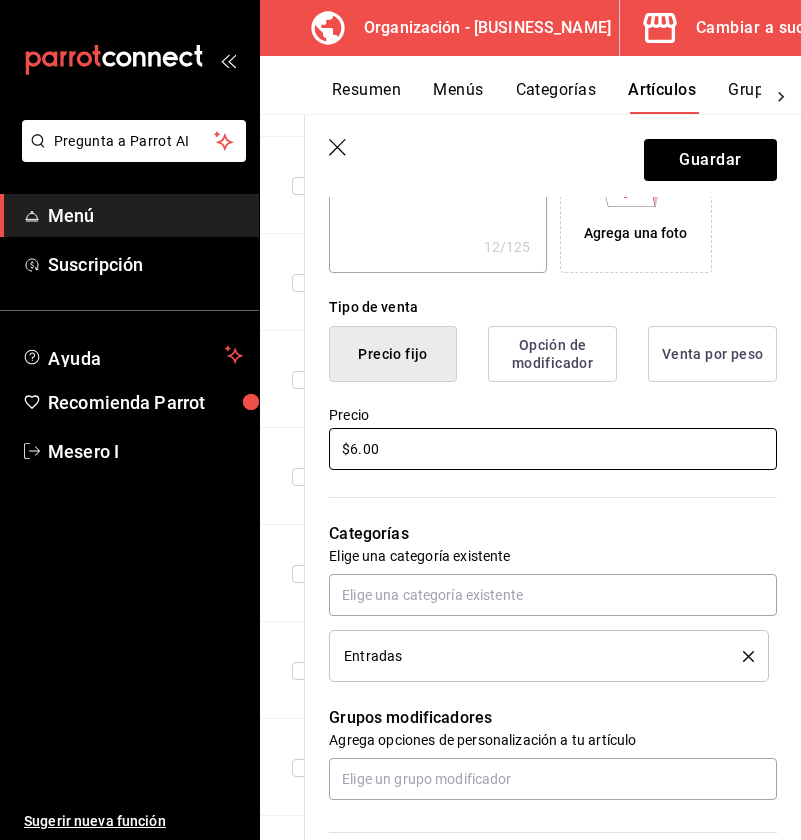 type on "x" 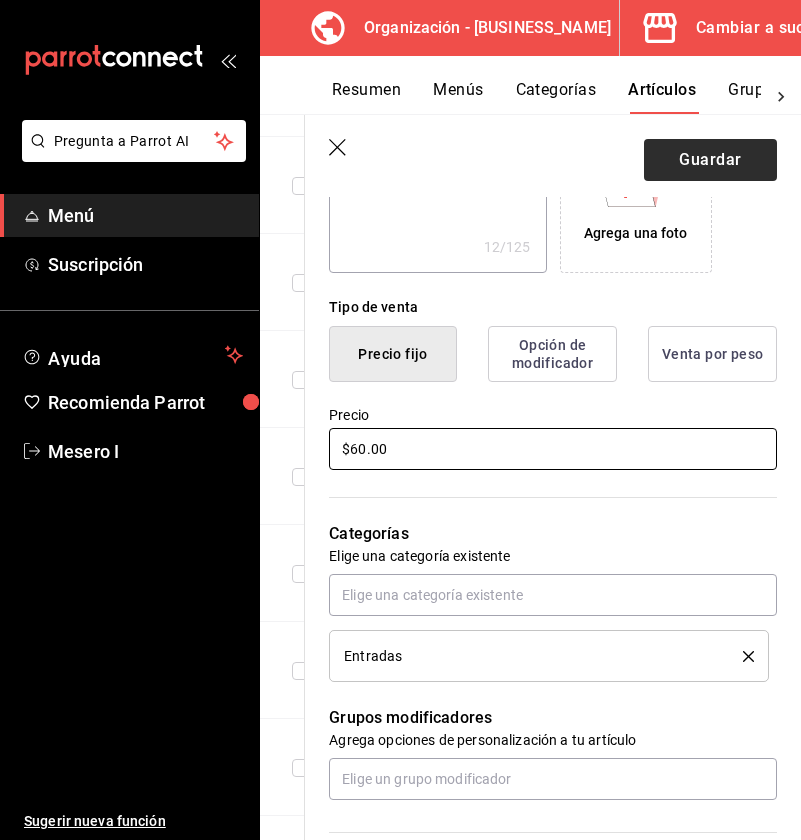 type on "$60.00" 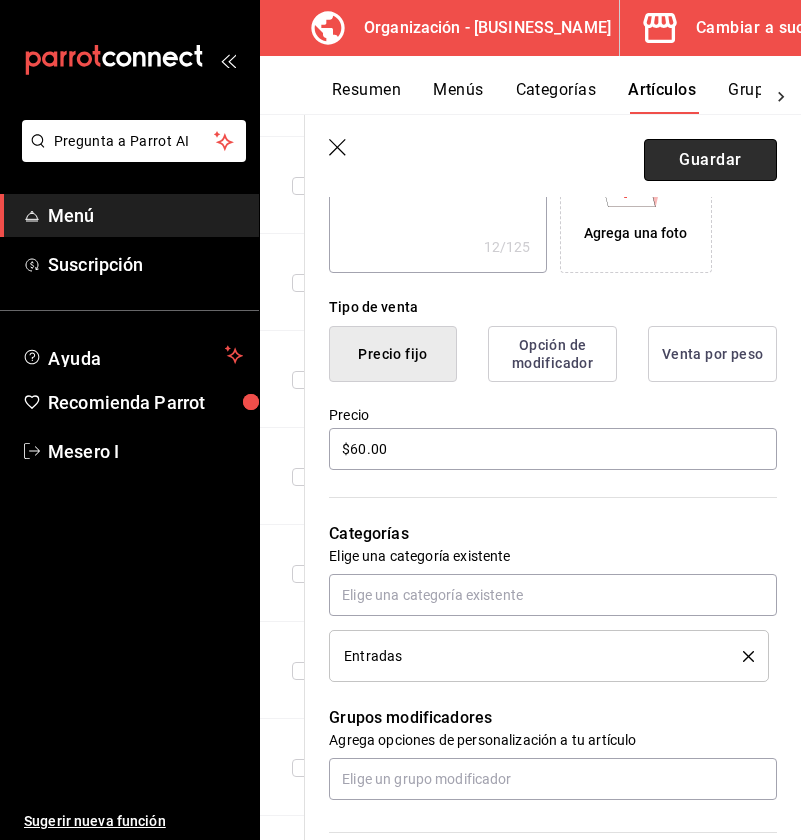 click on "Guardar" at bounding box center [710, 160] 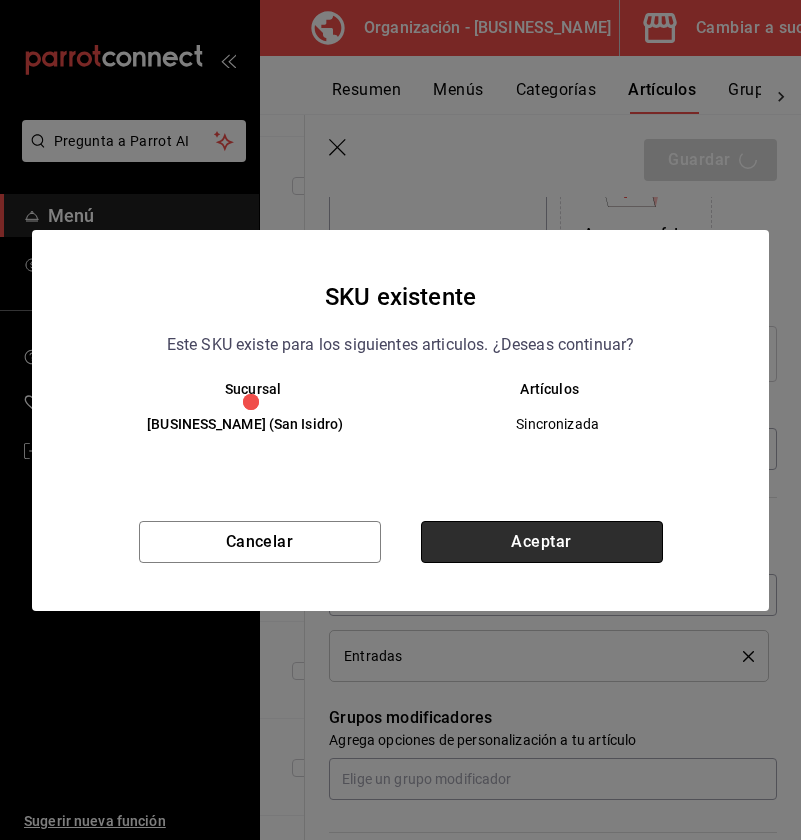 click on "Aceptar" at bounding box center (542, 542) 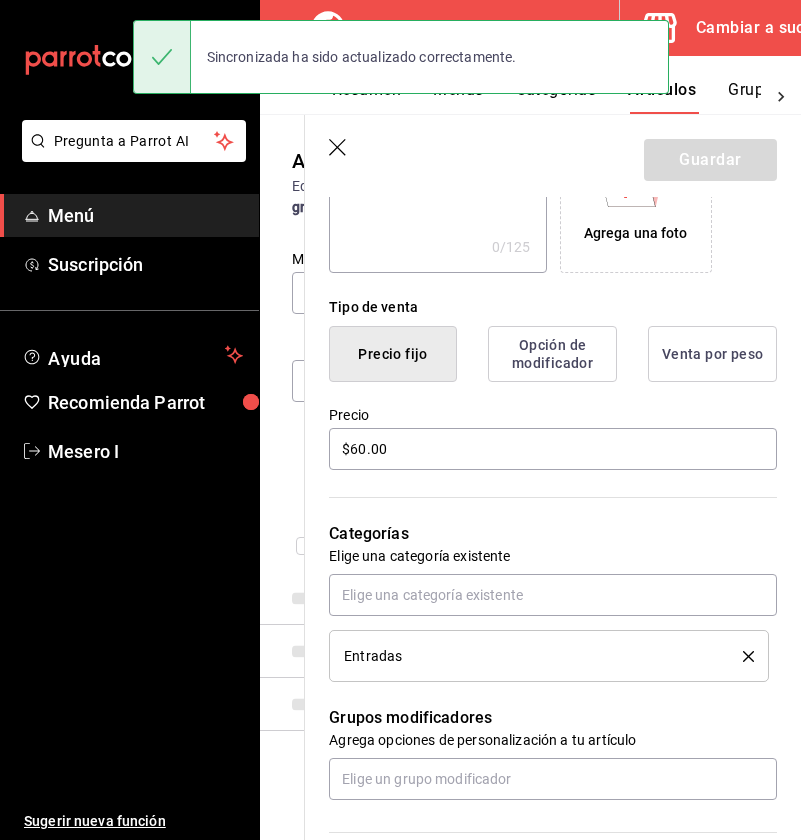 scroll, scrollTop: 0, scrollLeft: 0, axis: both 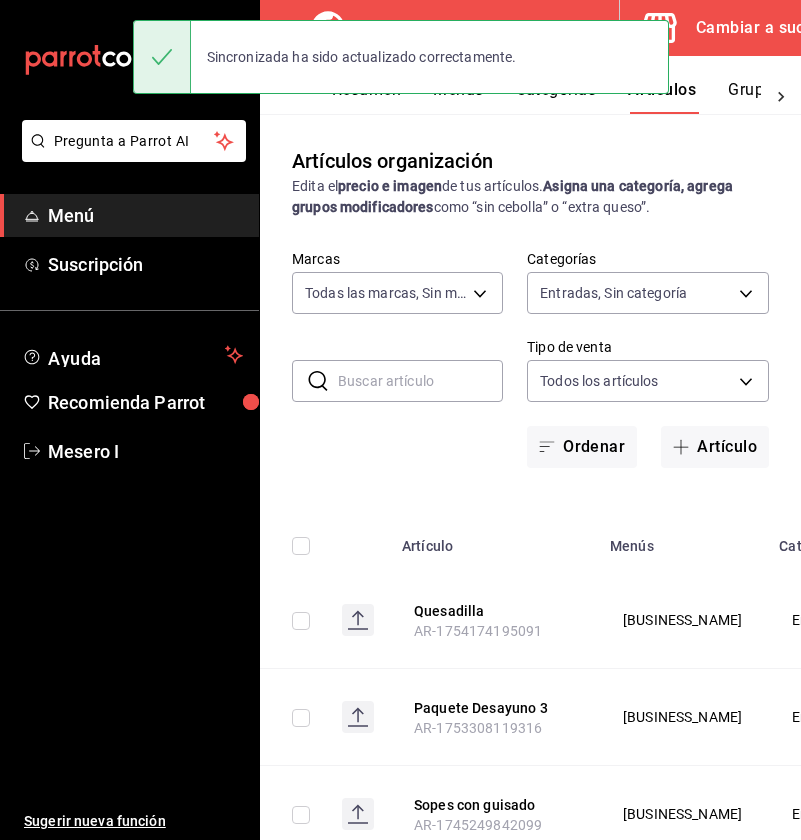 click on "Menús" at bounding box center (458, 97) 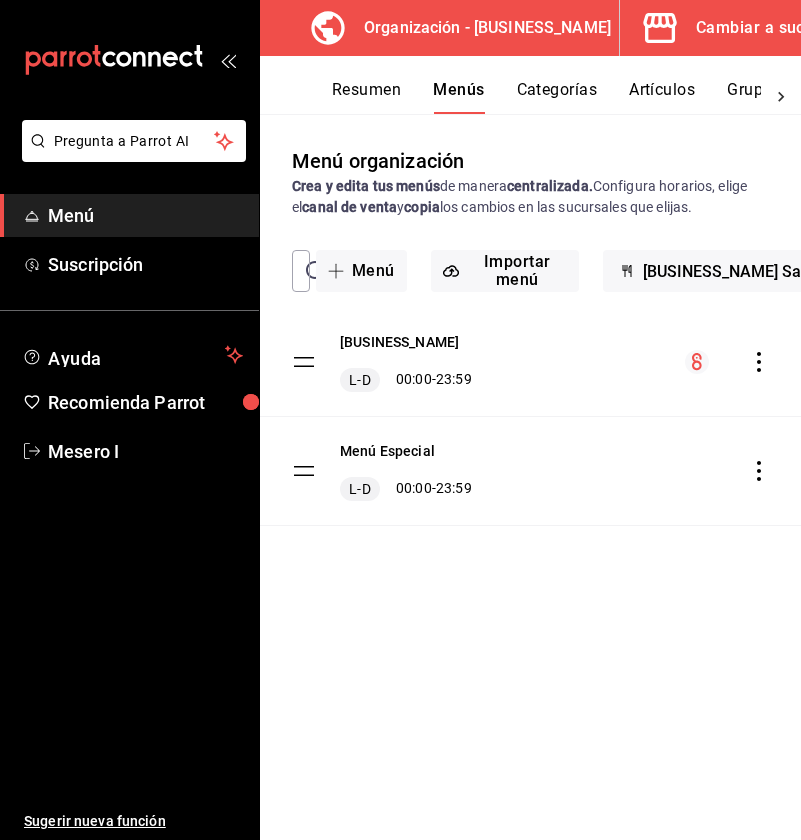click 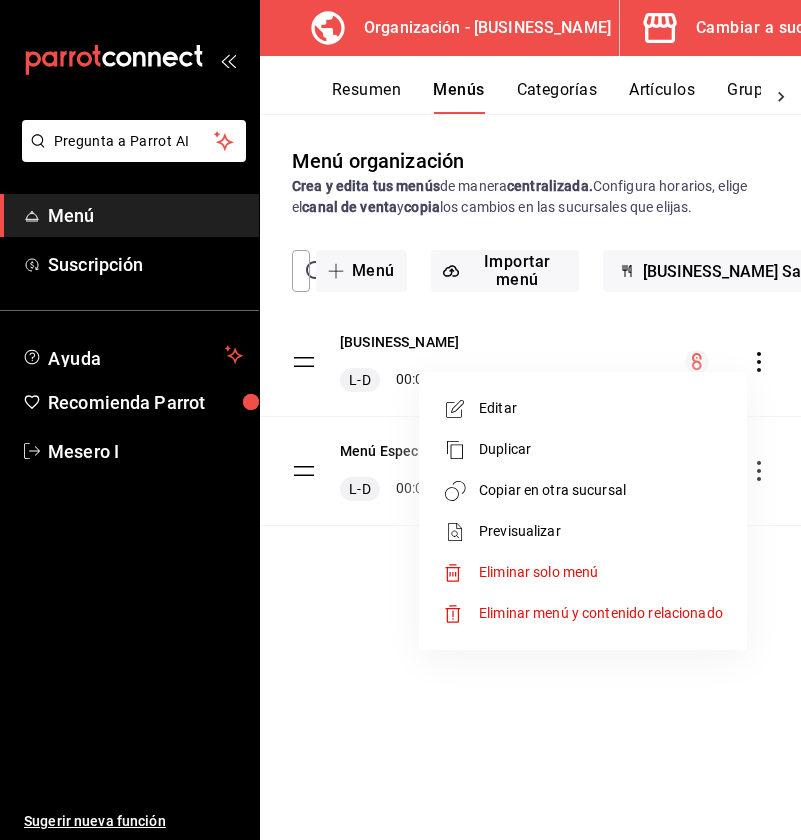 click on "Copiar en otra sucursal" at bounding box center [583, 490] 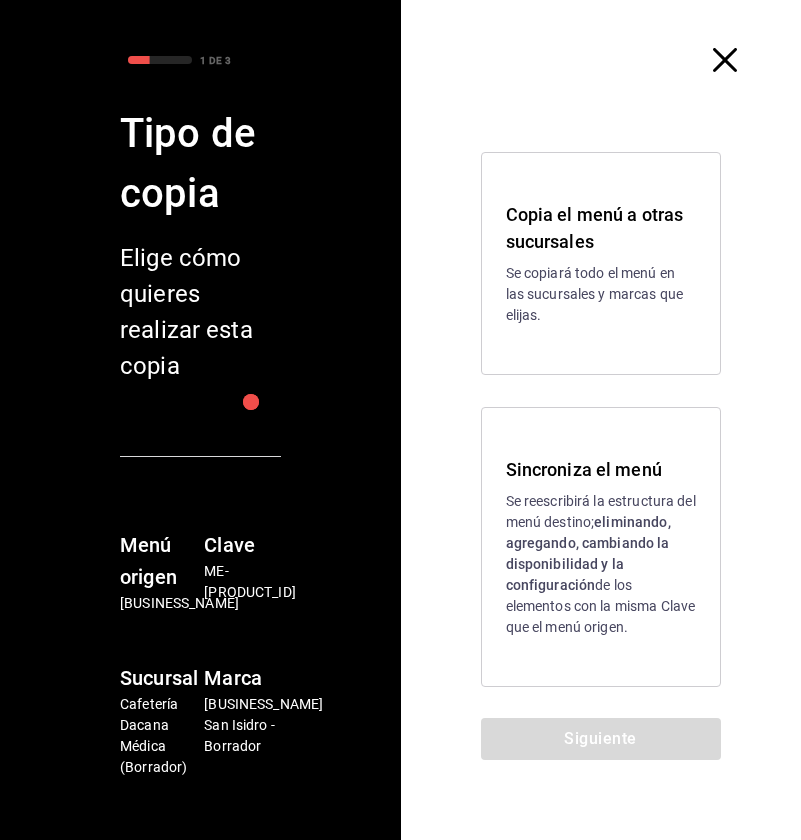 click on "Se reescribirá la estructura del menú destino;  eliminando, agregando, cambiando la disponibilidad y la configuración  de los elementos con la misma Clave que el menú origen." at bounding box center (601, 564) 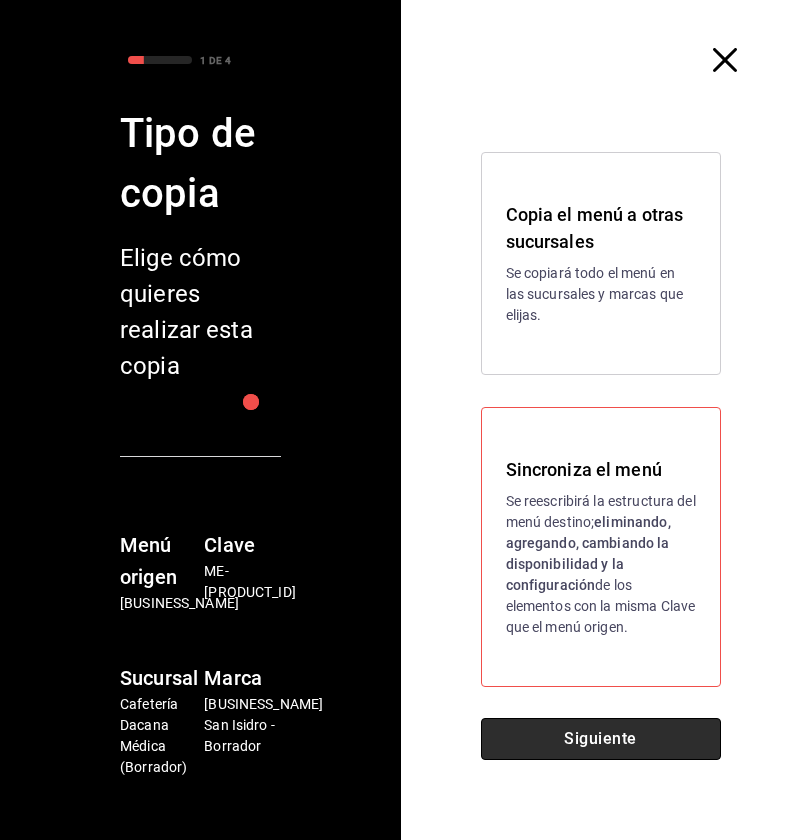 click on "Siguiente" at bounding box center [601, 739] 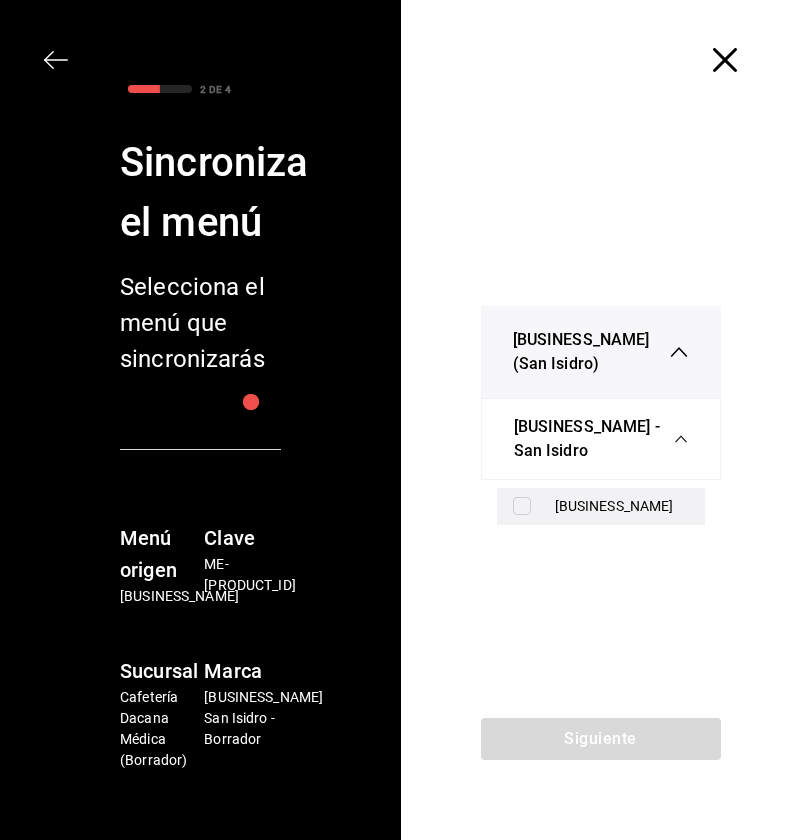 click on "[BUSINESS_NAME]" at bounding box center (622, 506) 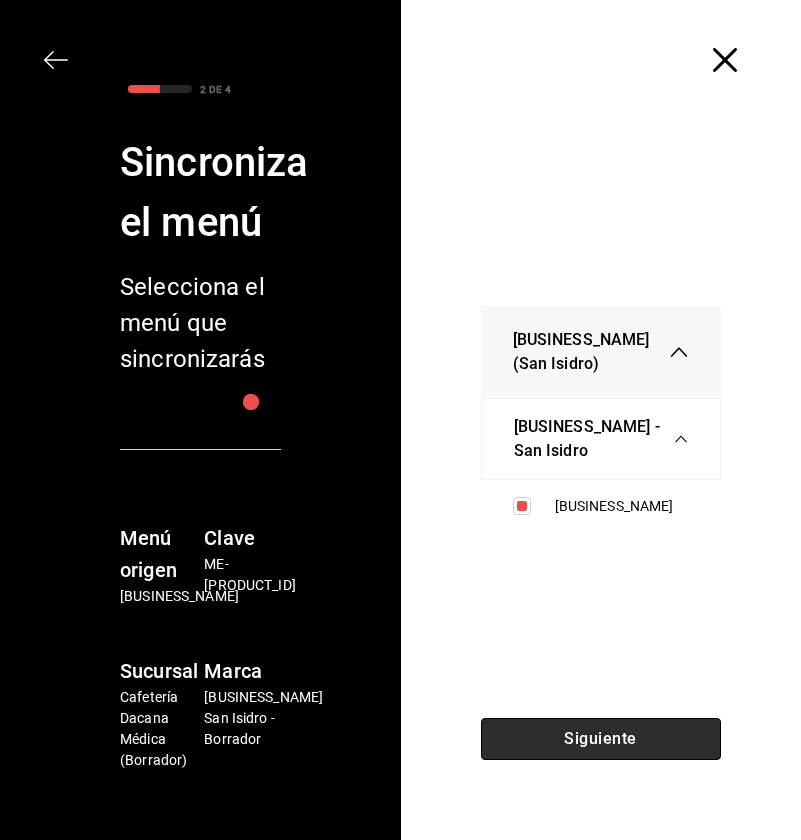 click on "Siguiente" at bounding box center [601, 739] 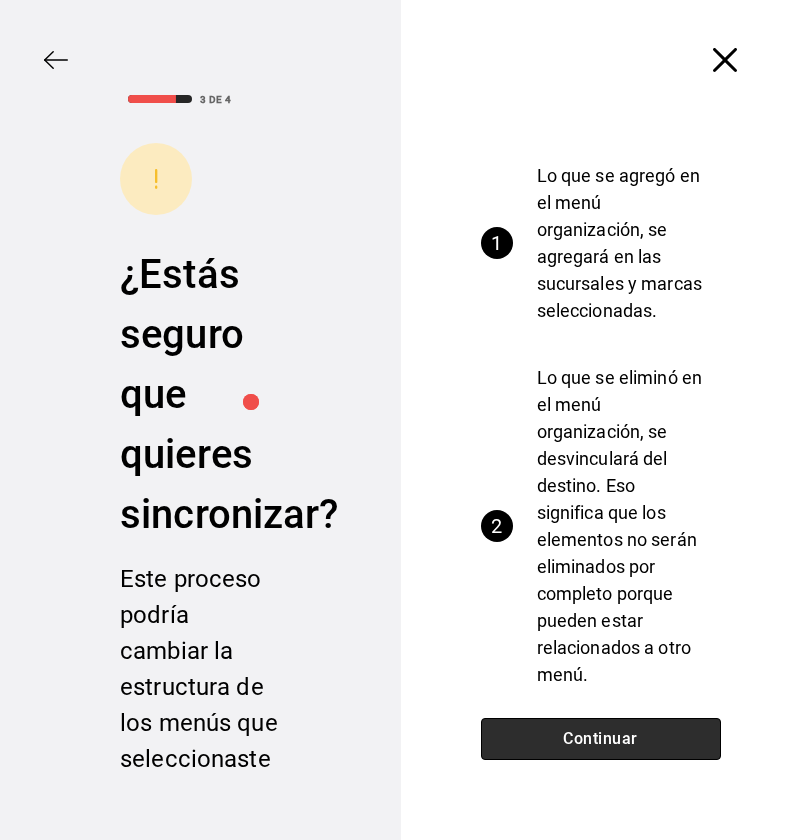 click on "Continuar" at bounding box center [601, 739] 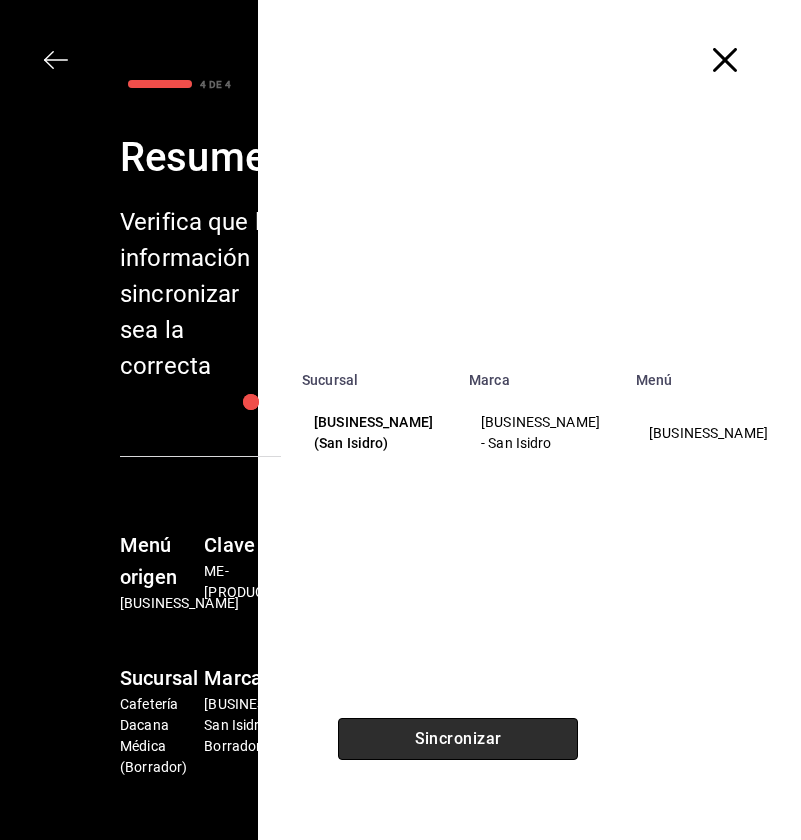 click on "Sincronizar" at bounding box center (458, 739) 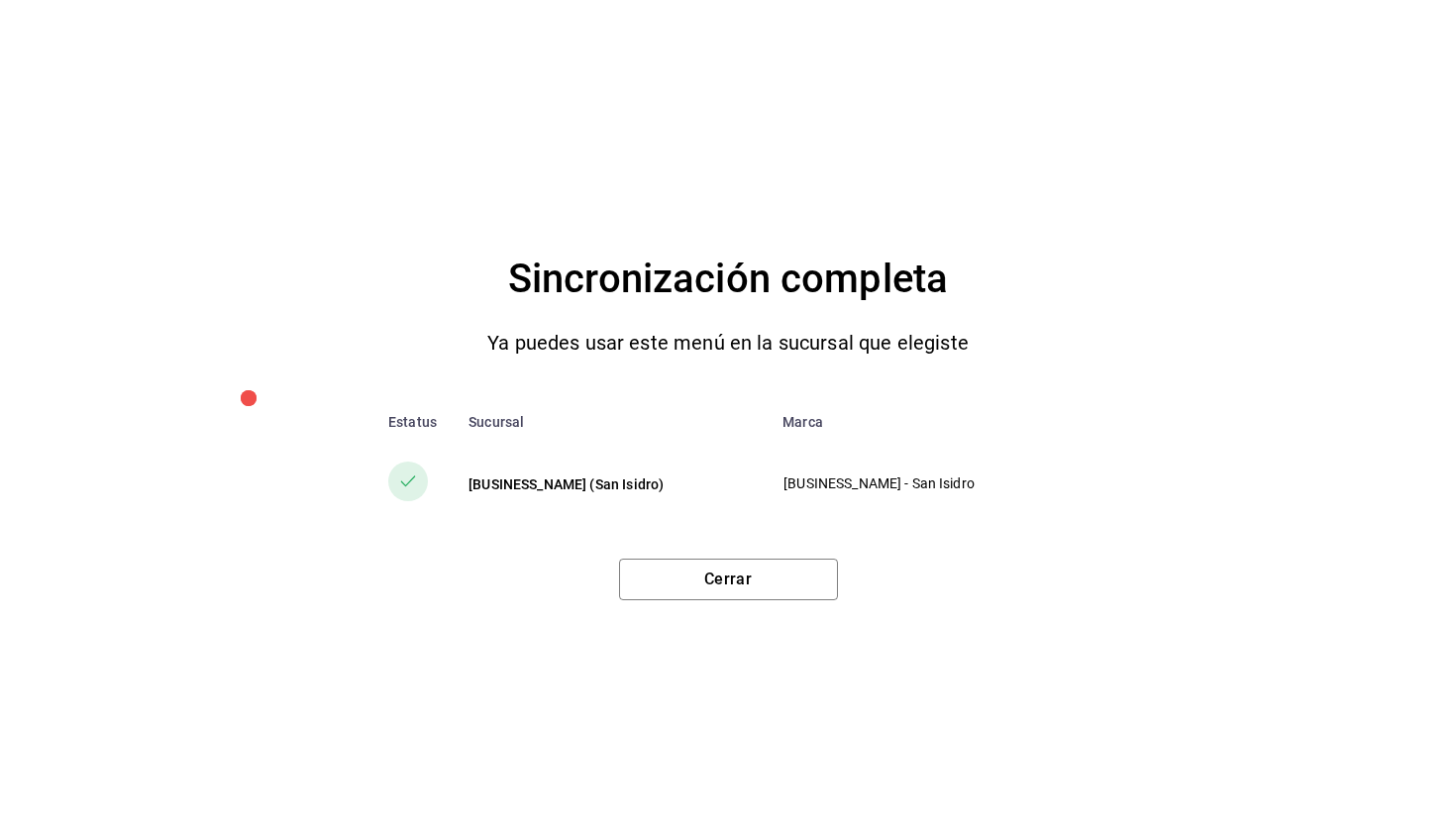 click on "Sincronización completa Ya puedes usar este menú en la sucursal que elegiste Estatus Sucursal Marca Cafetería Dacana Médica ([CITY]) Cafetería Dacana Médica - [CITY] Cerrar" at bounding box center [728, 416] 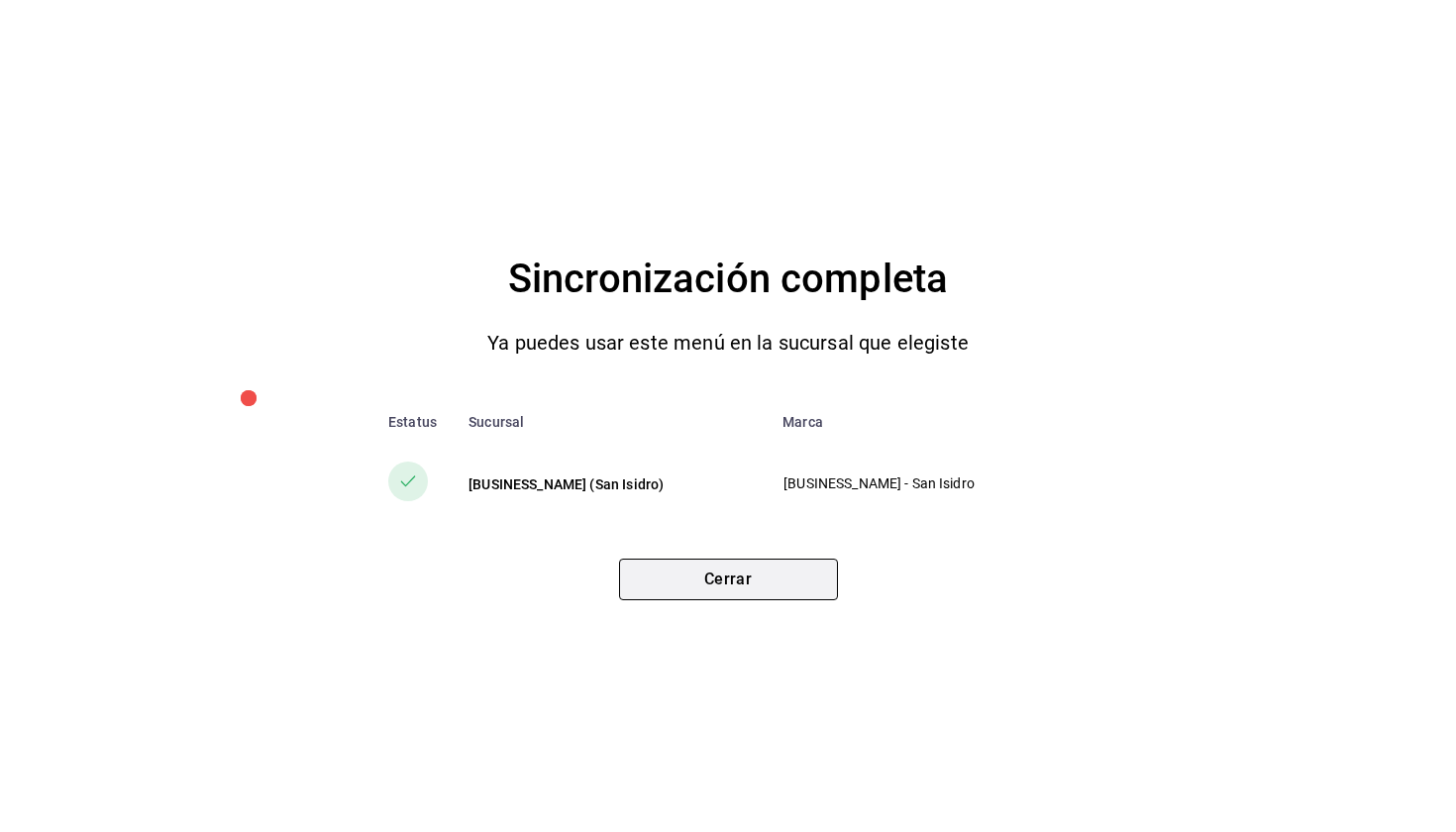 click on "Cerrar" at bounding box center (728, 579) 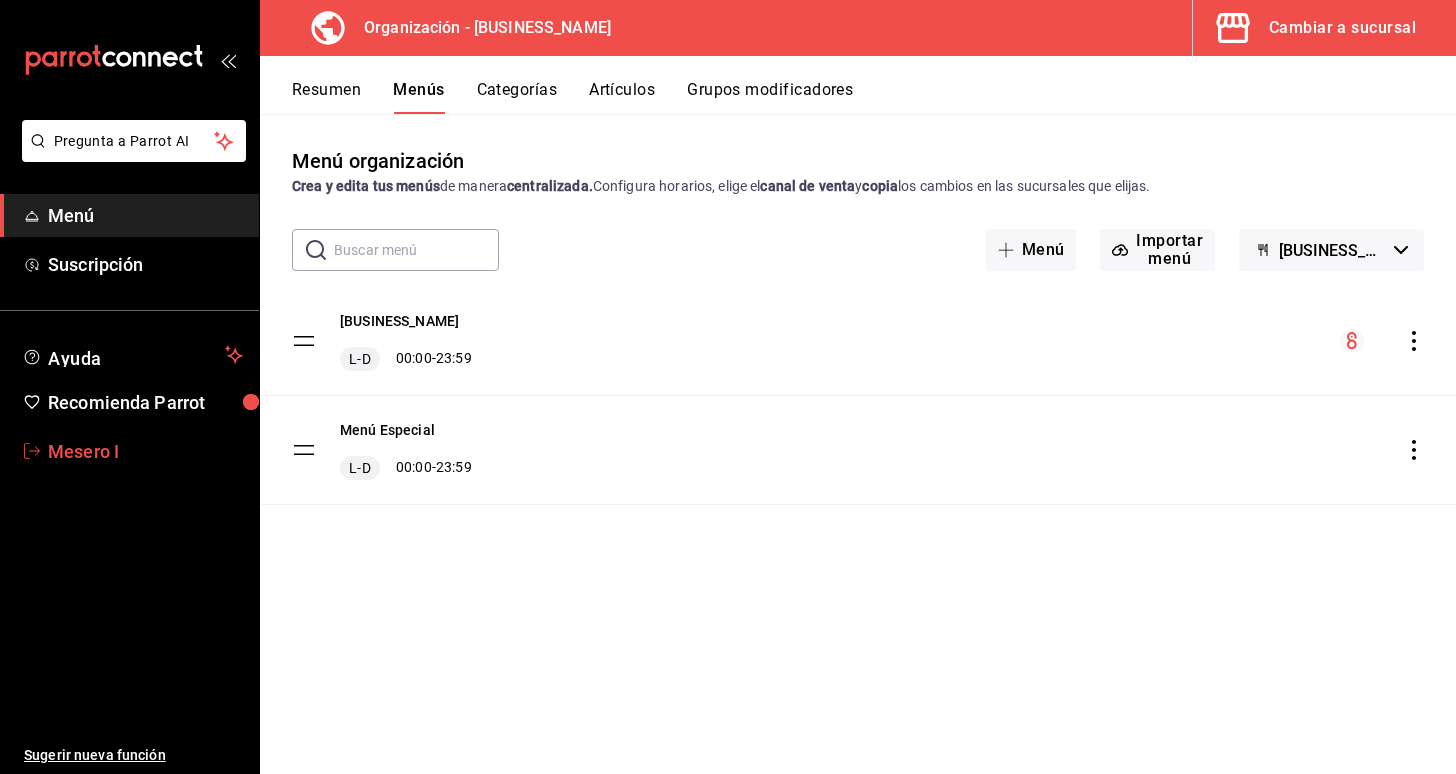 click on "Mesero I" at bounding box center (145, 451) 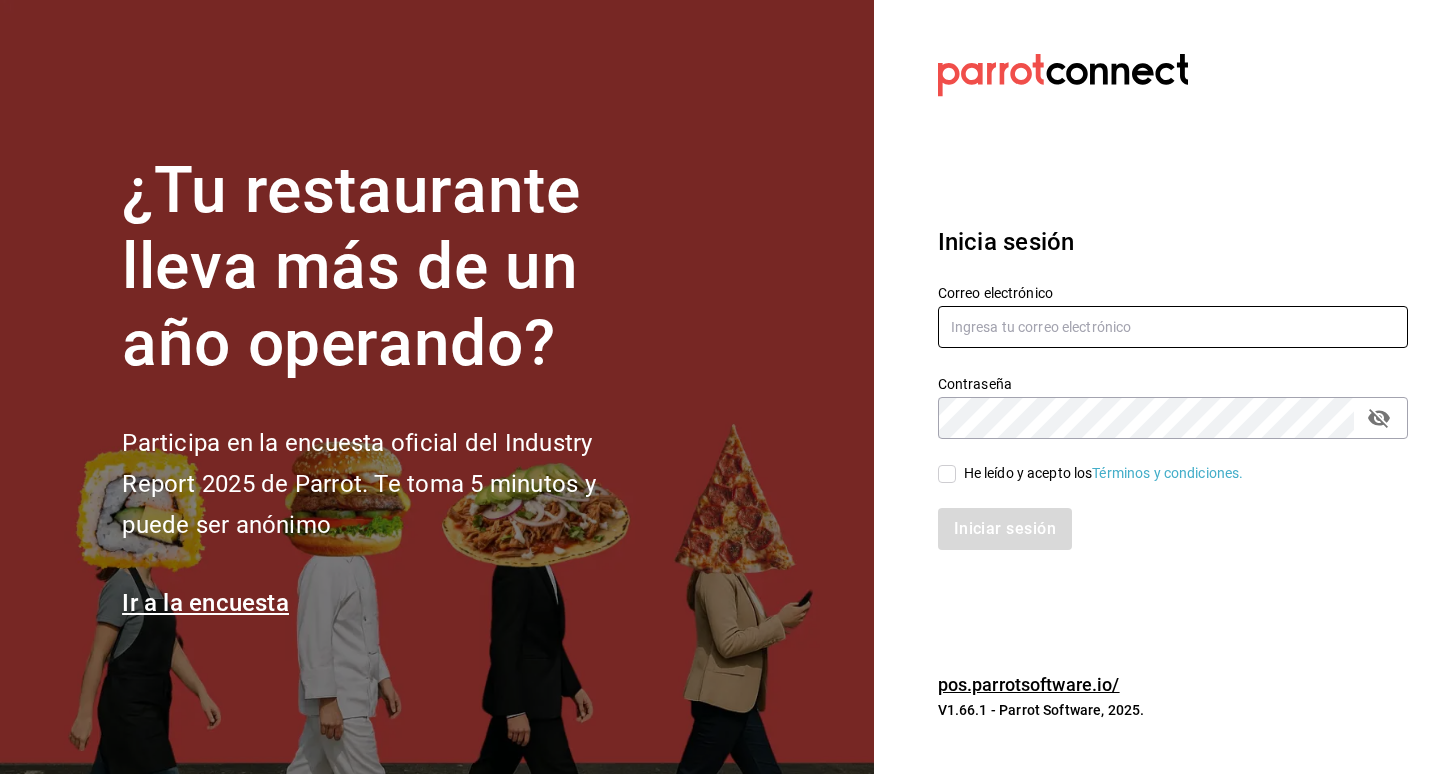 type on "[USERNAME]@[DOMAIN]" 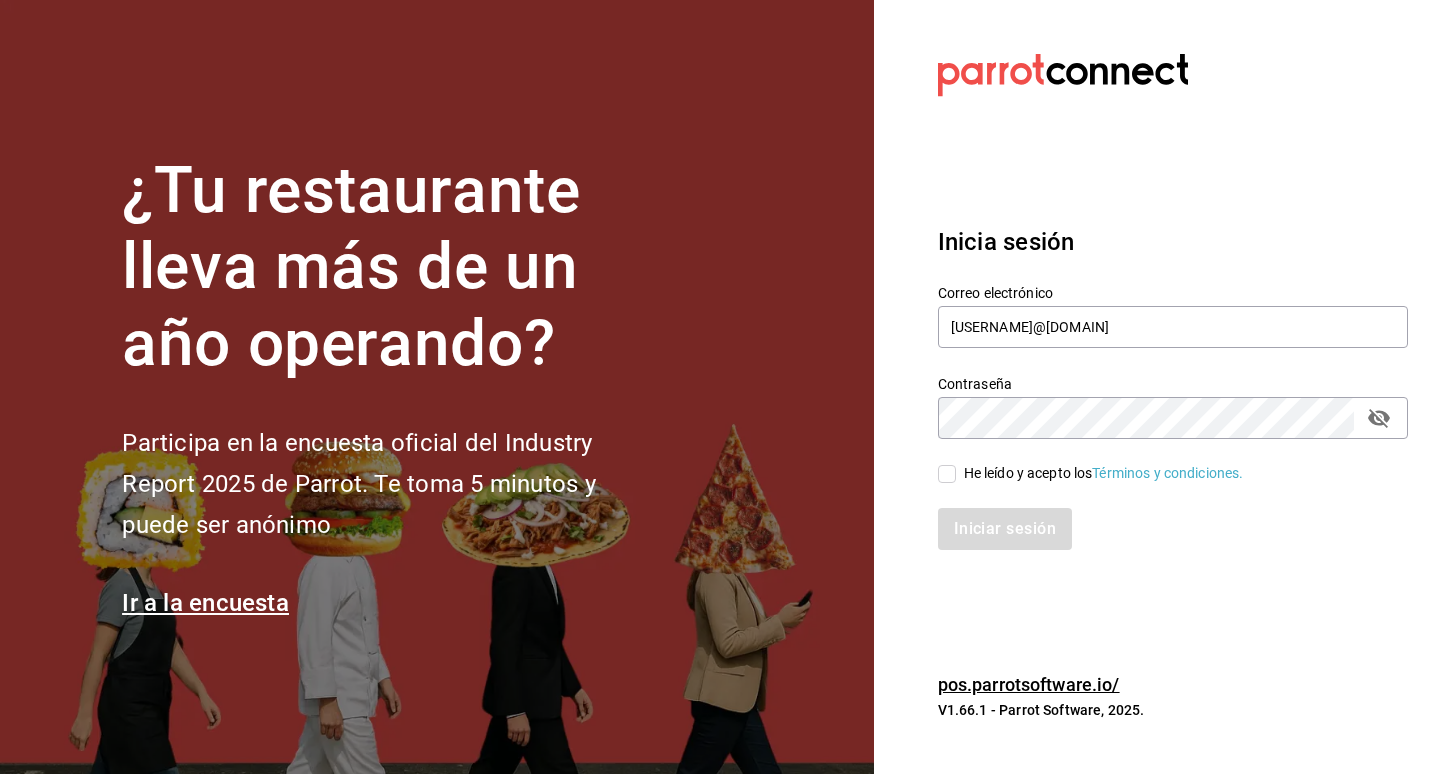 click on "He leído y acepto los  Términos y condiciones." at bounding box center [1104, 473] 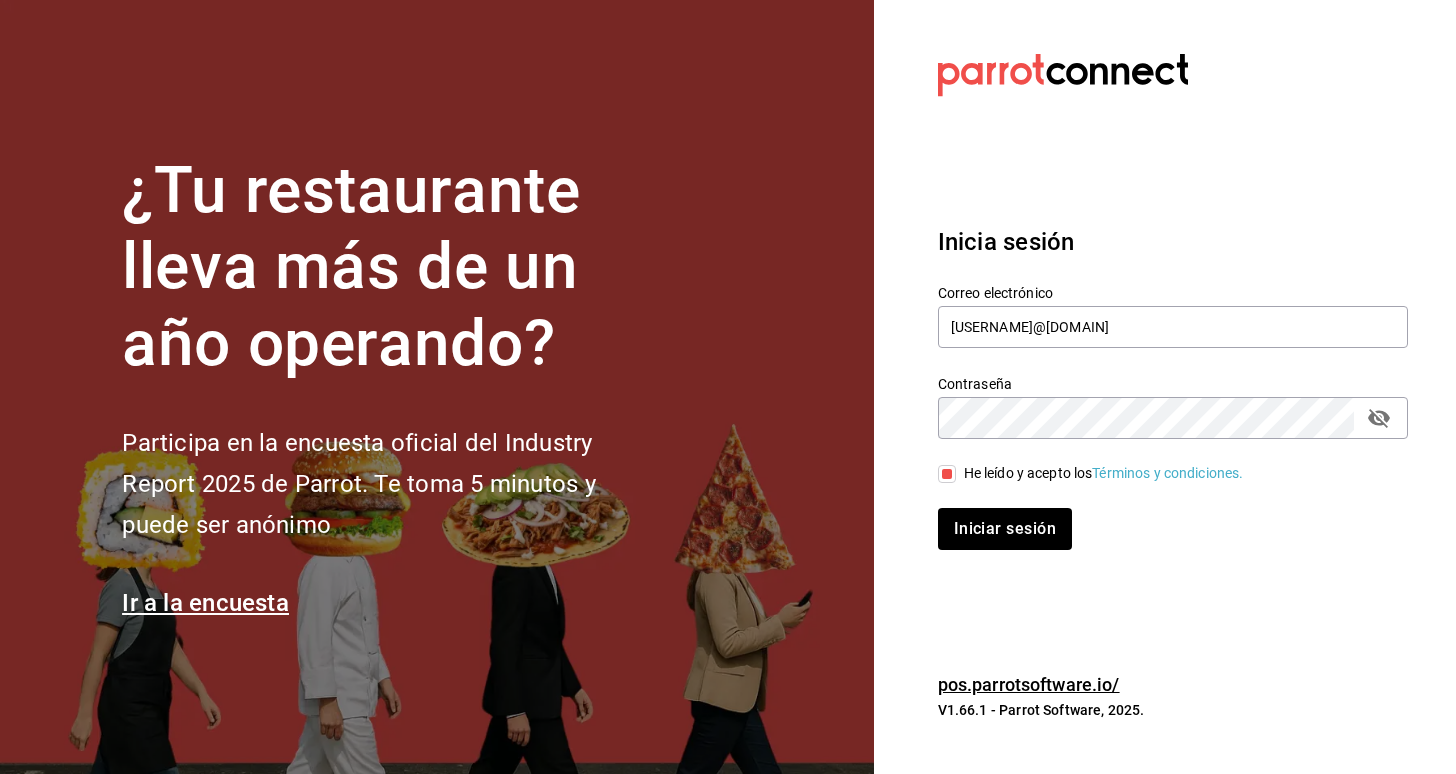 click on "Iniciar sesión" at bounding box center [1161, 517] 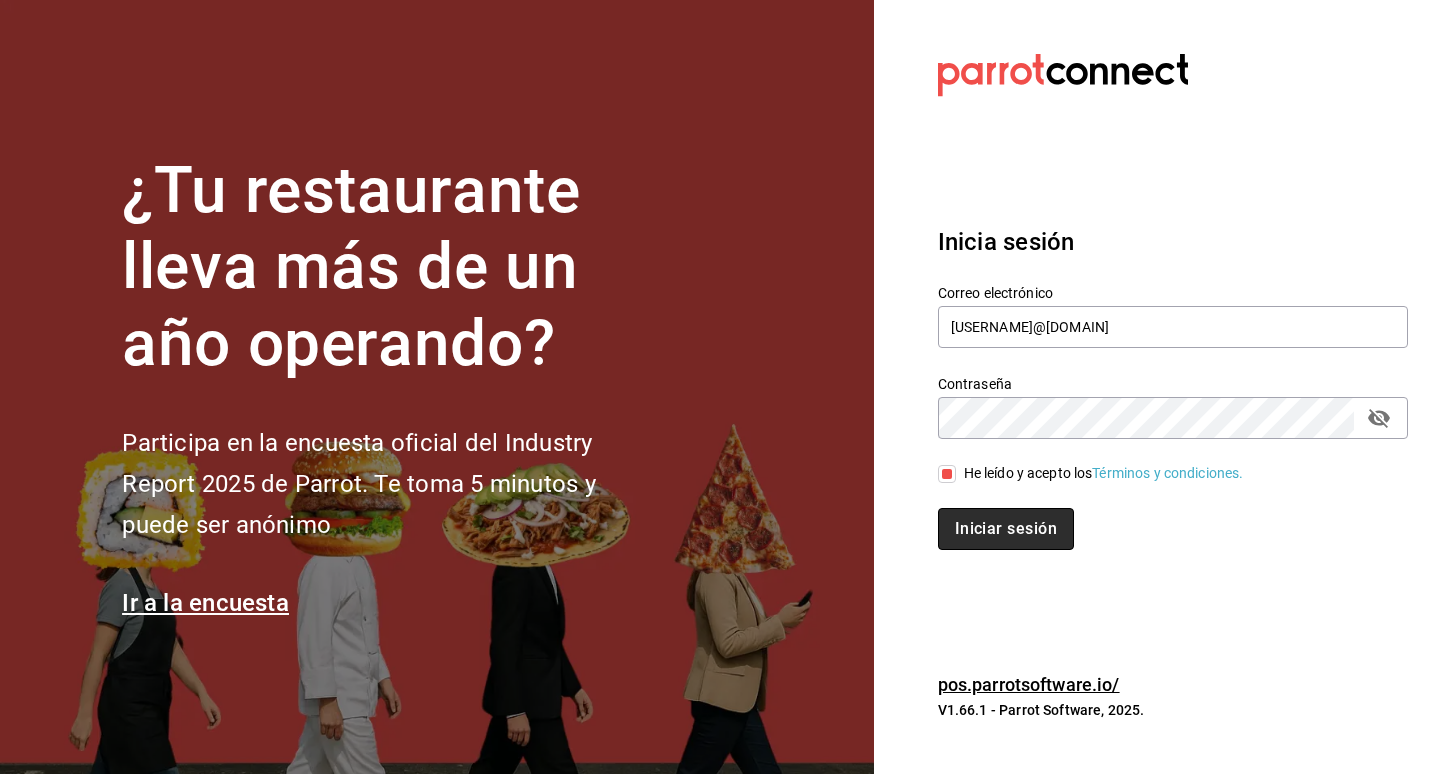 click on "Iniciar sesión" at bounding box center (1006, 529) 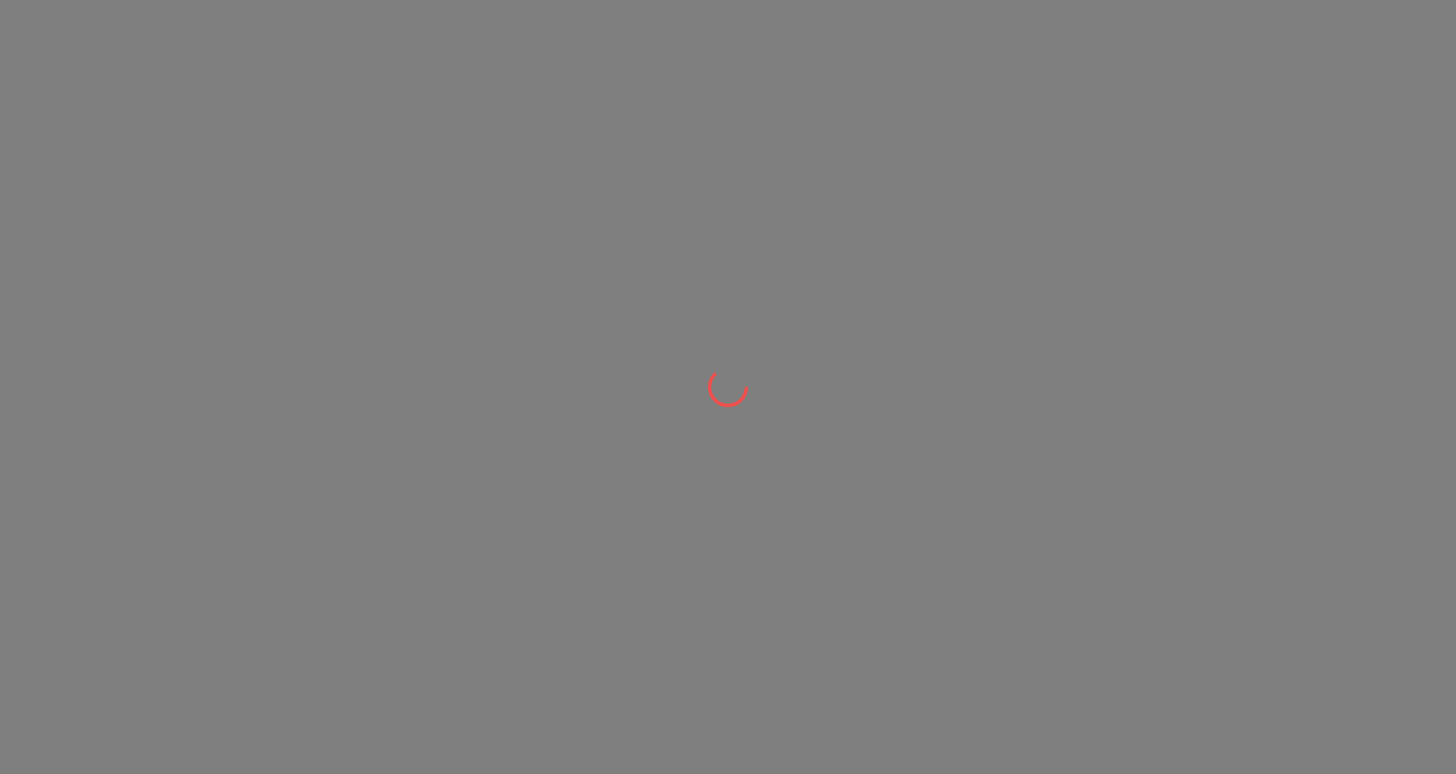 scroll, scrollTop: 0, scrollLeft: 0, axis: both 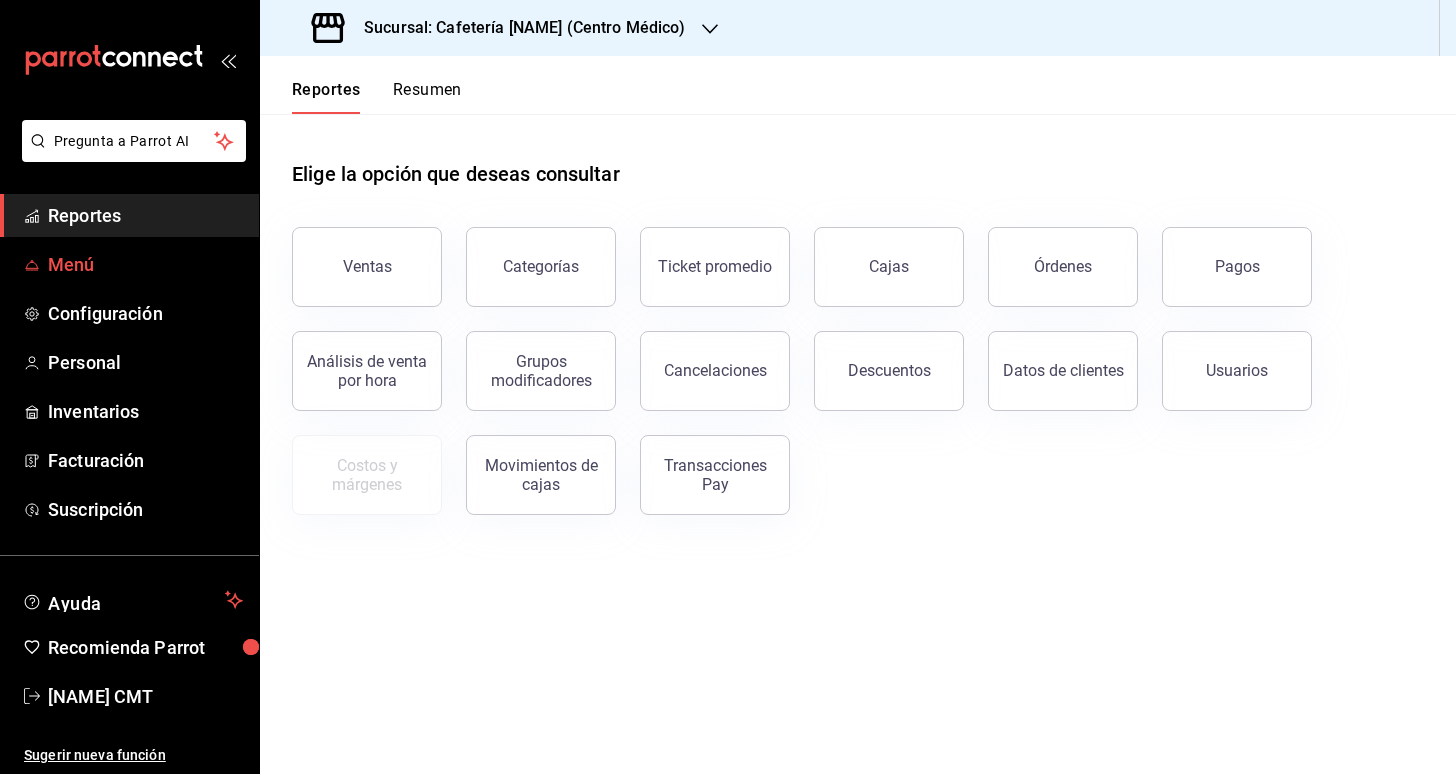 click on "Menú" at bounding box center [145, 264] 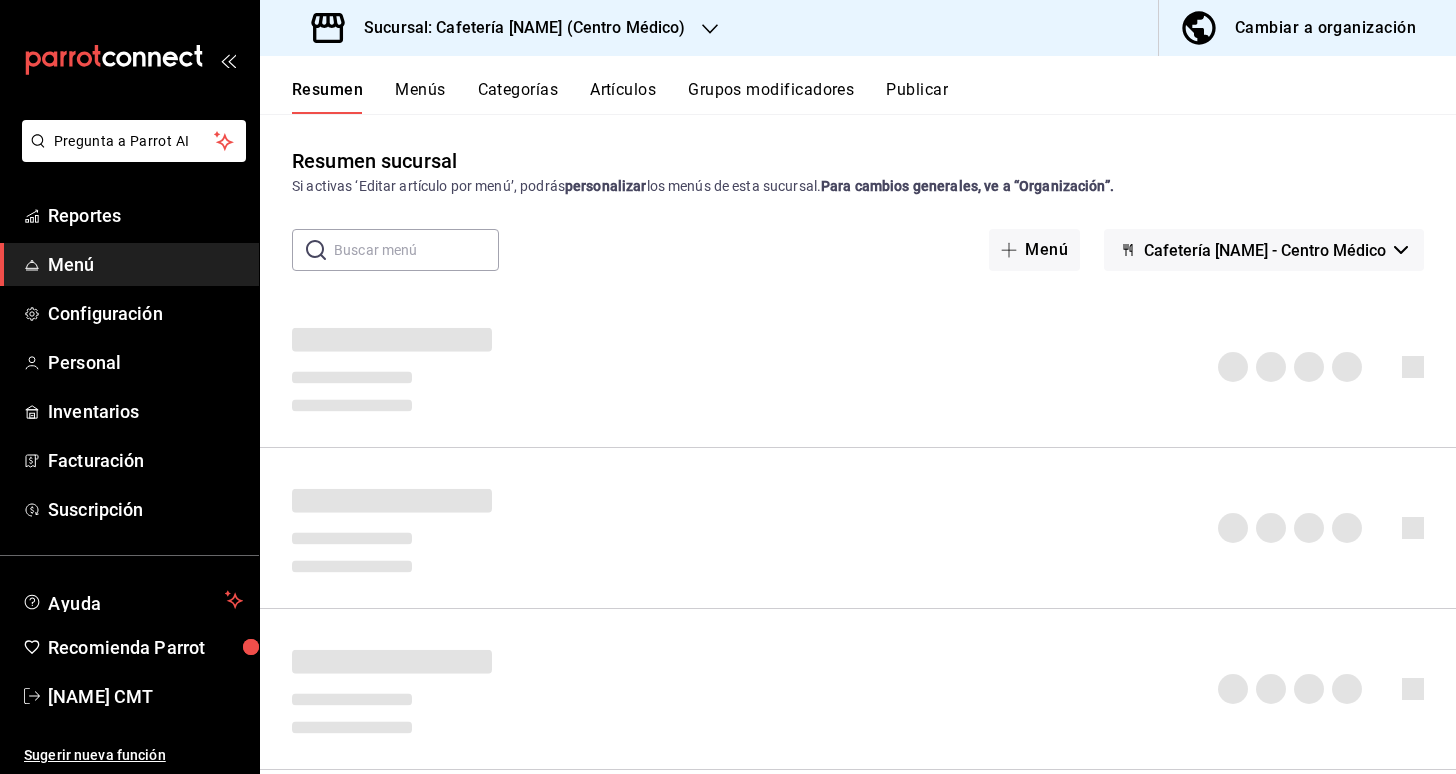 click on "Cambiar a organización" at bounding box center (1325, 28) 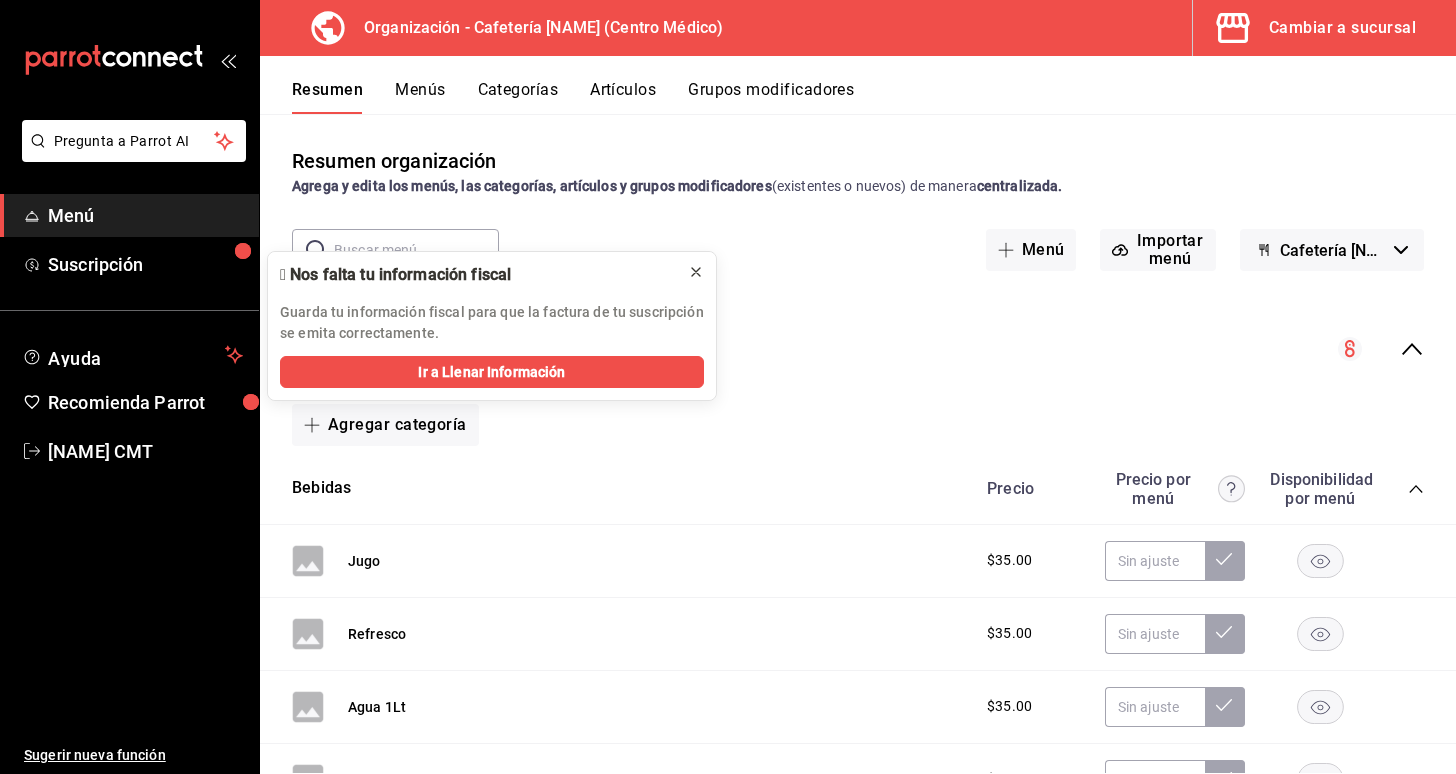 click 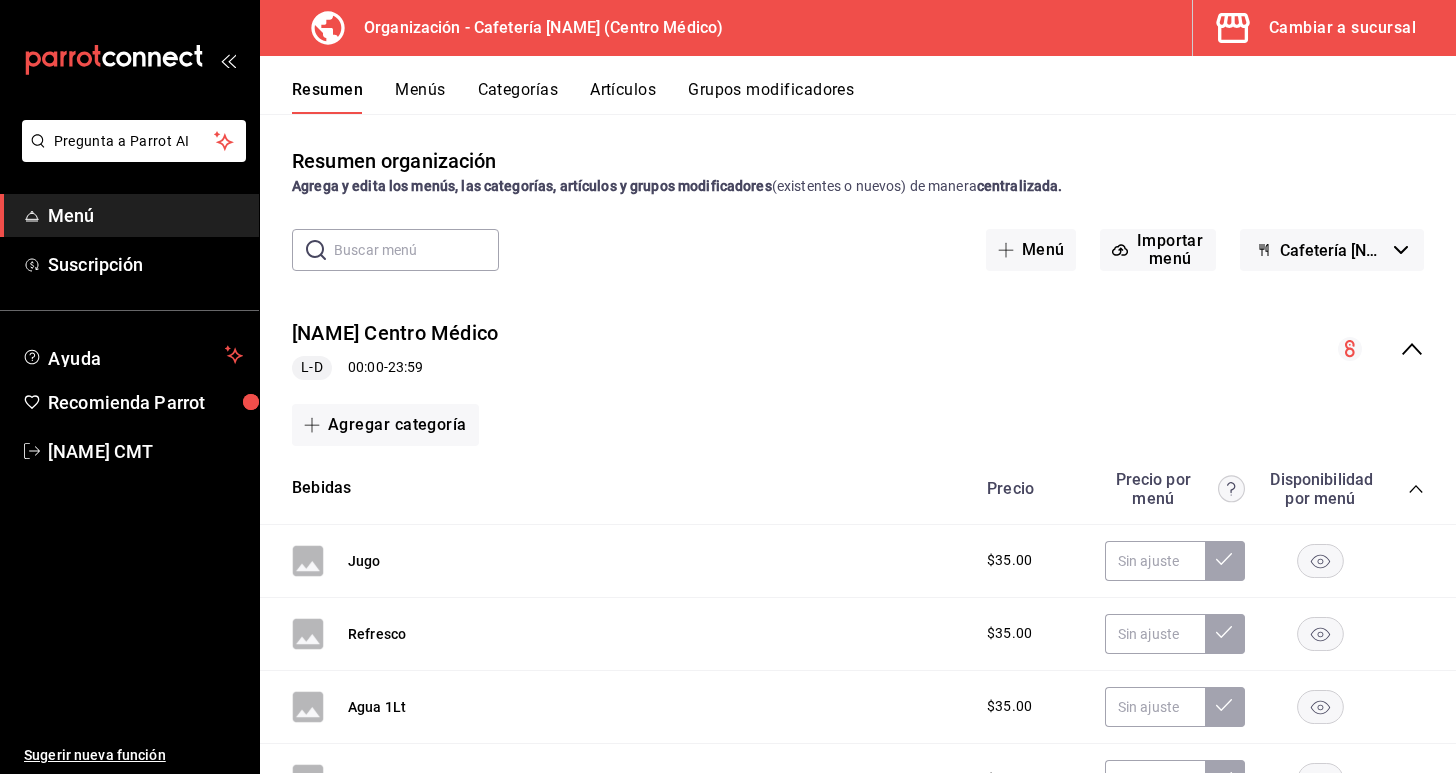 click 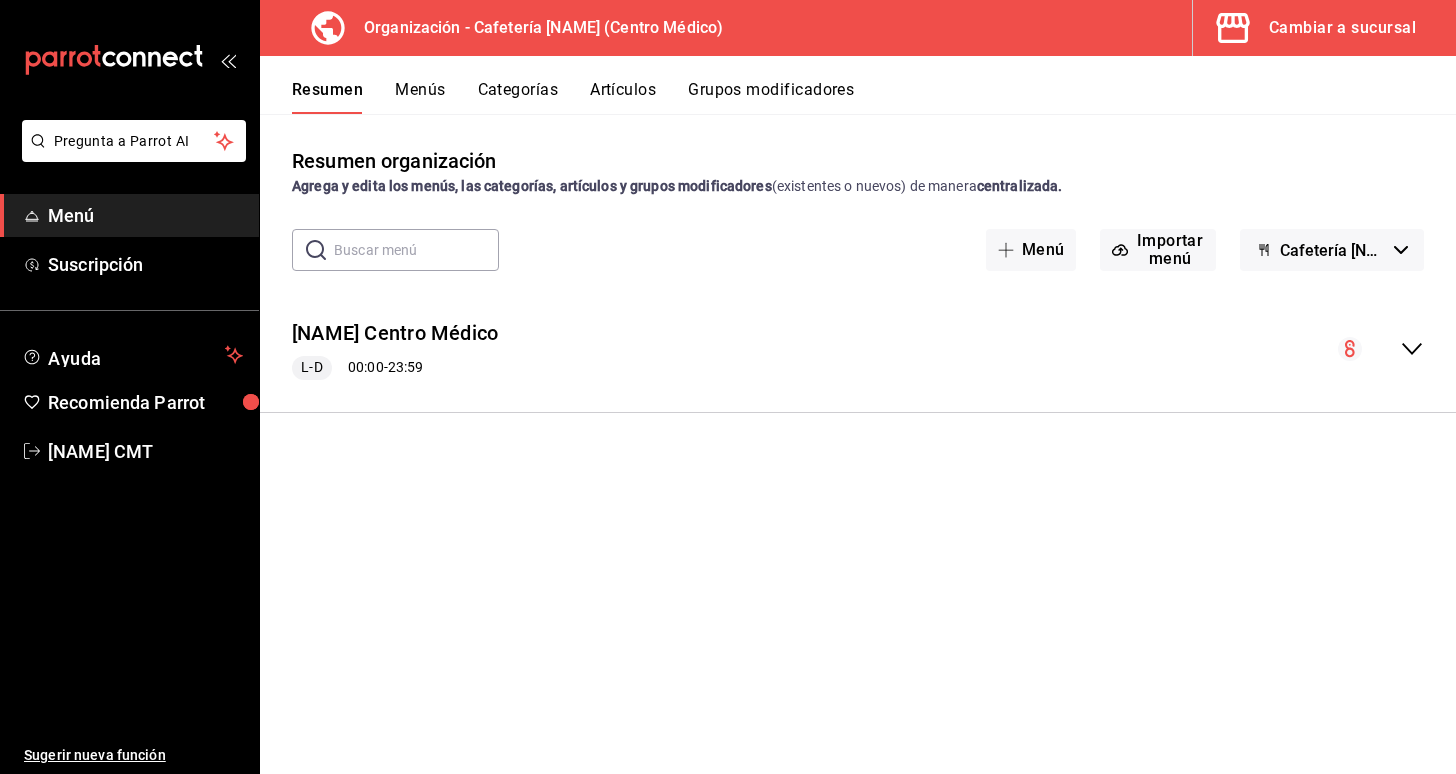 click 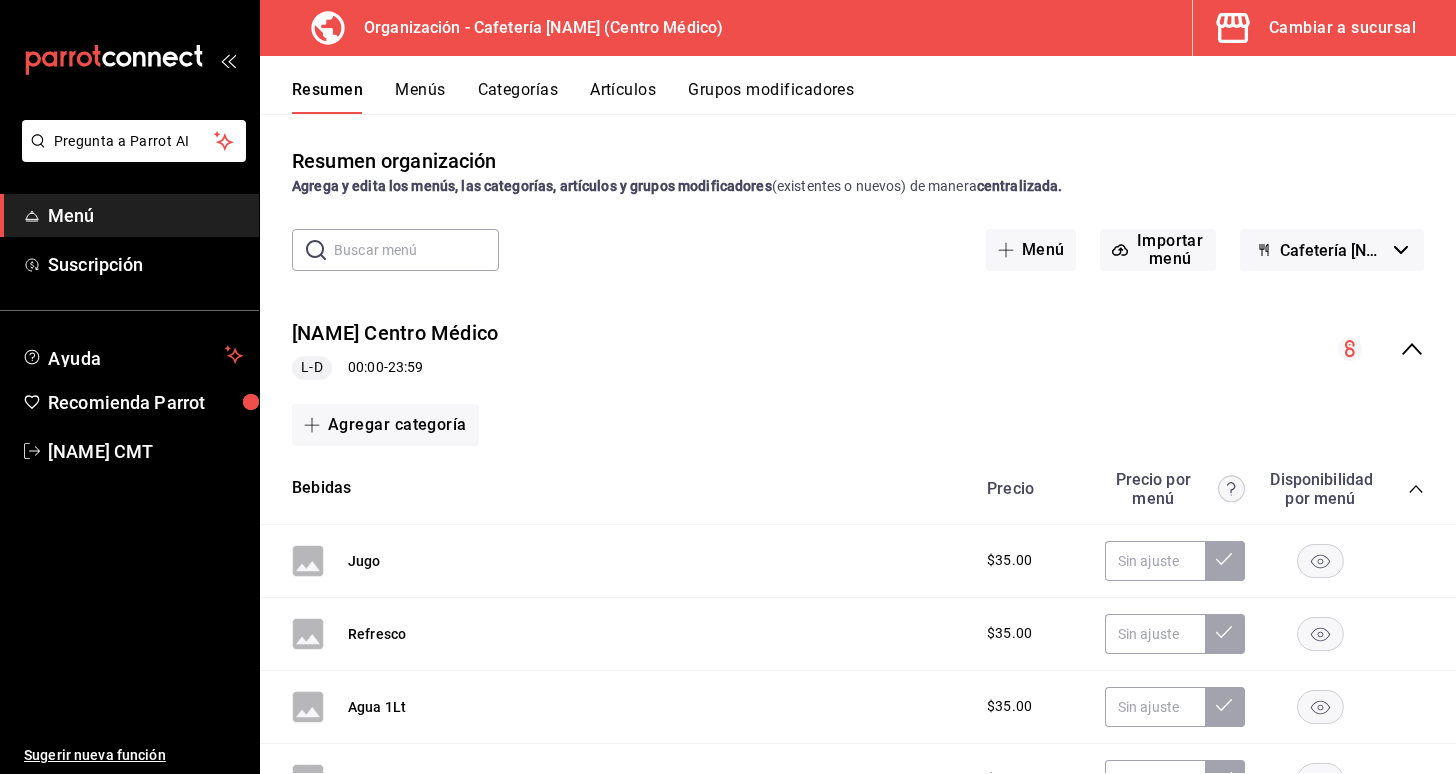 click at bounding box center [1416, 489] 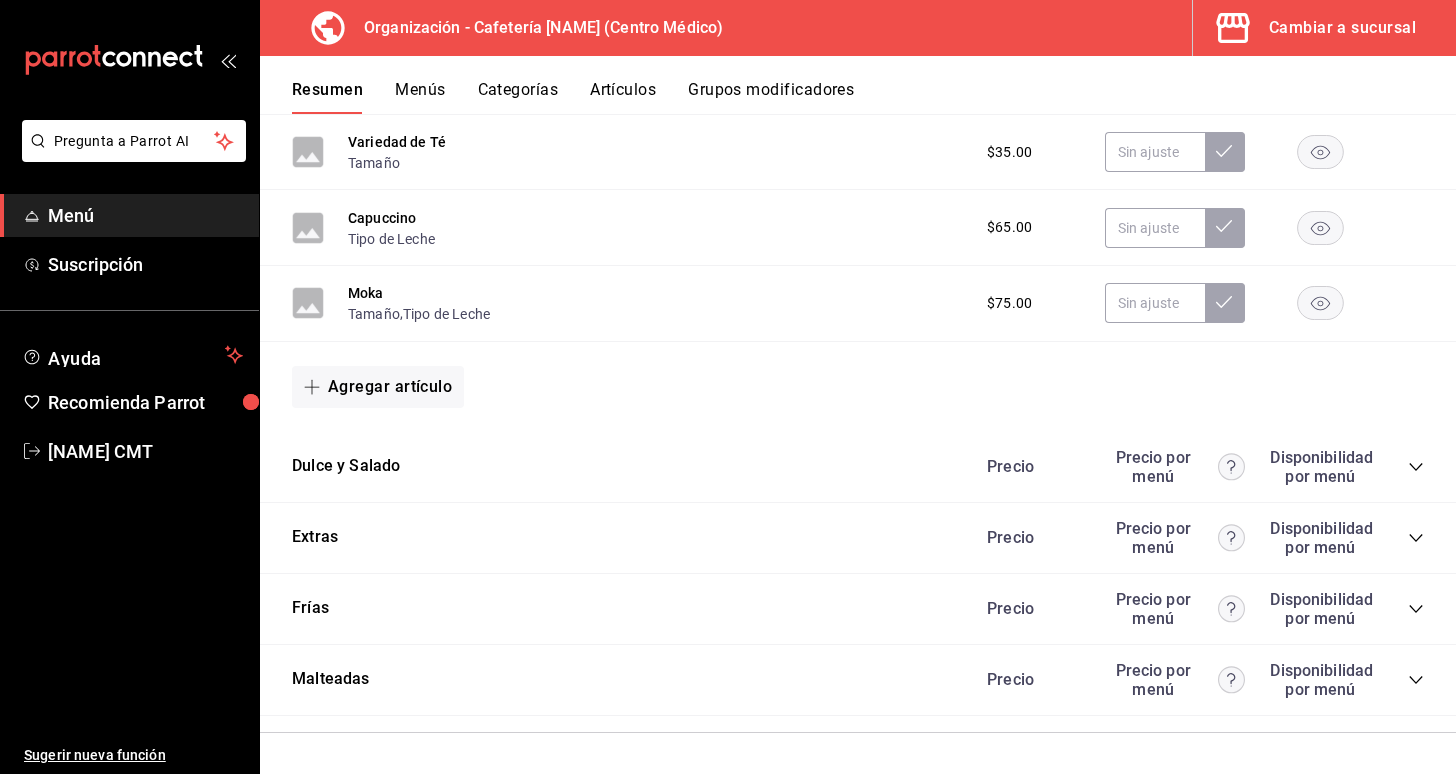 scroll, scrollTop: 1460, scrollLeft: 0, axis: vertical 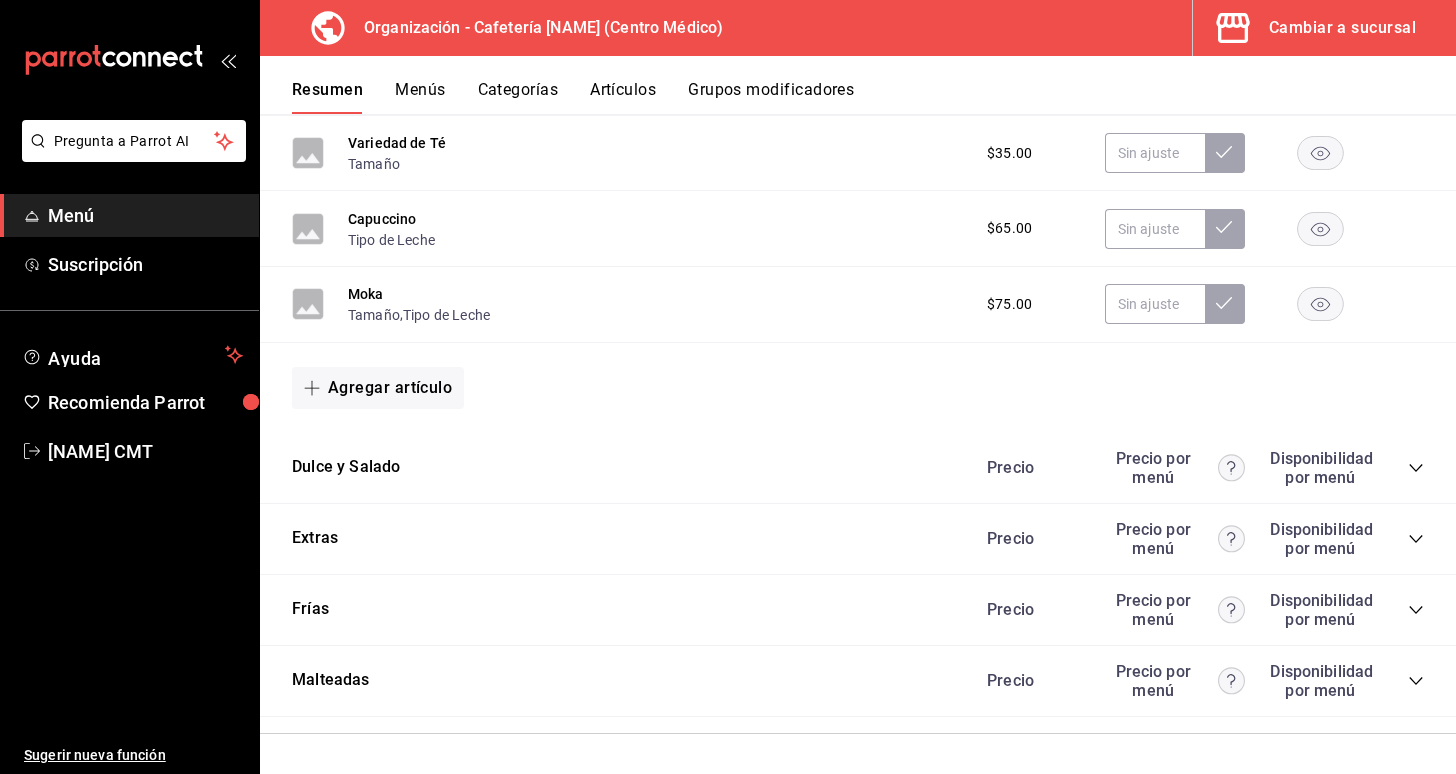 click on "Precio Precio por menú   Disponibilidad por menú" at bounding box center [1195, 539] 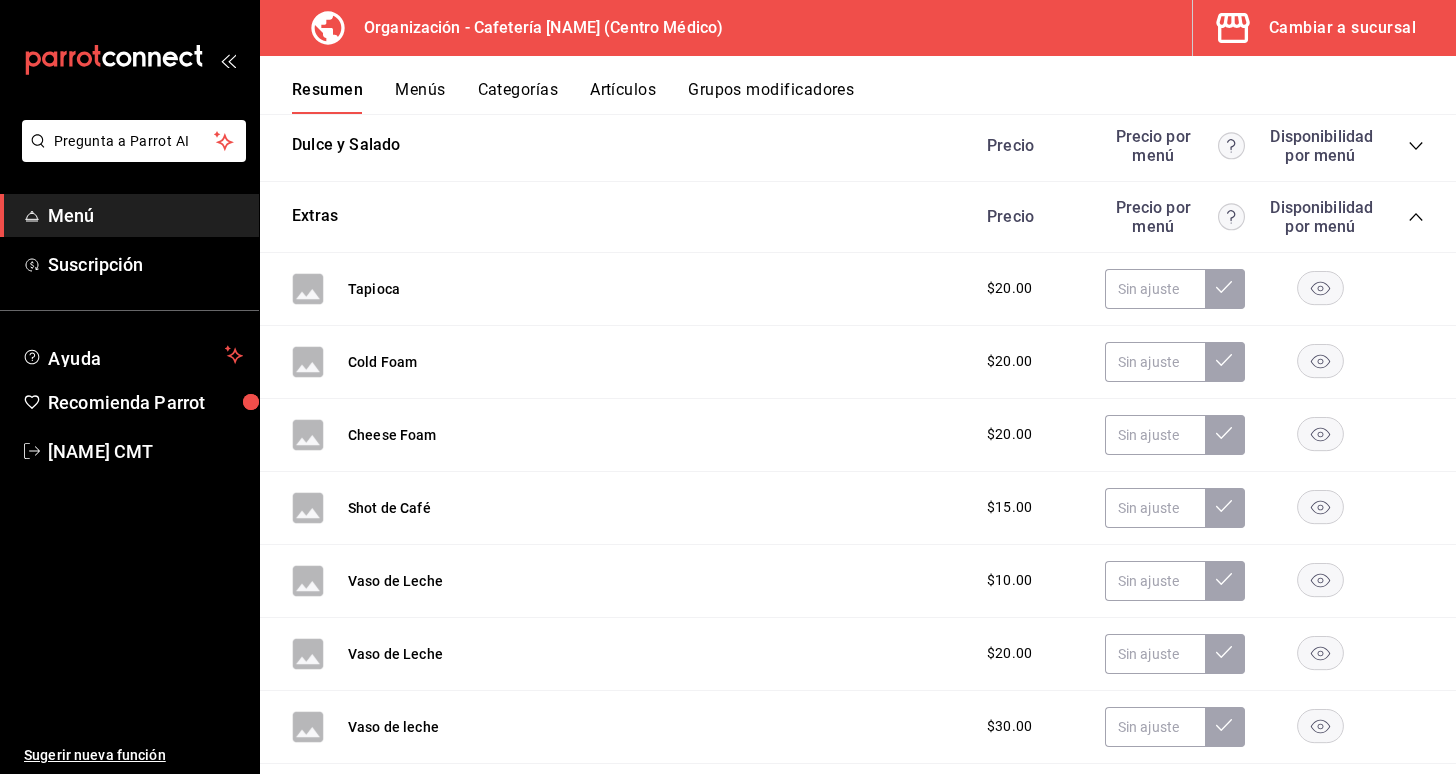 scroll, scrollTop: 1791, scrollLeft: 0, axis: vertical 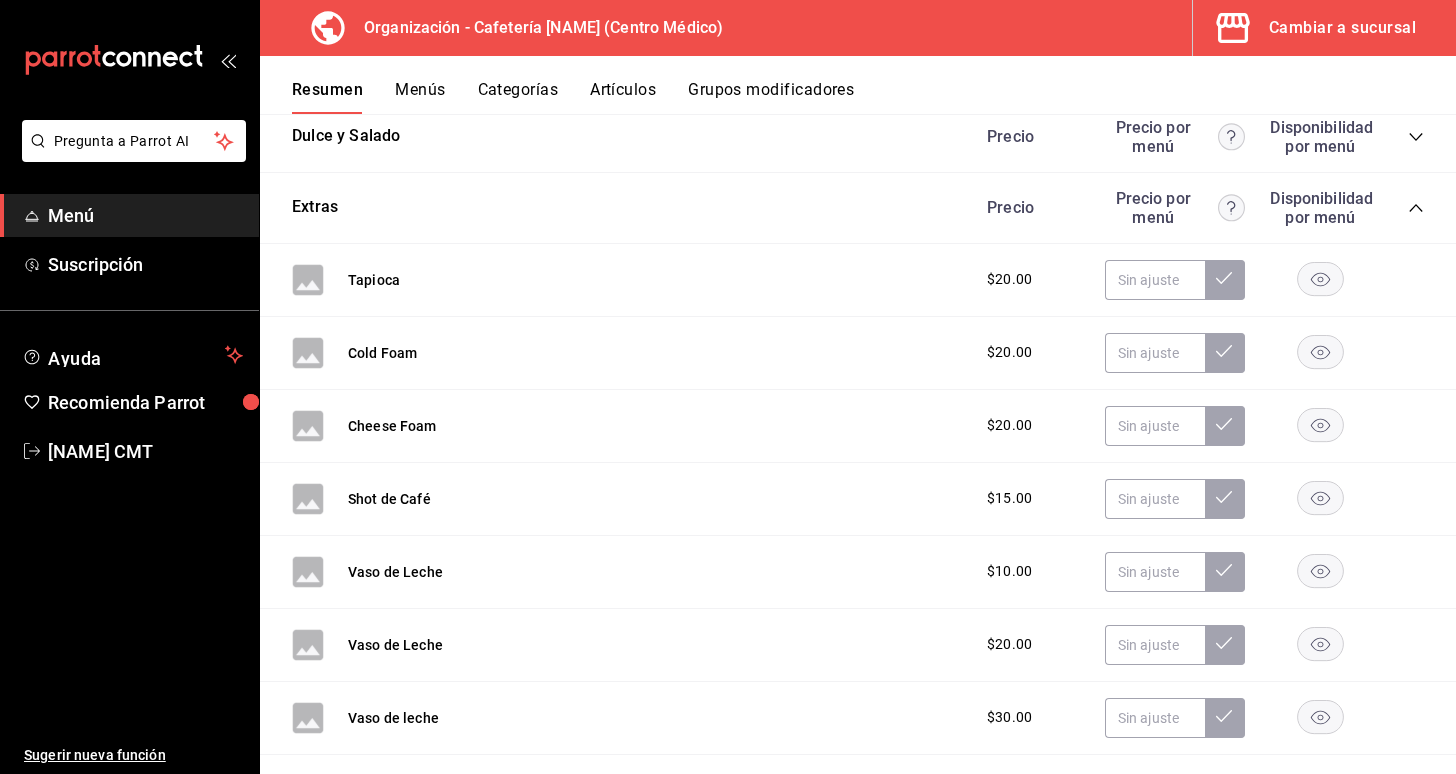 click on "Artículos" at bounding box center (623, 97) 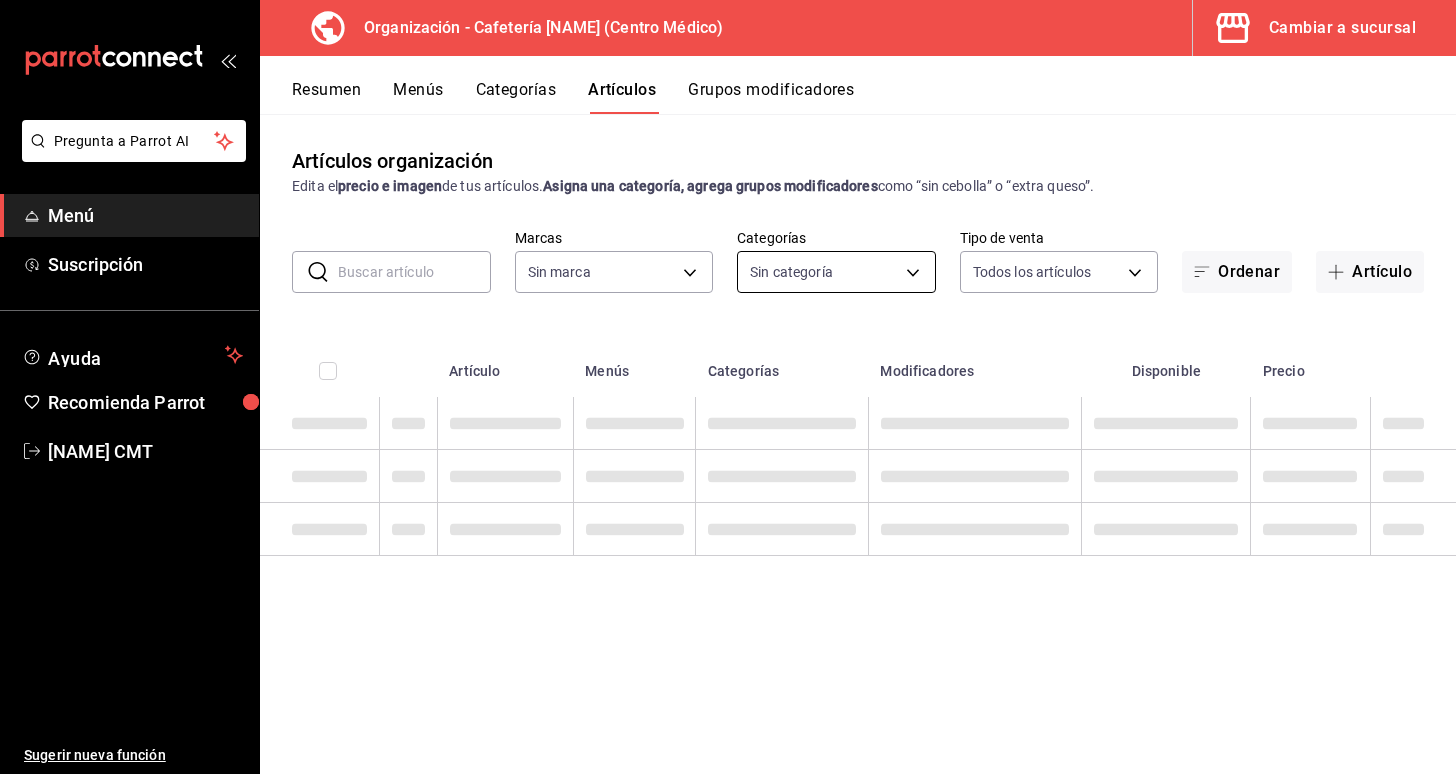 type on "a0320c57-62b3-4618-a301-82d02063390a,09012e2f-11cf-4729-9479-e66a44ac498f" 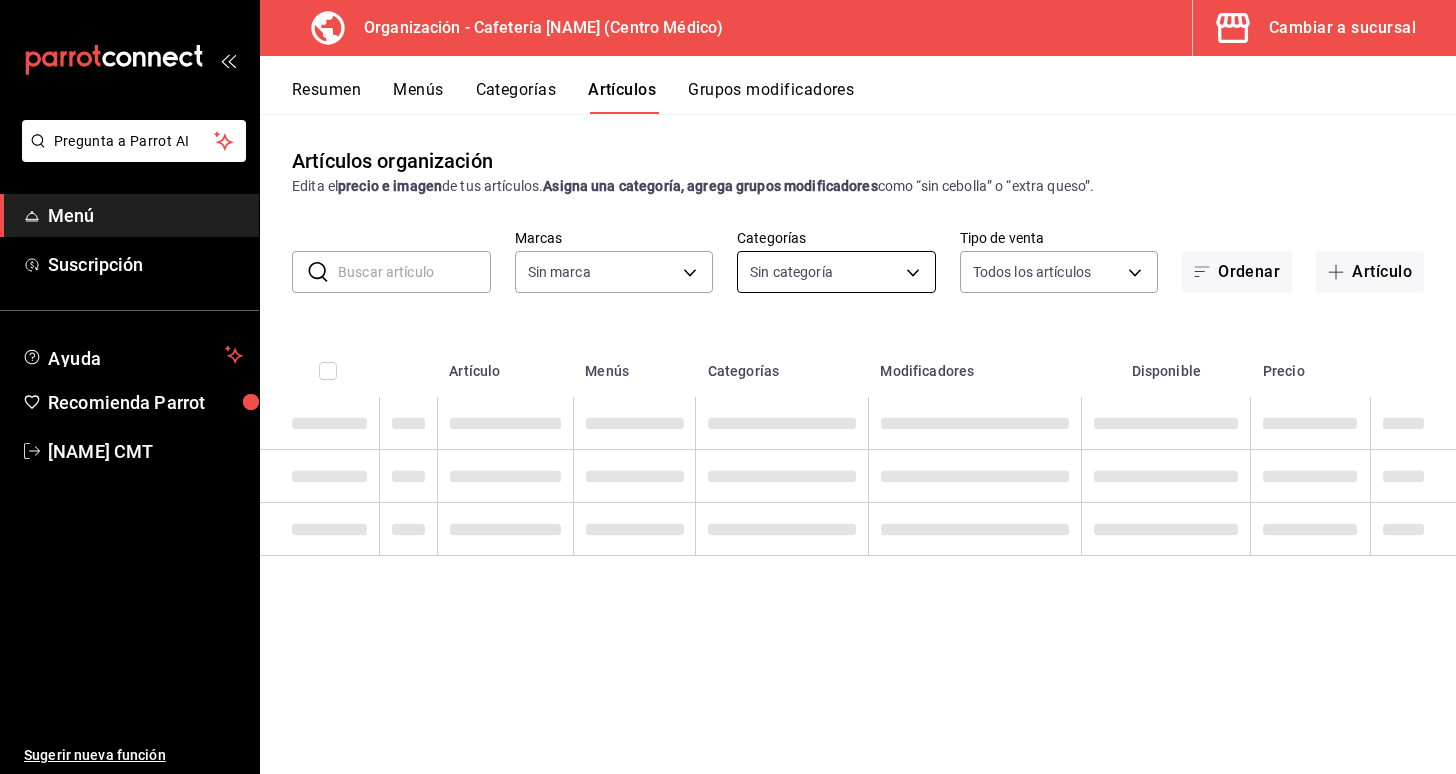 click on "Pregunta a Parrot AI Menú   Suscripción   Ayuda Recomienda Parrot   Dacana CMT   Sugerir nueva función   Organización - Cafetería Dacana (Centro Médico) Cambiar a sucursal Resumen Menús Categorías Artículos Grupos modificadores Artículos organización Edita el  precio e imagen  de tus artículos.  Asigna una categoría, agrega grupos modificadores  como “sin cebolla” o “extra queso”. ​ ​ Marcas Sin marca a0320c57-62b3-4618-a301-82d02063390a,09012e2f-11cf-4729-9479-e66a44ac498f Categorías Sin categoría Tipo de venta Todos los artículos ALL Ordenar Artículo Artículo Menús Categorías Modificadores Disponible Precio Guardar GANA 1 MES GRATIS EN TU SUSCRIPCIÓN AQUÍ ¿Recuerdas cómo empezó tu restaurante?
Hoy puedes ayudar a un colega a tener el mismo cambio que tú viviste.
Recomienda Parrot directamente desde tu Portal Administrador.
Es fácil y rápido.
🎁 Por cada restaurante que se una, ganas 1 mes gratis. Ver video tutorial Ir a video Pregunta a Parrot AI Menú     Ayuda" at bounding box center (728, 387) 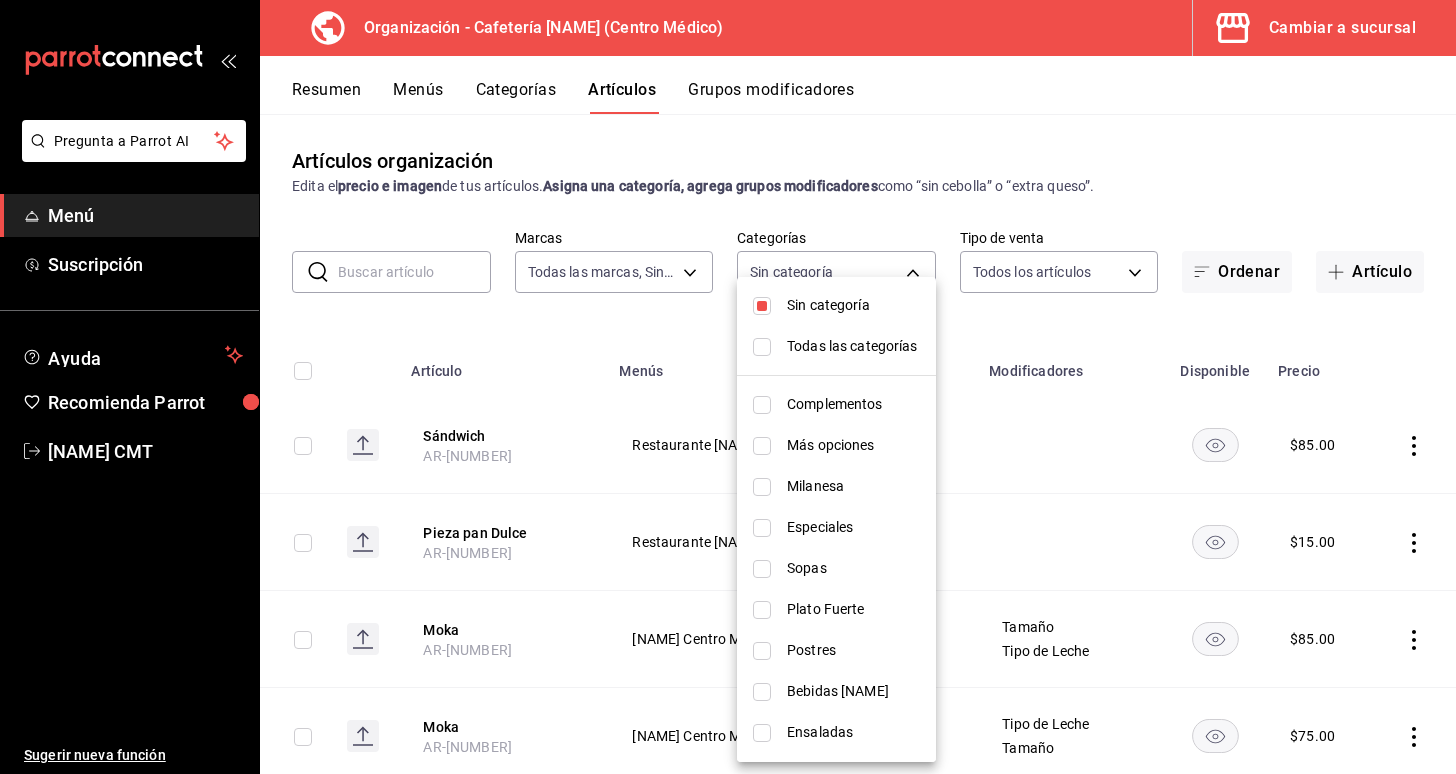 type on "6325caf4-8768-4d75-b4ac-f83889655f18,0fc848e1-ca8e-4cfc-a265-5a3d953b674c,42b450b6-8d7a-4157-968f-3a3e6c5541fa,91d22d5f-e08c-4016-8d43-ece01da61ba2,0361c716-9ad4-4b77-acbc-3f28ac6b2386,4fbbd920-f9e5-4297-80d8-b75967a13c76,9efdd97e-cc79-416e-b1c9-3748121d76dd,574e485d-fc2b-4182-b52d-30075c44a44c,f4bd00ef-a9eb-44c6-9ba9-c0dcd4e10097,7ddf94cf-2b29-47d1-8c90-f162ac3e11b2,ae36d32f-d5d4-40f9-85fb-c70ab5a1a60c,af411516-6f00-4d19-9b99-d6c23b79791a,32642c8b-77d4-472b-8c3b-e9cb590b0fc7,67447e42-1dfb-4f13-a21d-c85c217377c9,bc6c6c06-7b57-4822-8b13-4e15b9790096,3ca5583c-8d1d-4e38-9b11-4c389da1ff9f,ce41a219-b4bf-4dd8-ac25-7e49a8228c70,1de6bd8d-13db-4f4a-a3e2-ca5a7fc7c091" 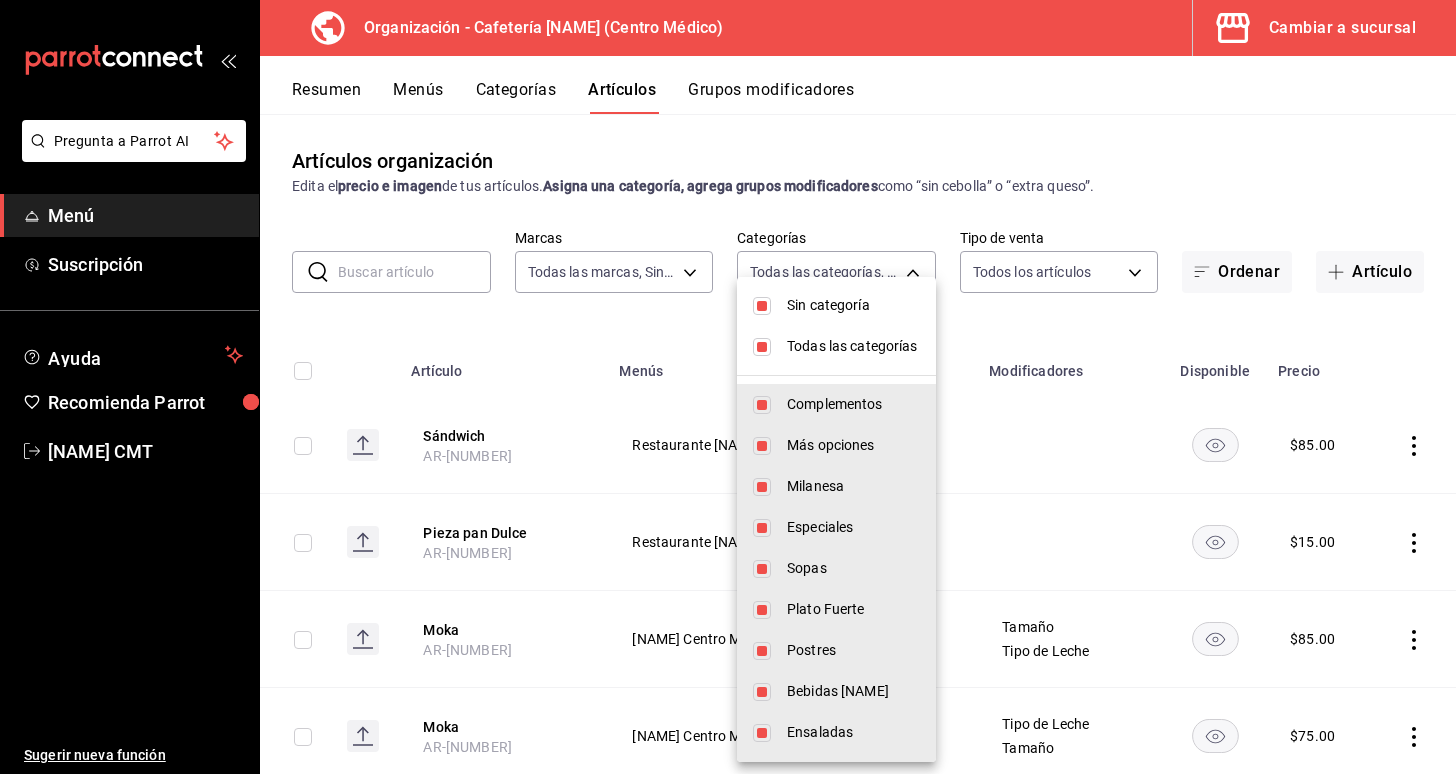 click on "Todas las categorías" at bounding box center [853, 346] 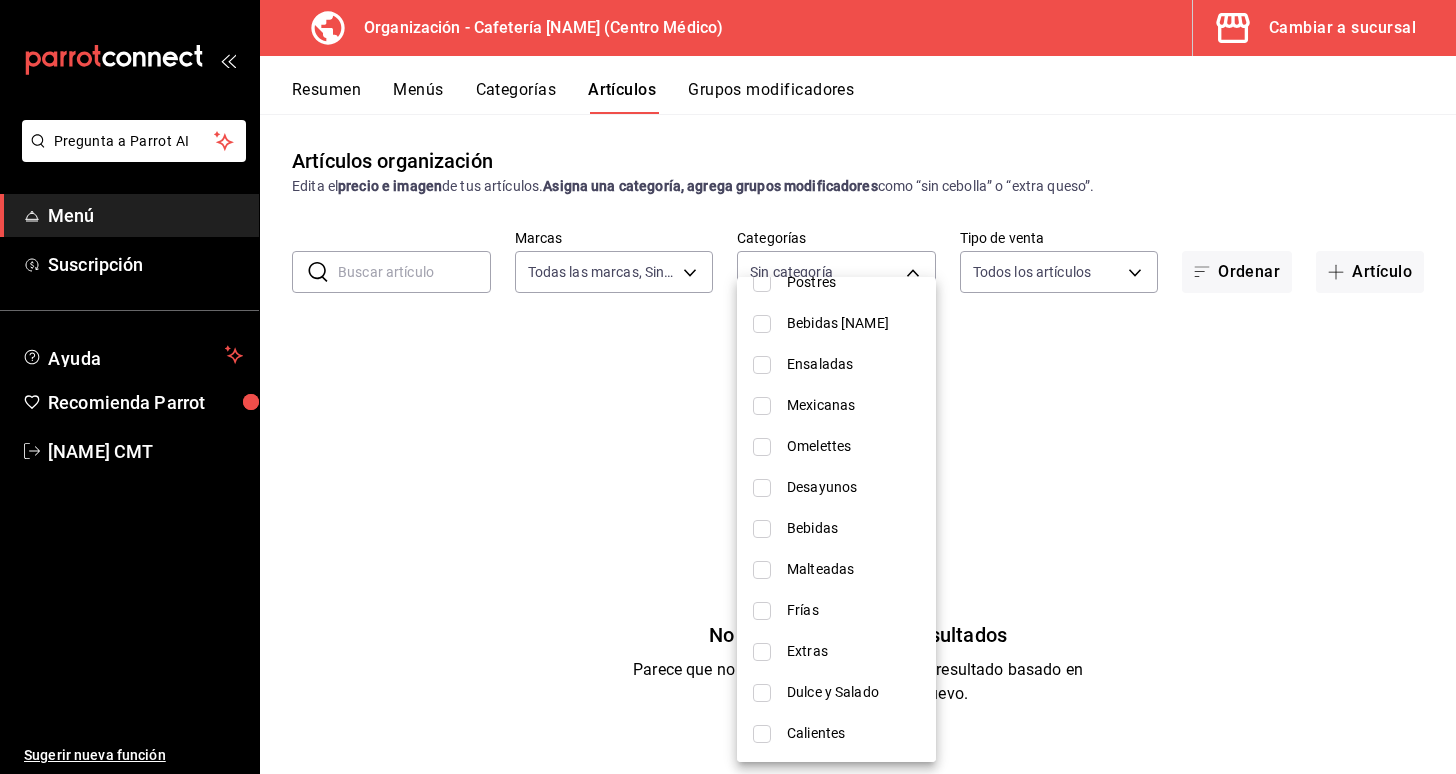 scroll, scrollTop: 368, scrollLeft: 0, axis: vertical 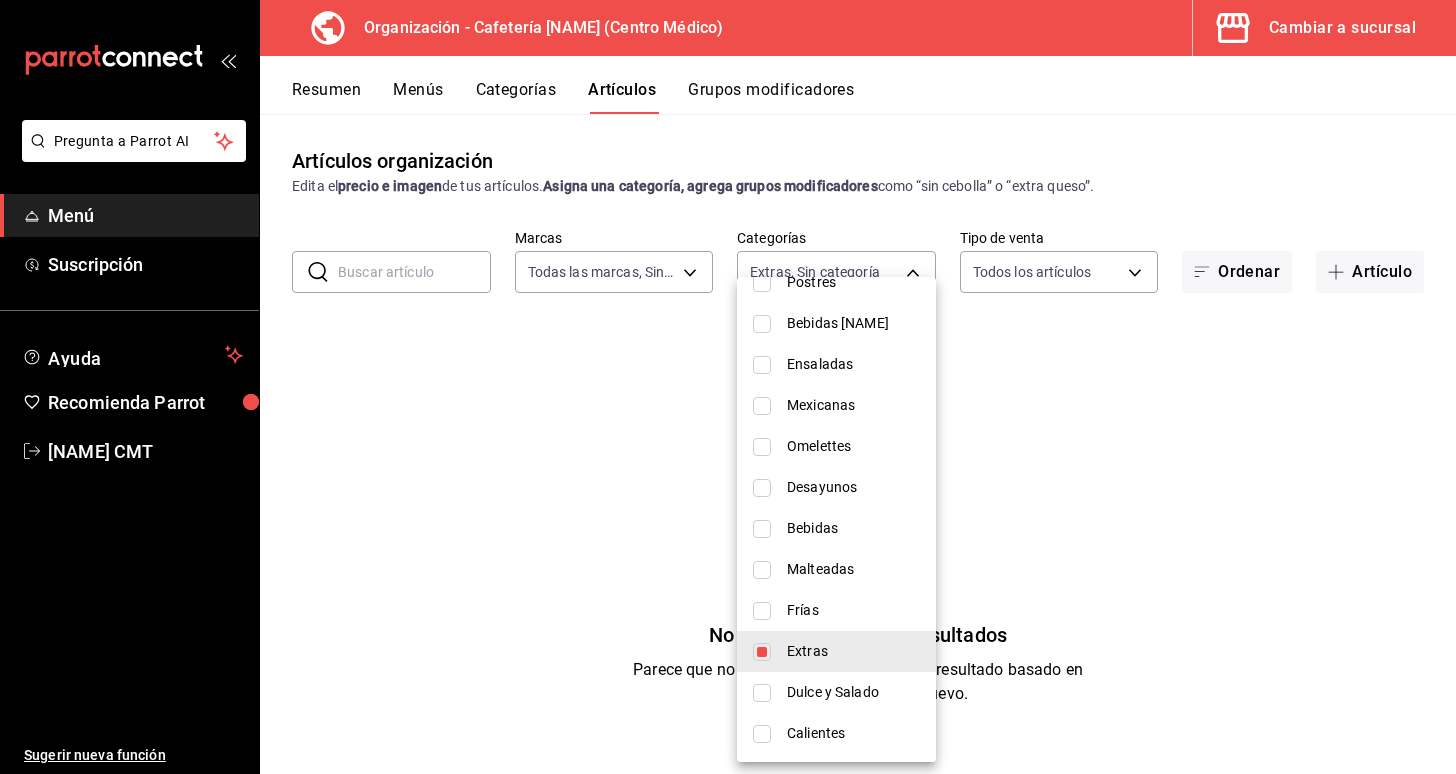 click at bounding box center (728, 387) 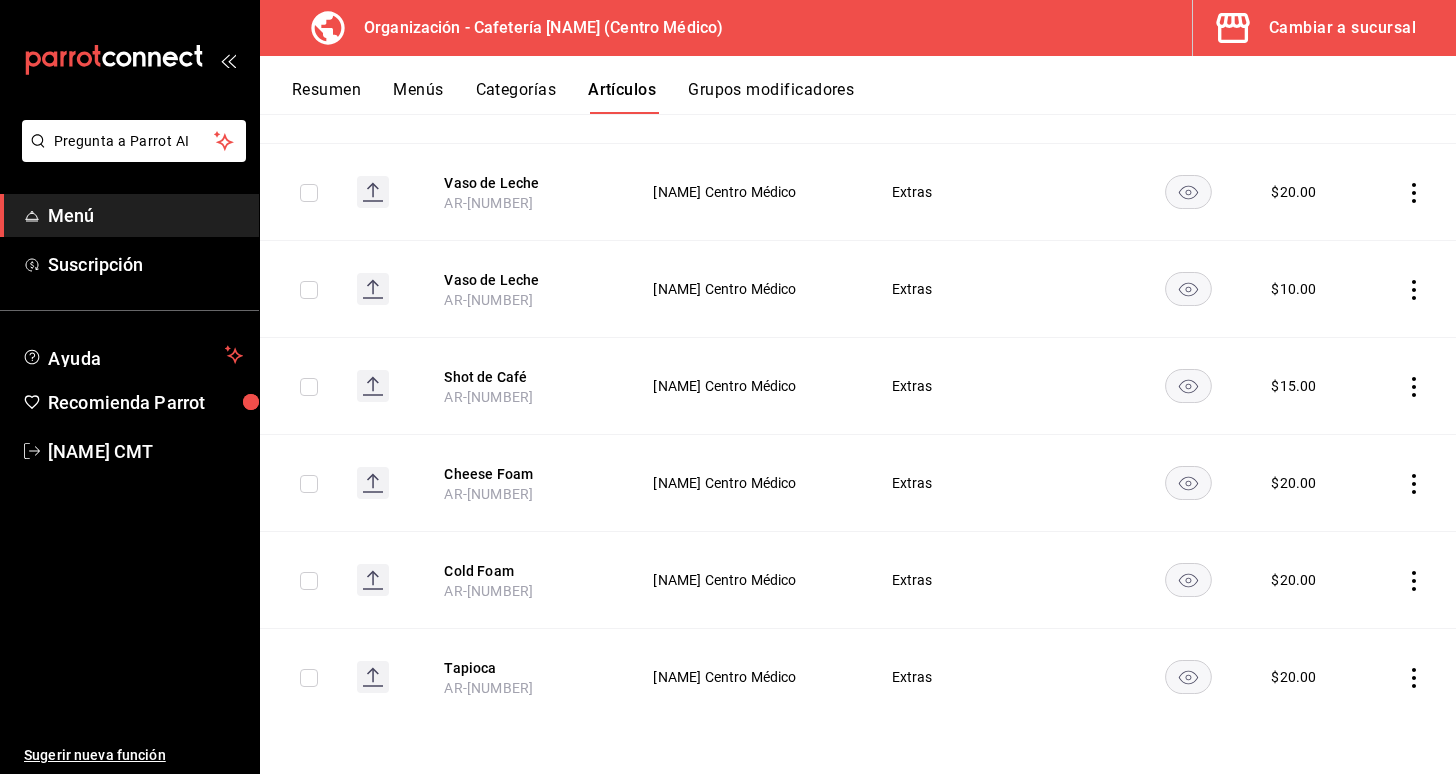 scroll, scrollTop: 350, scrollLeft: 0, axis: vertical 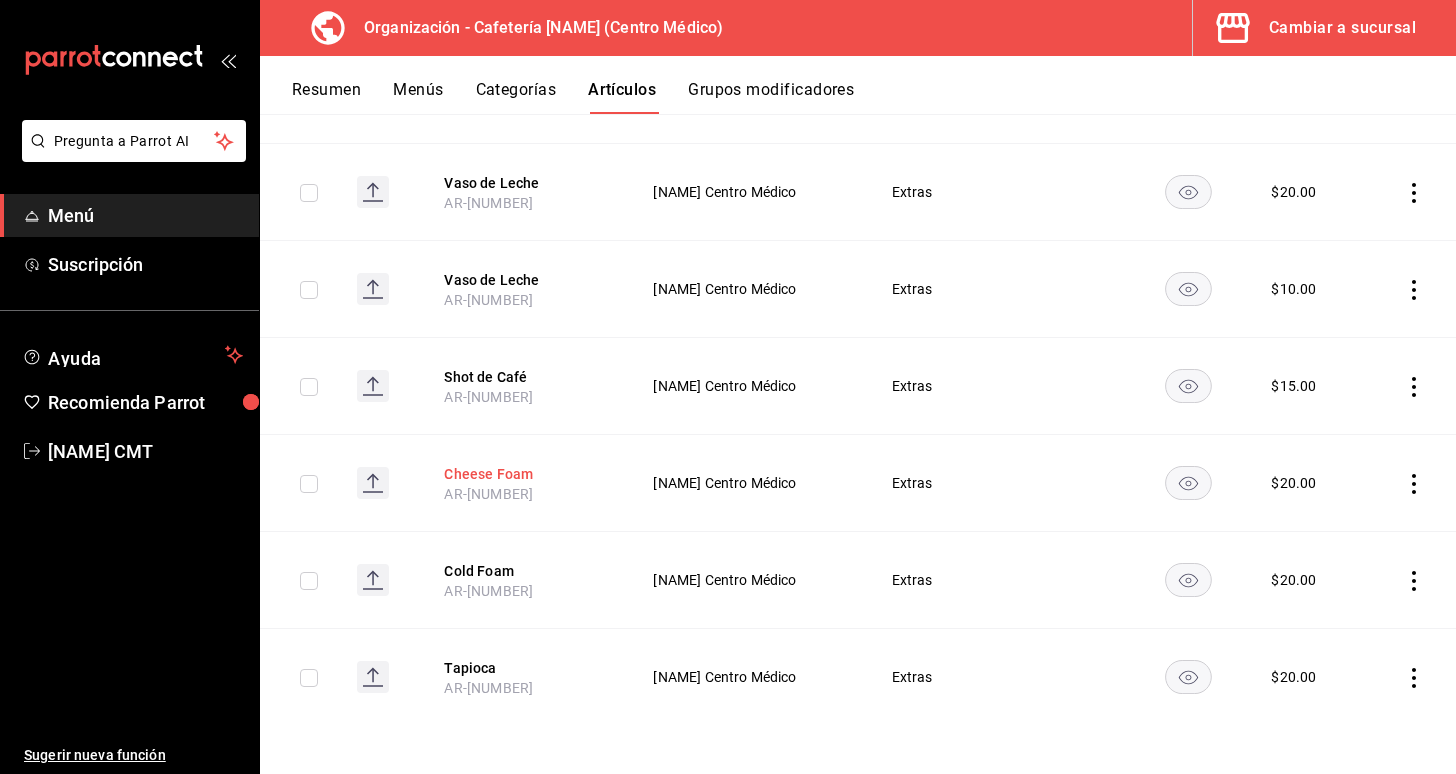 click on "Cheese Foam" at bounding box center (524, 474) 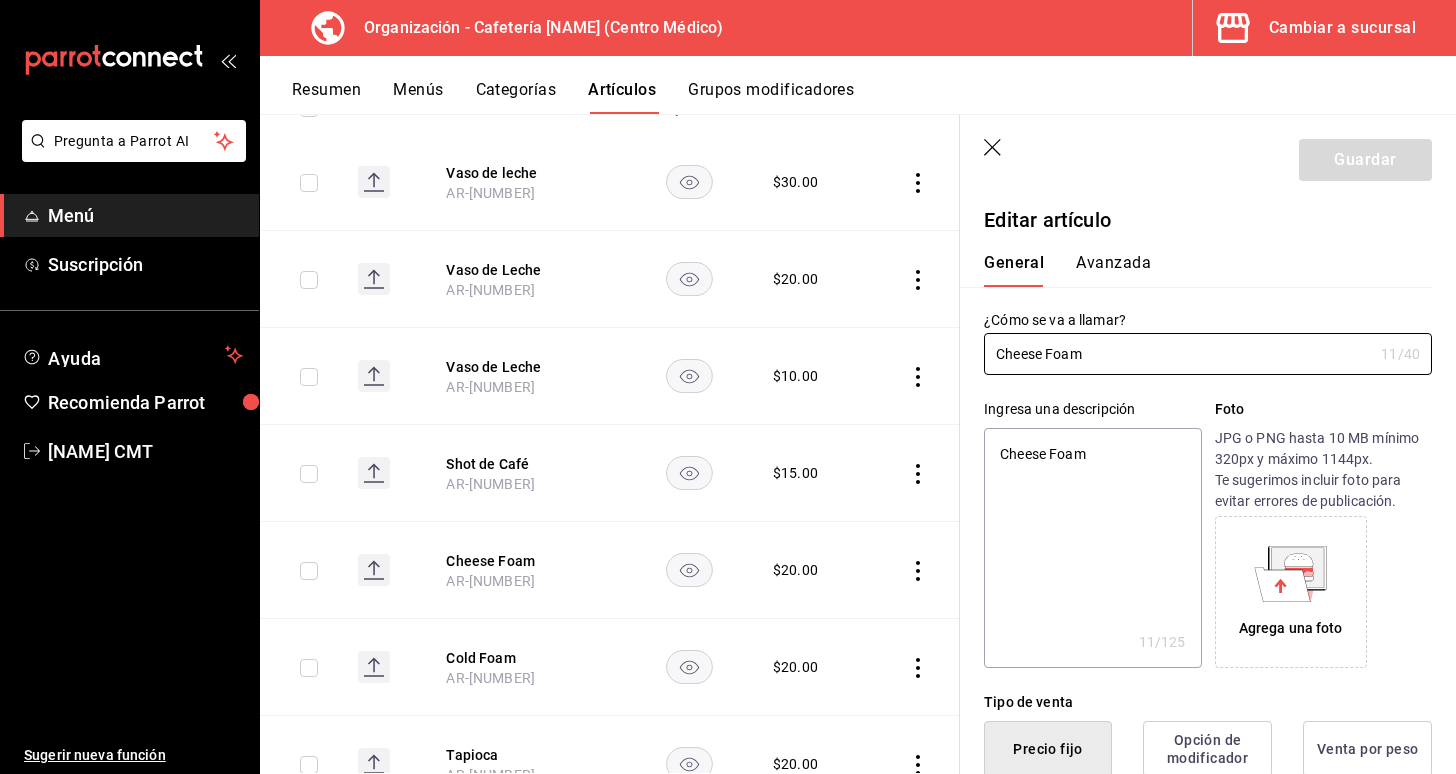 scroll, scrollTop: 81, scrollLeft: 0, axis: vertical 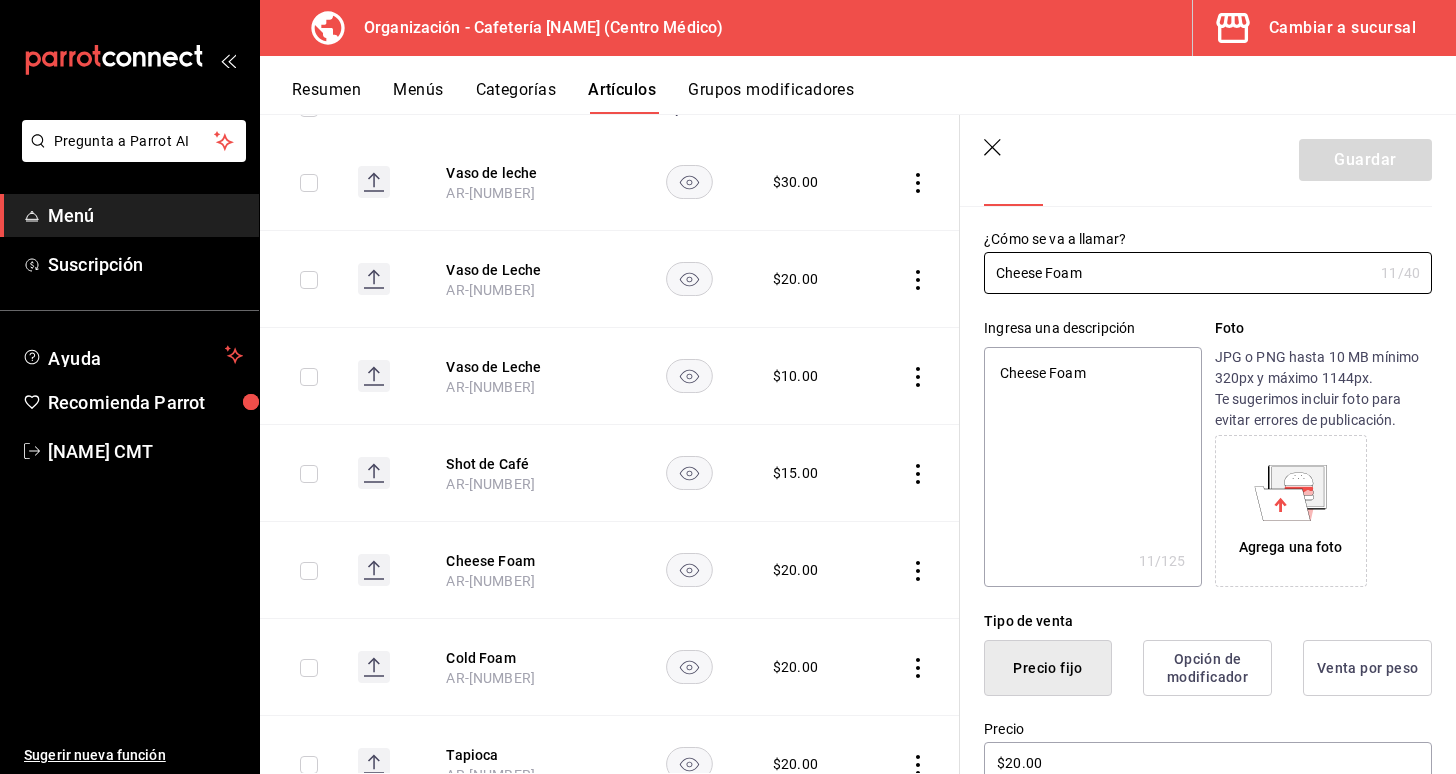 click 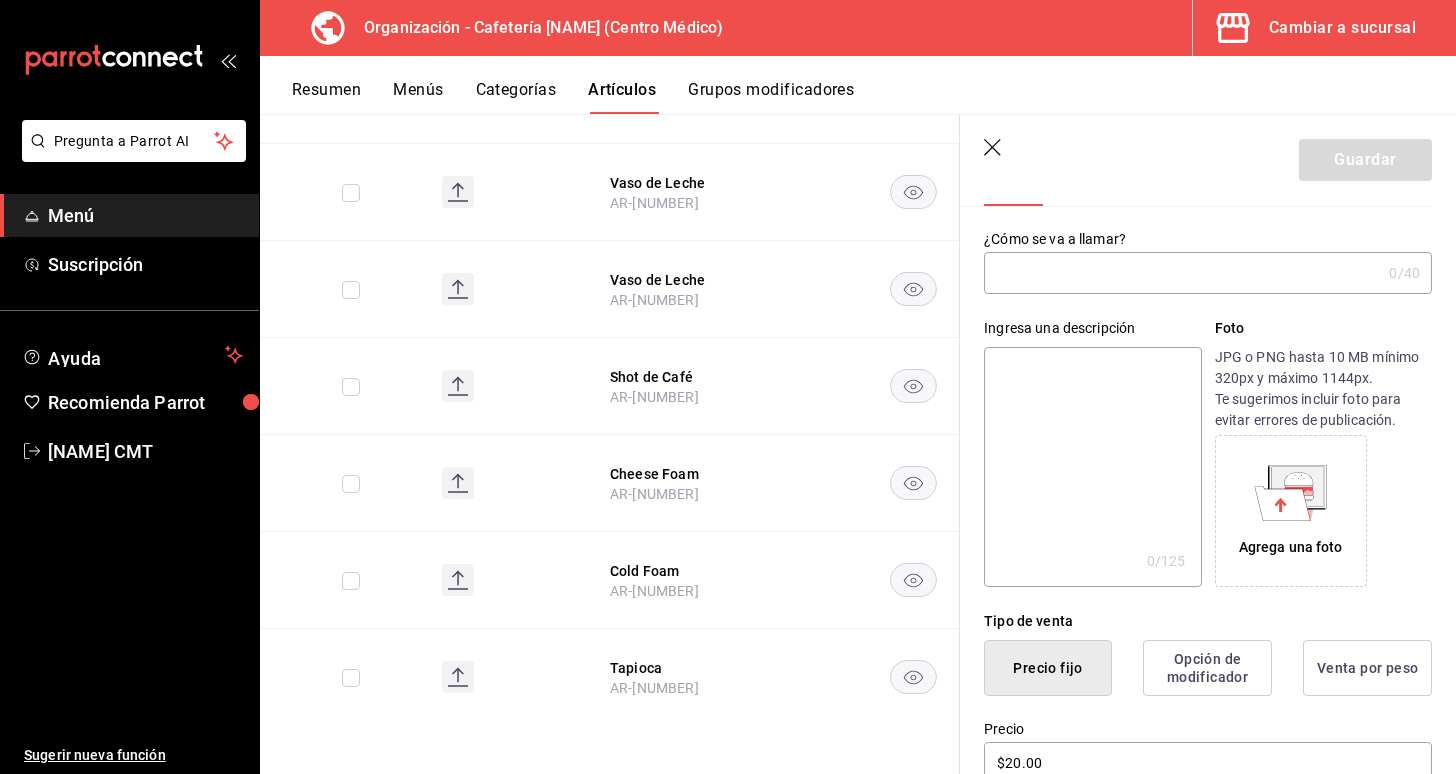 scroll, scrollTop: 0, scrollLeft: 0, axis: both 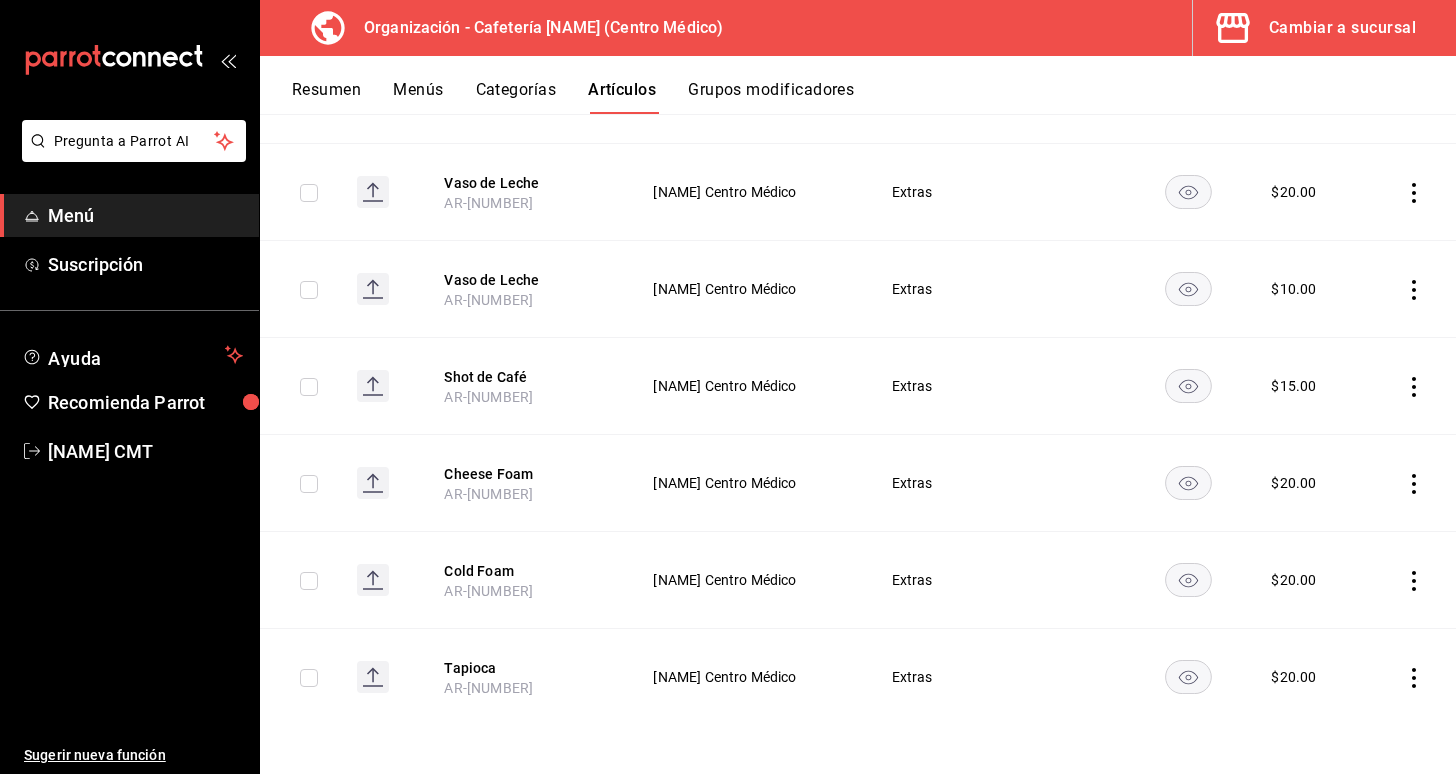 click 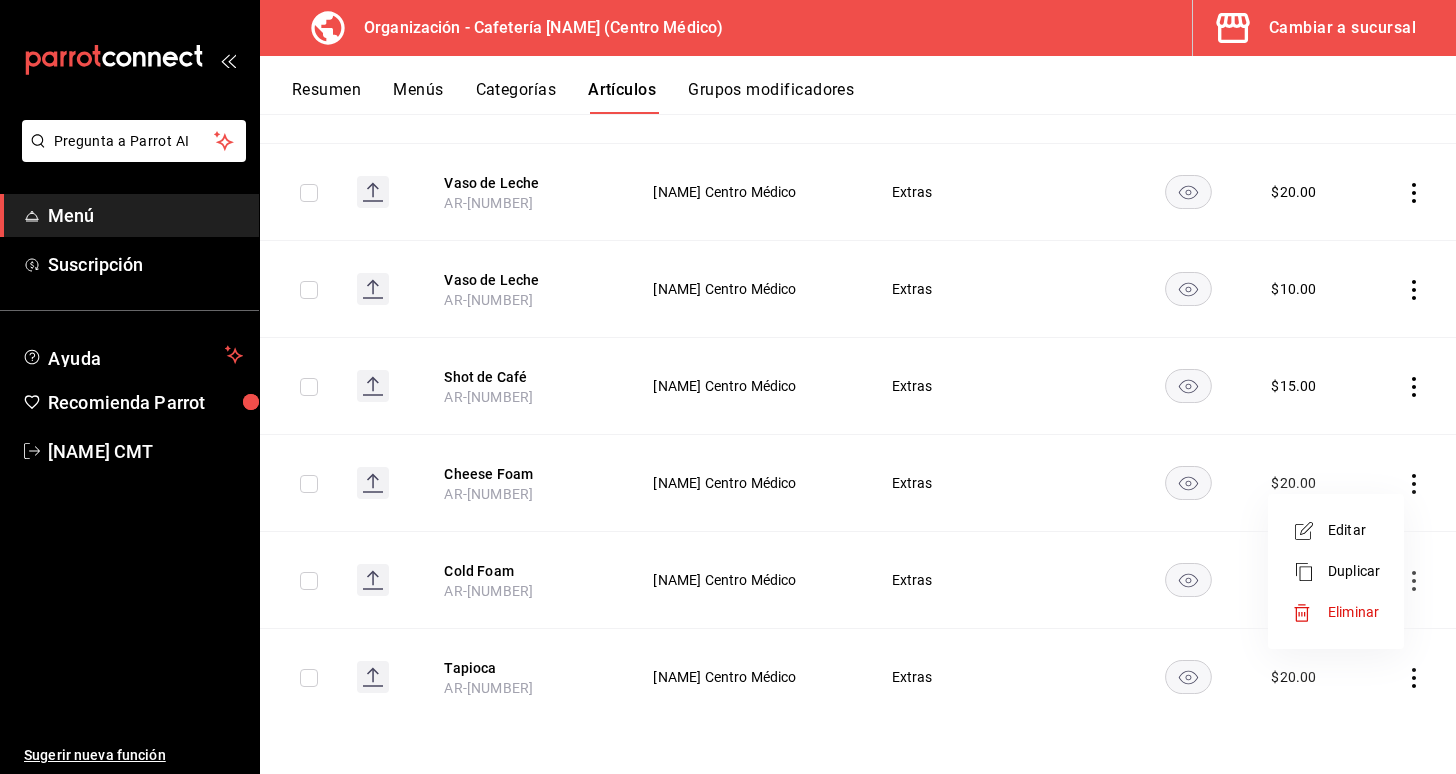 click on "Eliminar" at bounding box center [1353, 612] 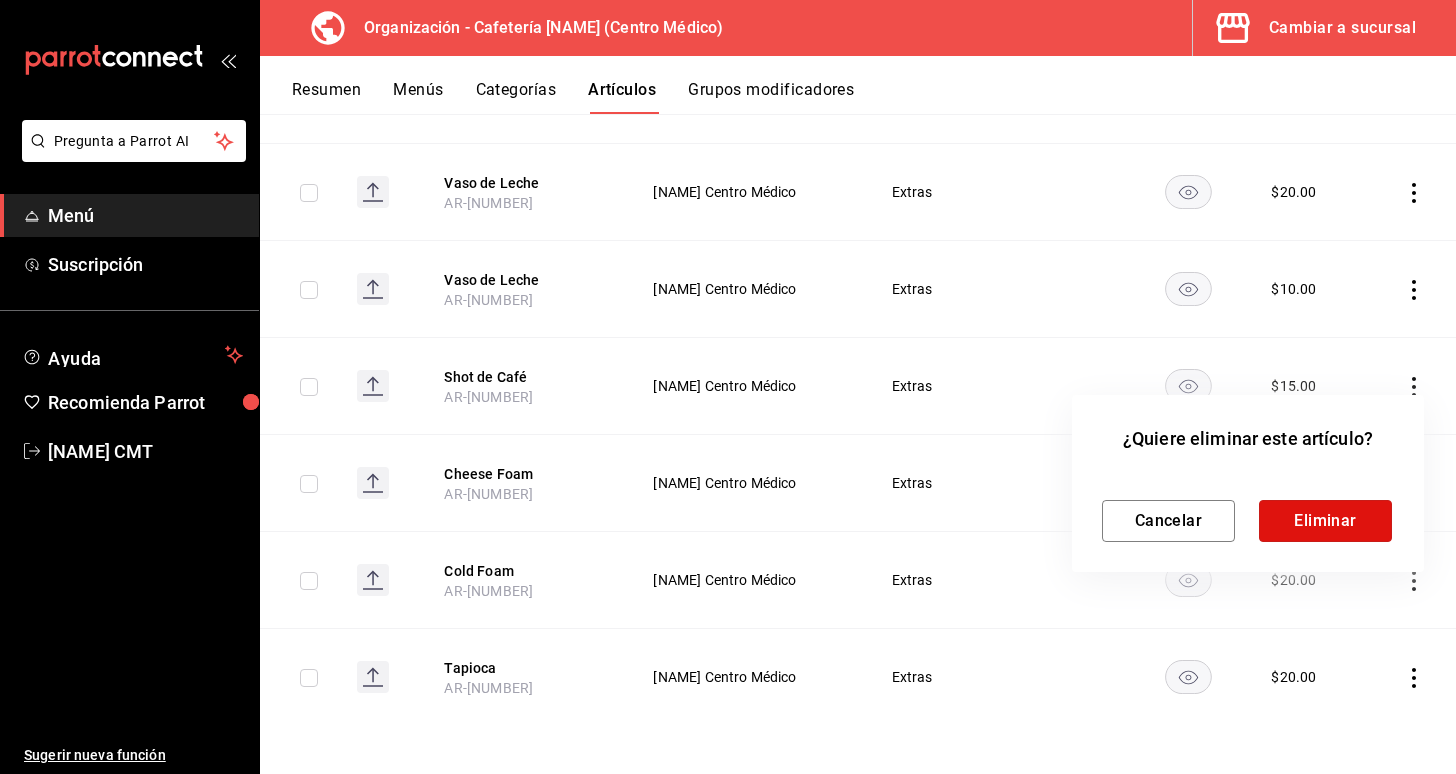 click on "Eliminar" at bounding box center [1325, 521] 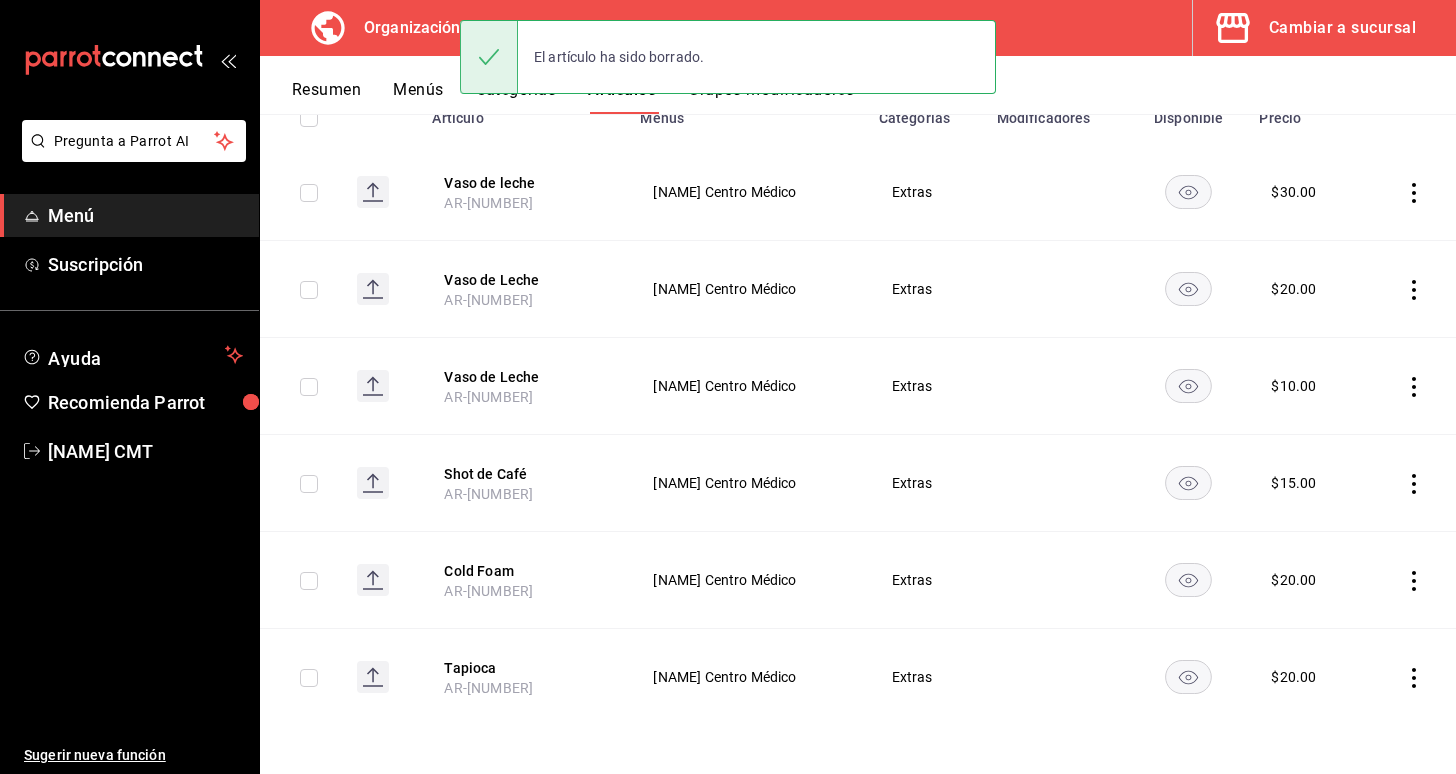 scroll, scrollTop: 253, scrollLeft: 0, axis: vertical 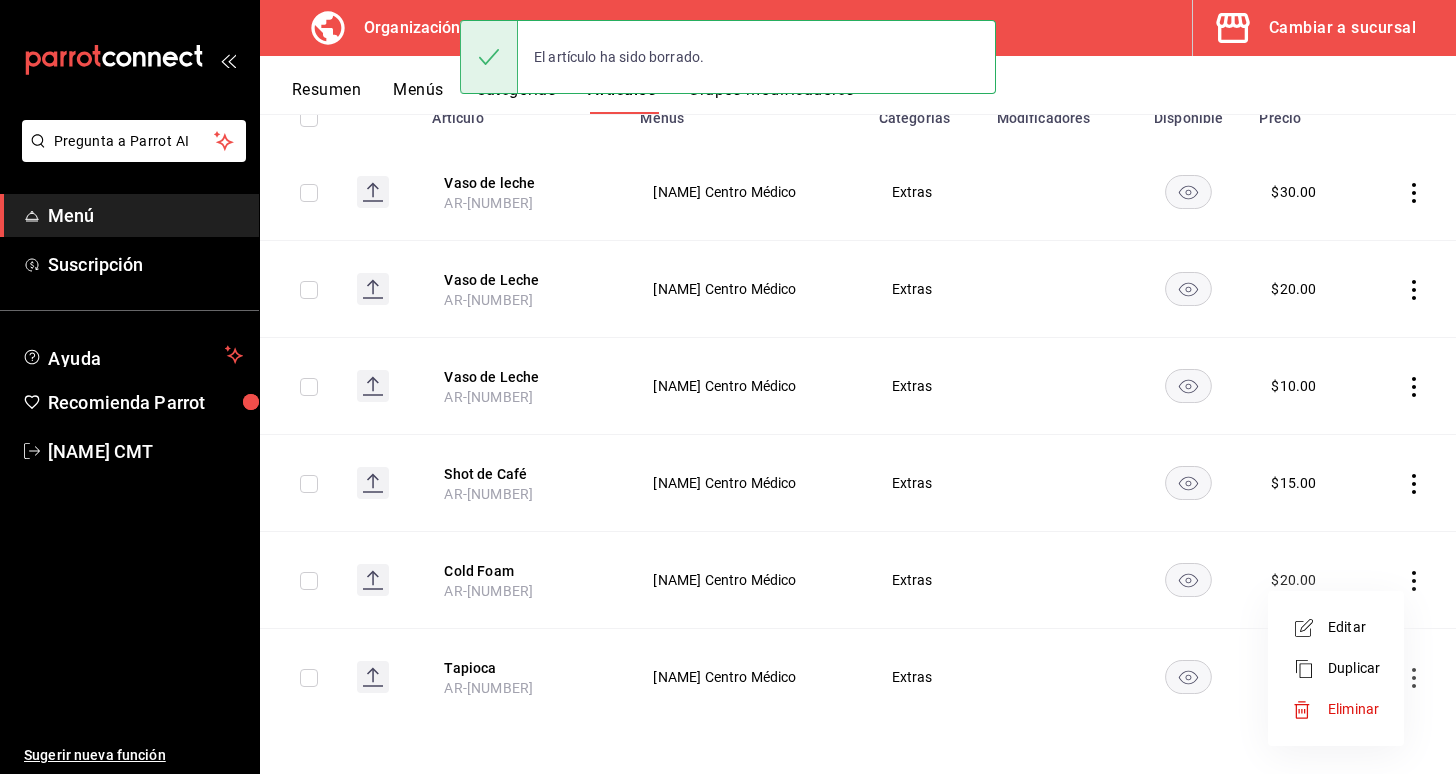 click on "Eliminar" at bounding box center (1336, 709) 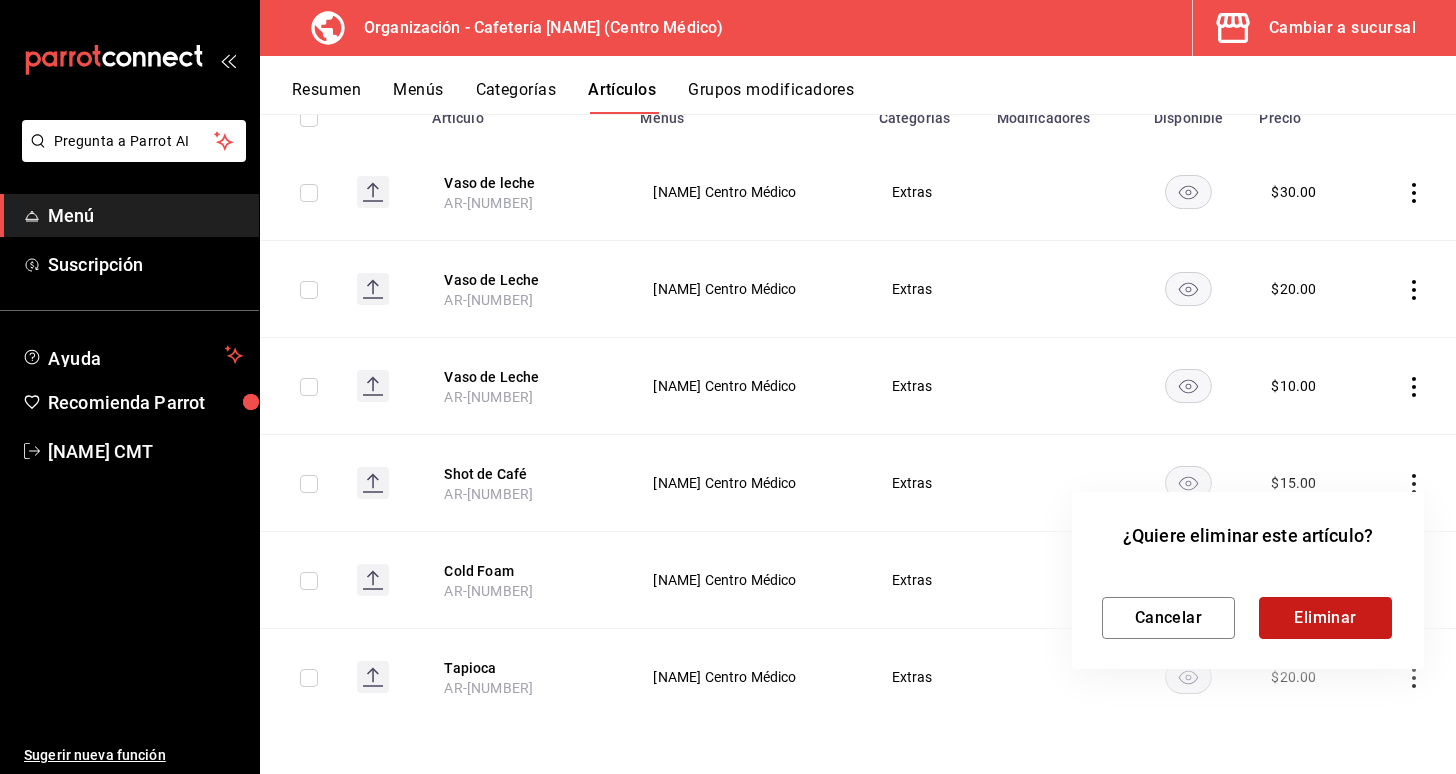 click on "Eliminar" at bounding box center [1325, 618] 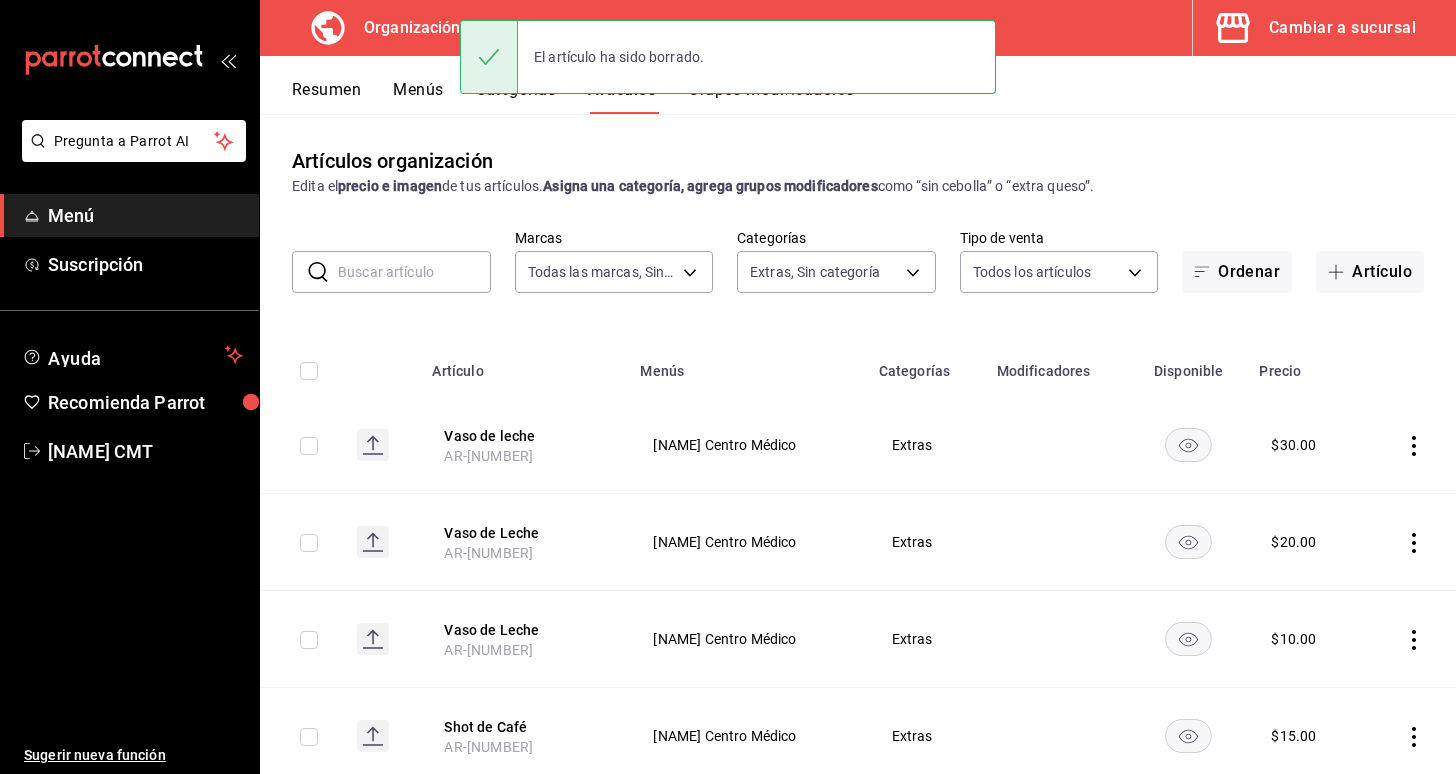 scroll, scrollTop: 0, scrollLeft: 0, axis: both 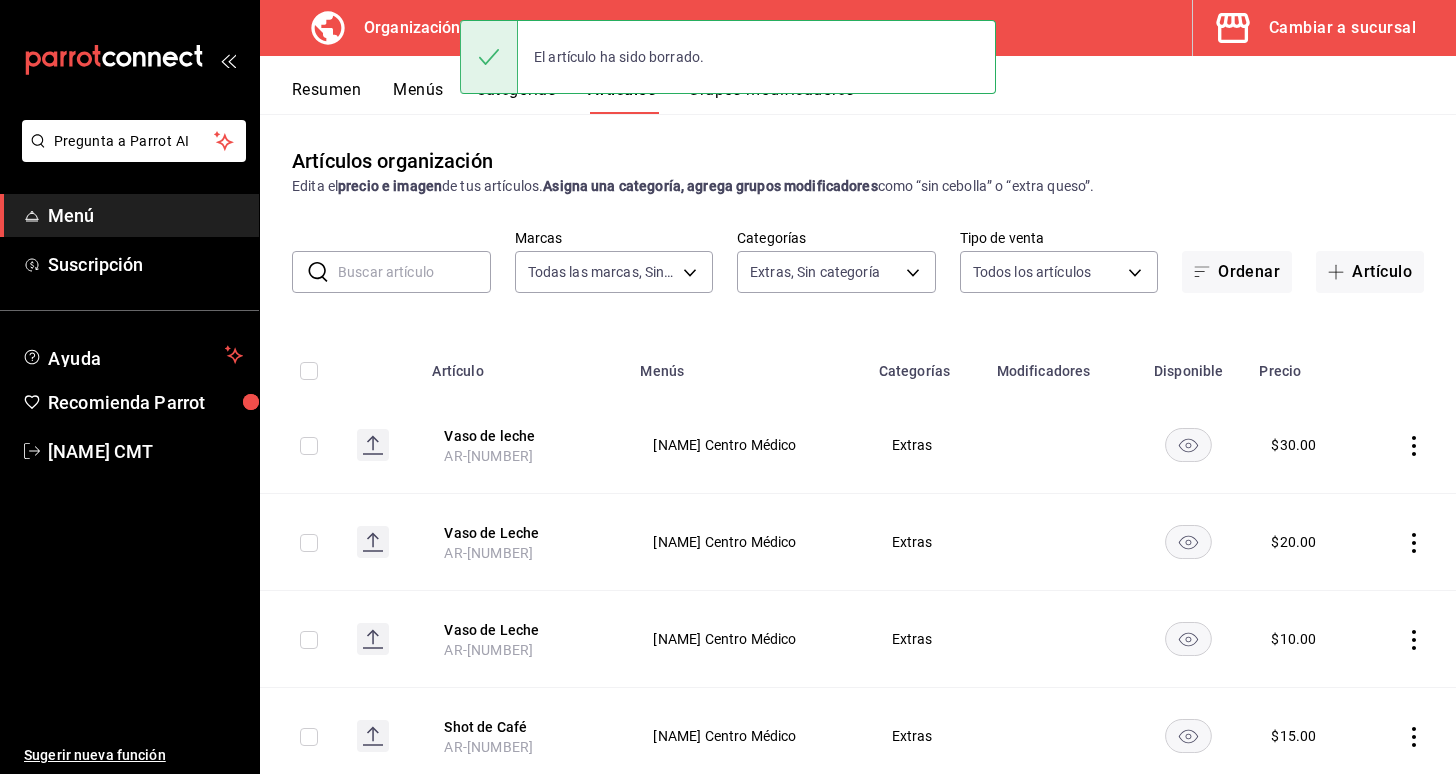 click on "Resumen Menús Categorías Artículos Grupos modificadores" at bounding box center [874, 97] 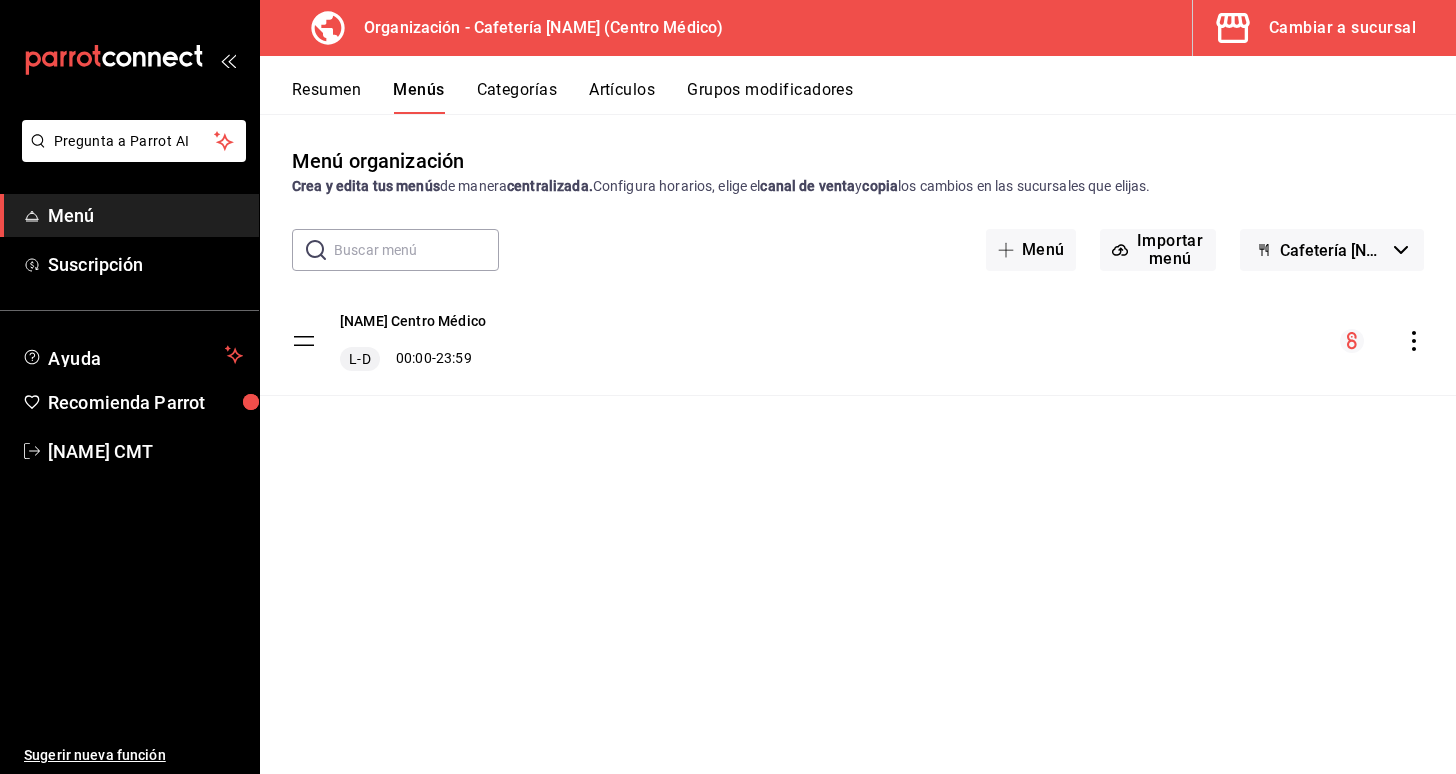 click 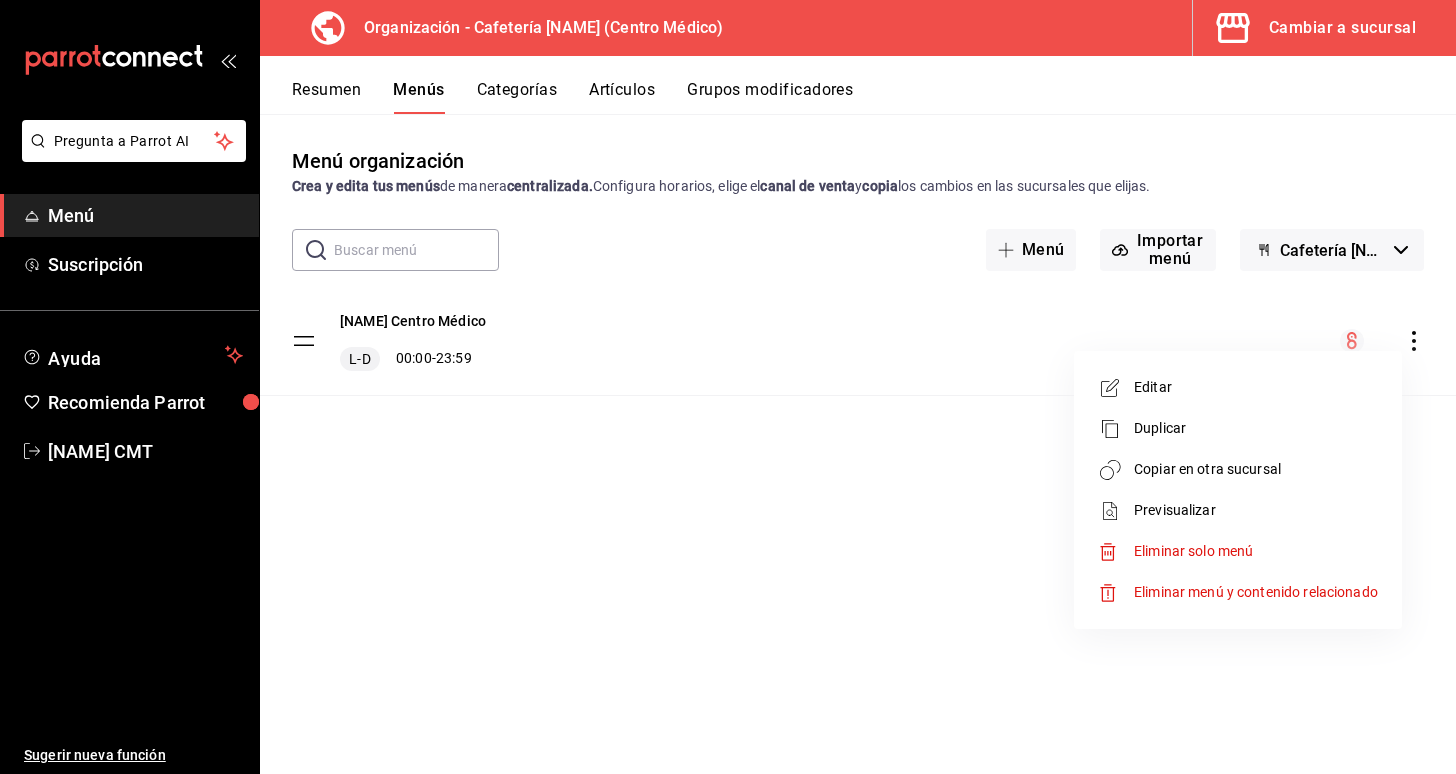 click on "Copiar en otra sucursal" at bounding box center (1238, 469) 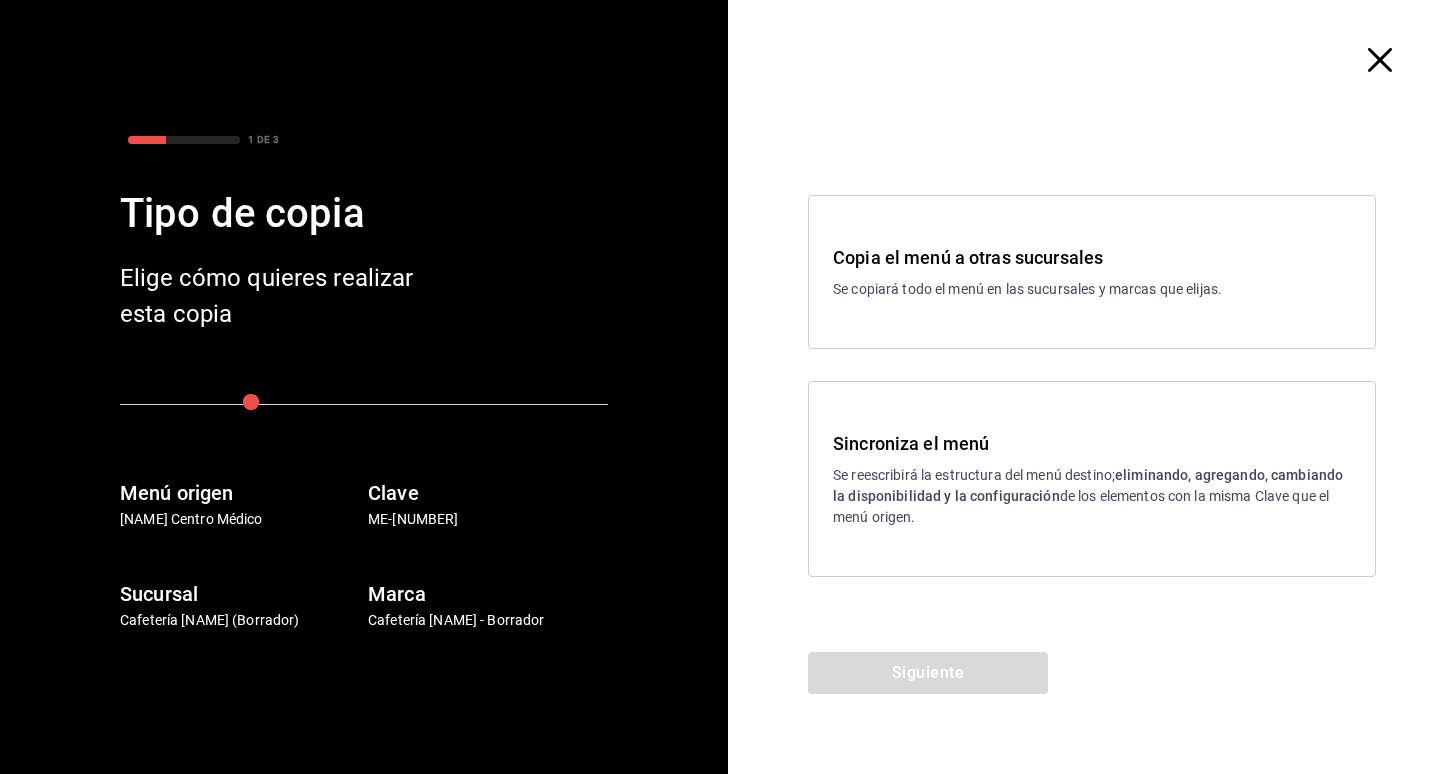 click on "Se reescribirá la estructura del menú destino;  eliminando, agregando, cambiando la disponibilidad y la configuración  de los elementos con la misma Clave que el menú origen." at bounding box center [1092, 496] 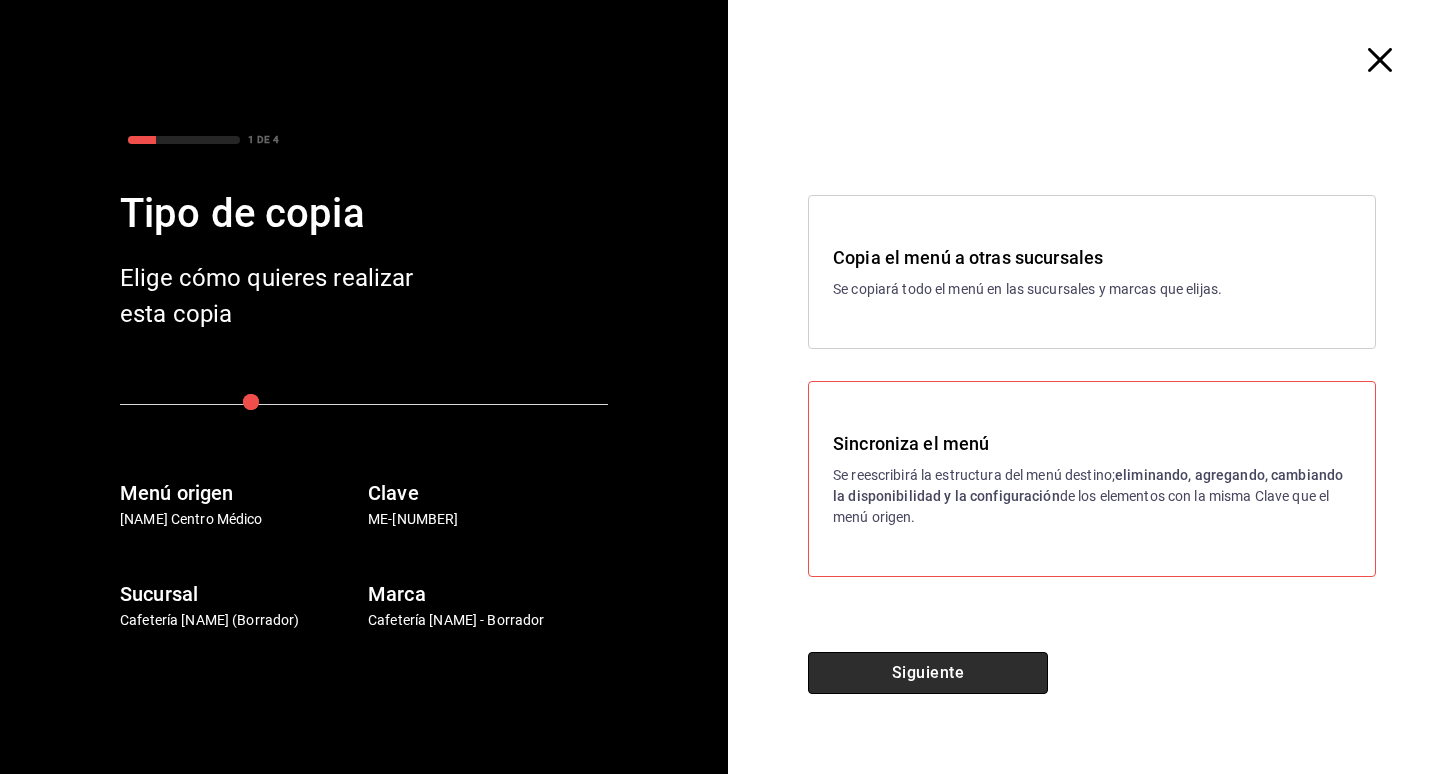 click on "Siguiente" at bounding box center [928, 673] 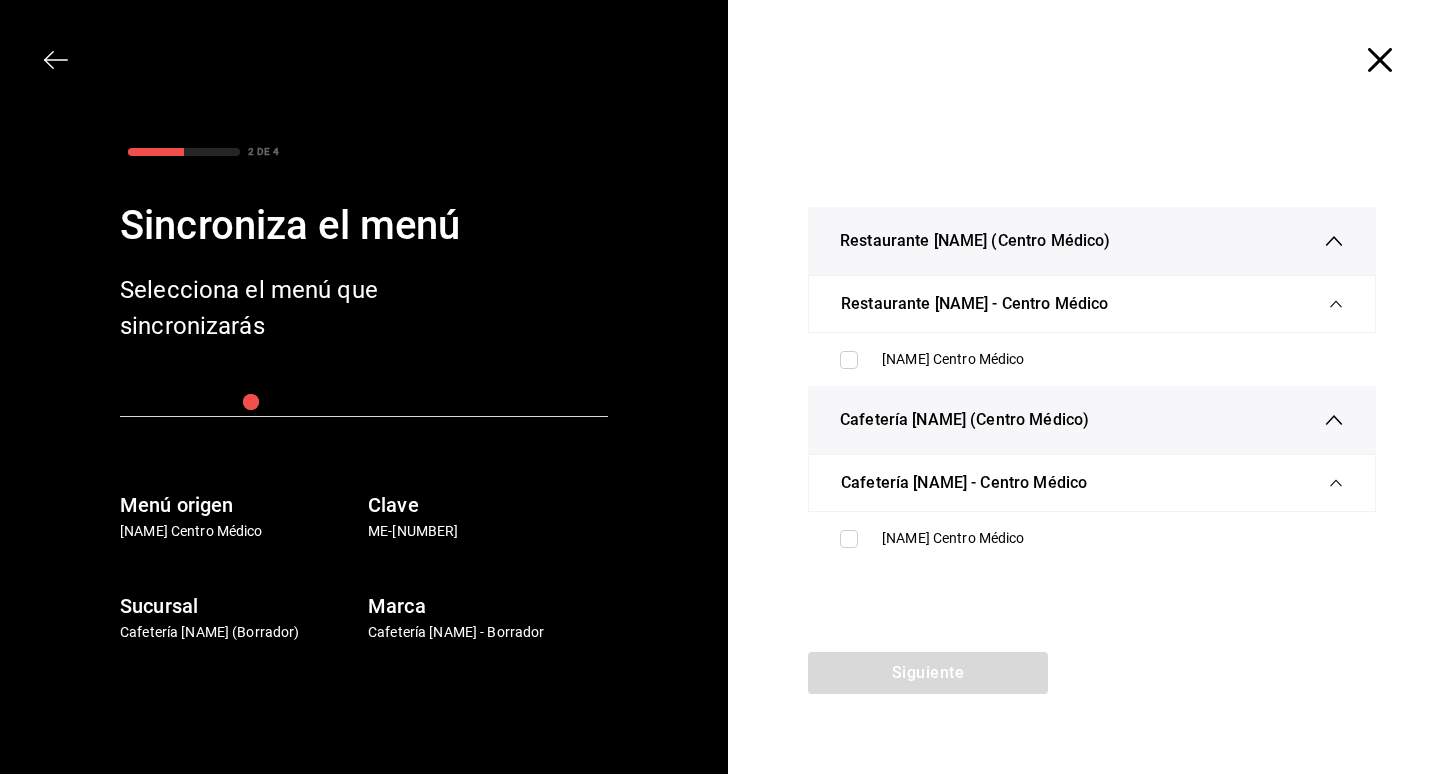 click on "Cafetería Dacana - Centro Médico" at bounding box center (1092, 483) 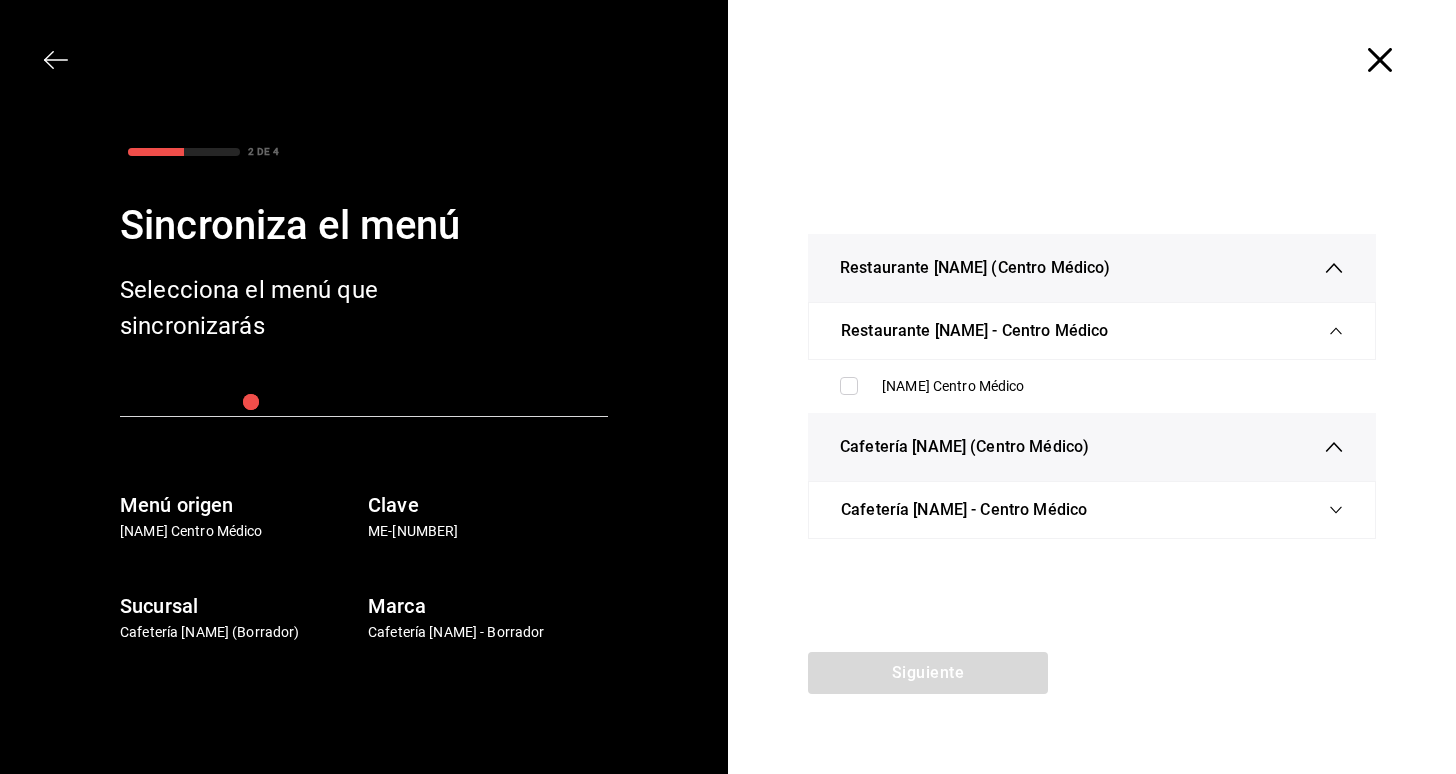 click on "Cafetería Dacana - Centro Médico" at bounding box center [964, 510] 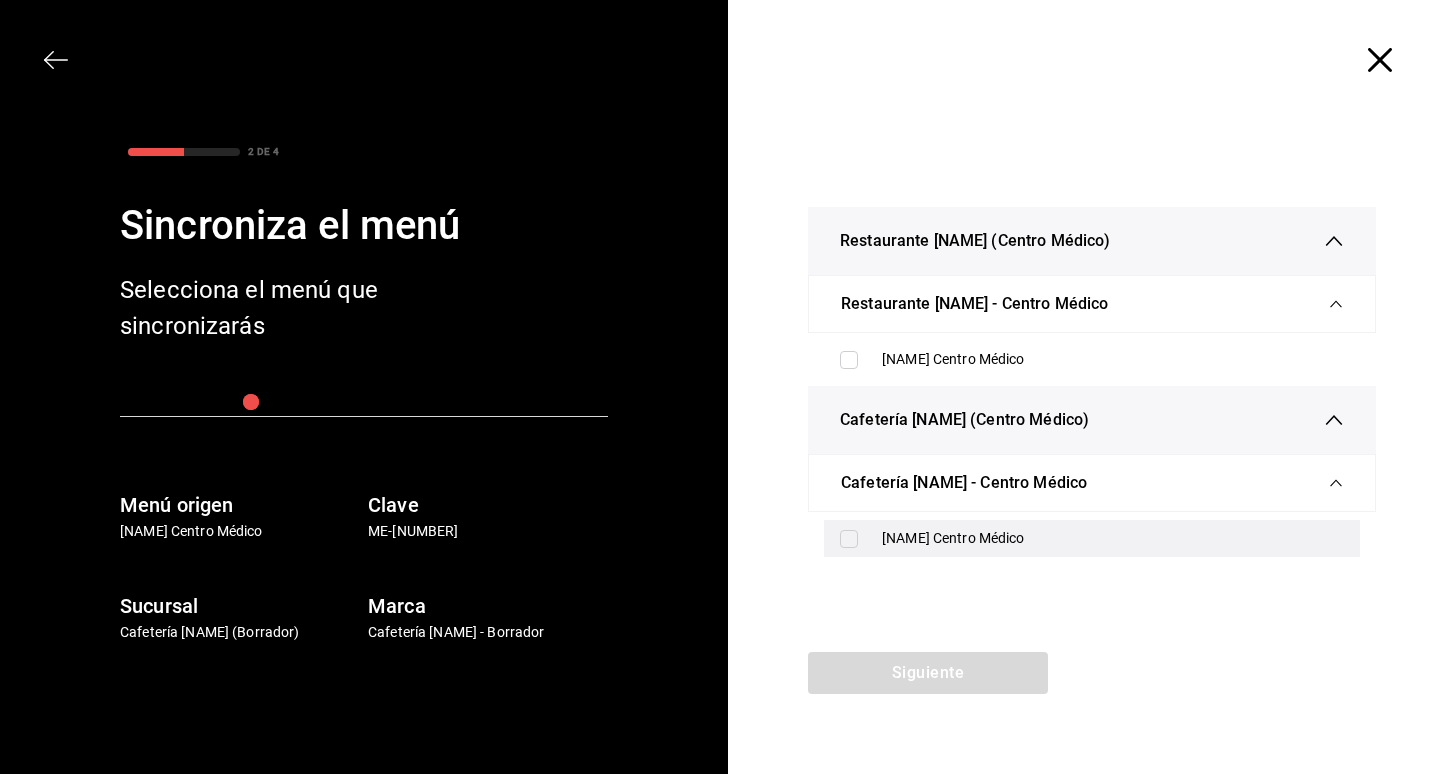 click on "Dacana Centro Médico" at bounding box center (1113, 538) 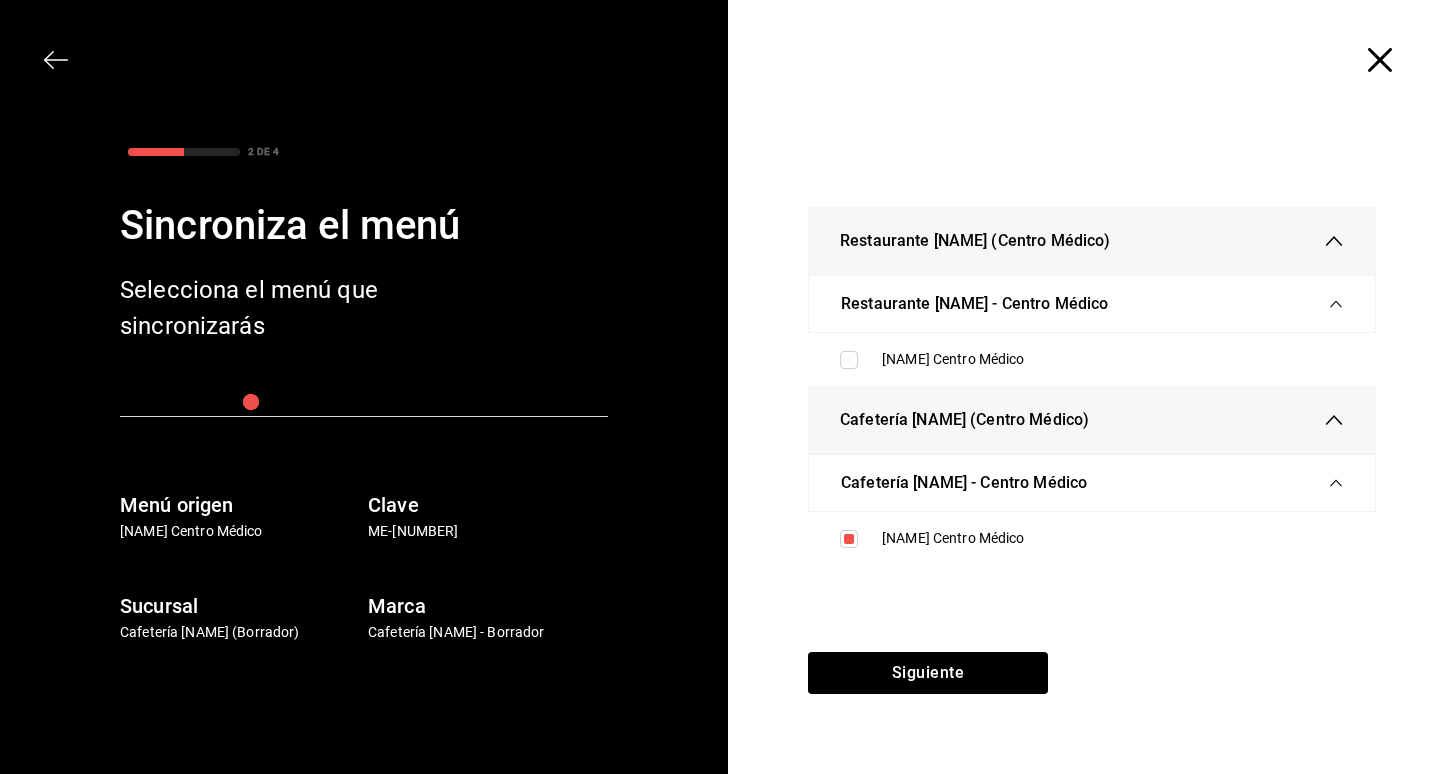 click on "Dacana Centro Médico" at bounding box center (1092, 359) 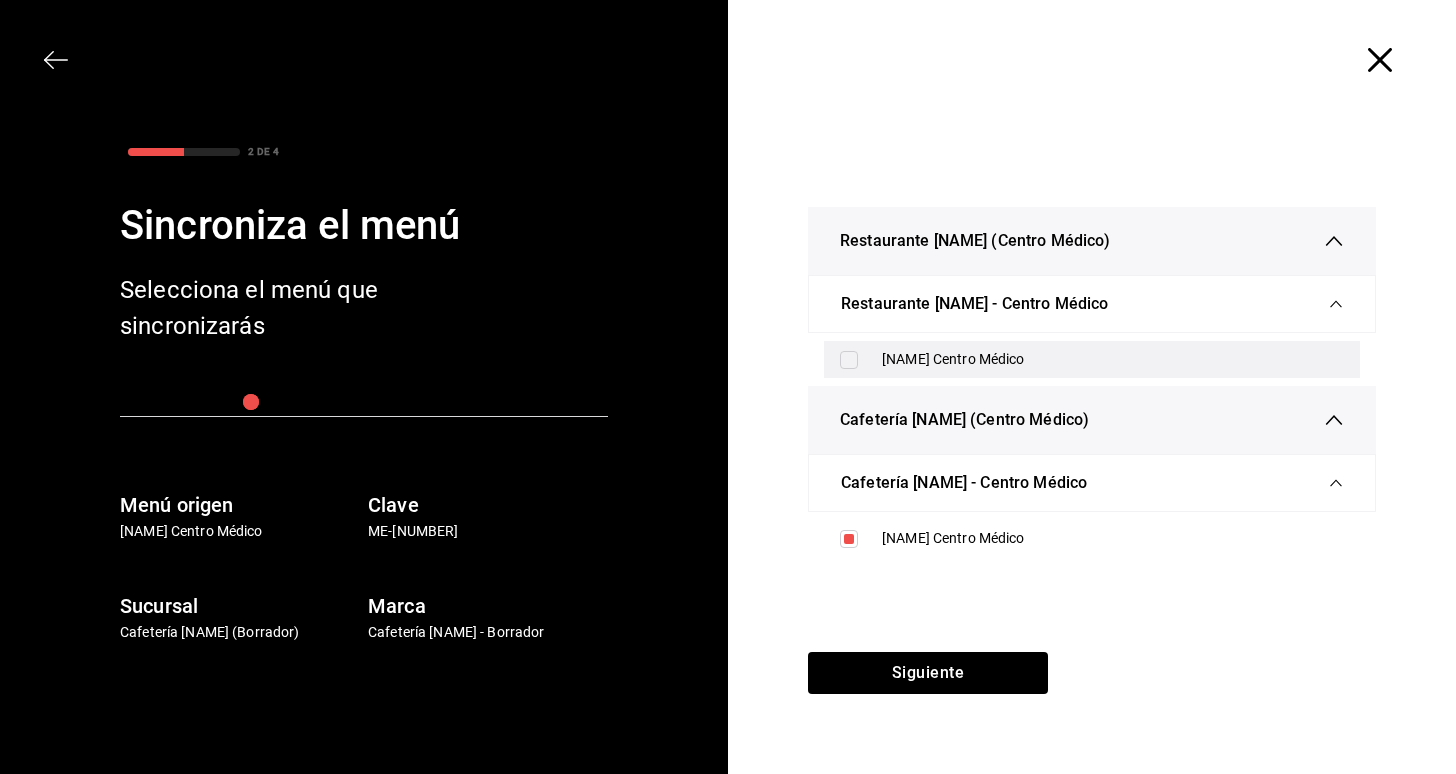click on "Dacana Centro Médico" at bounding box center [1113, 359] 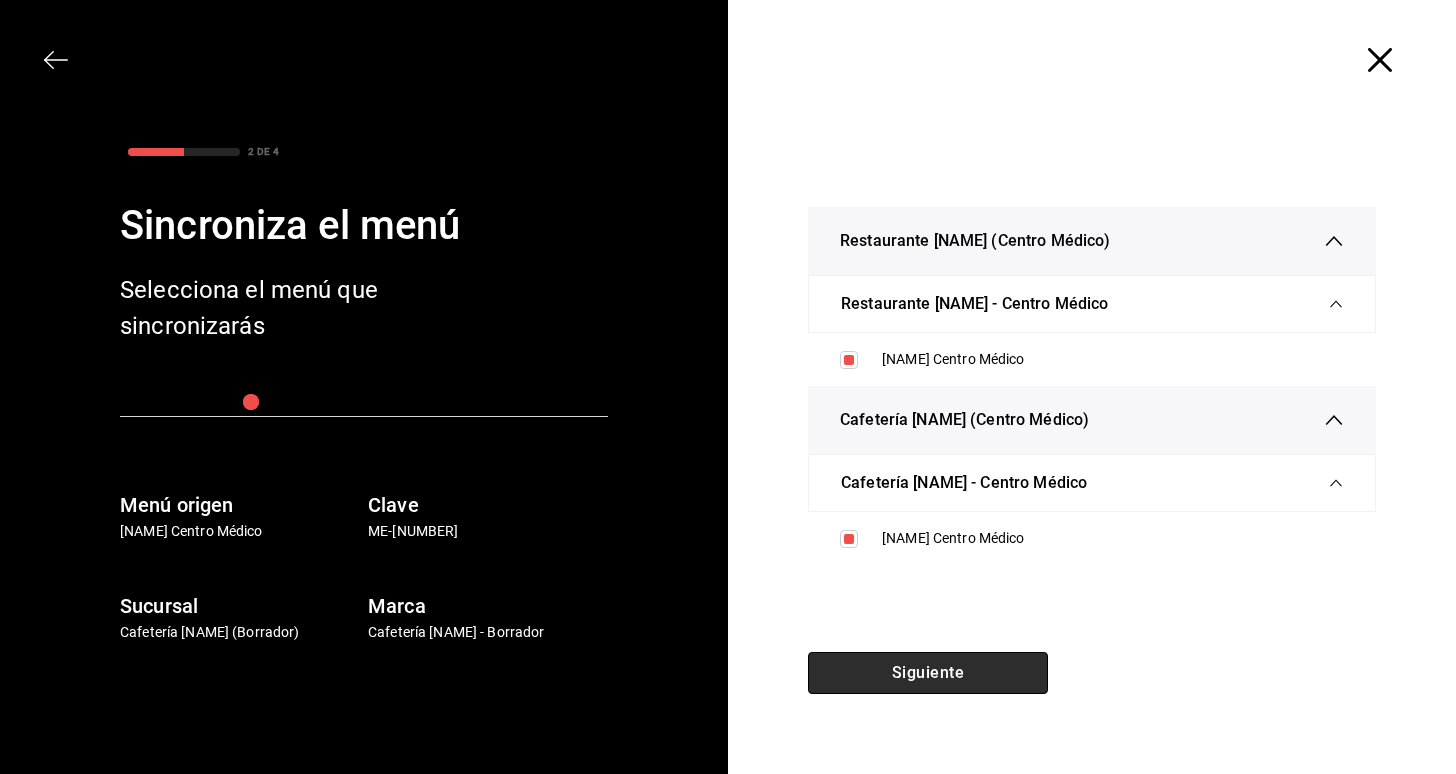 click on "Siguiente" at bounding box center [928, 673] 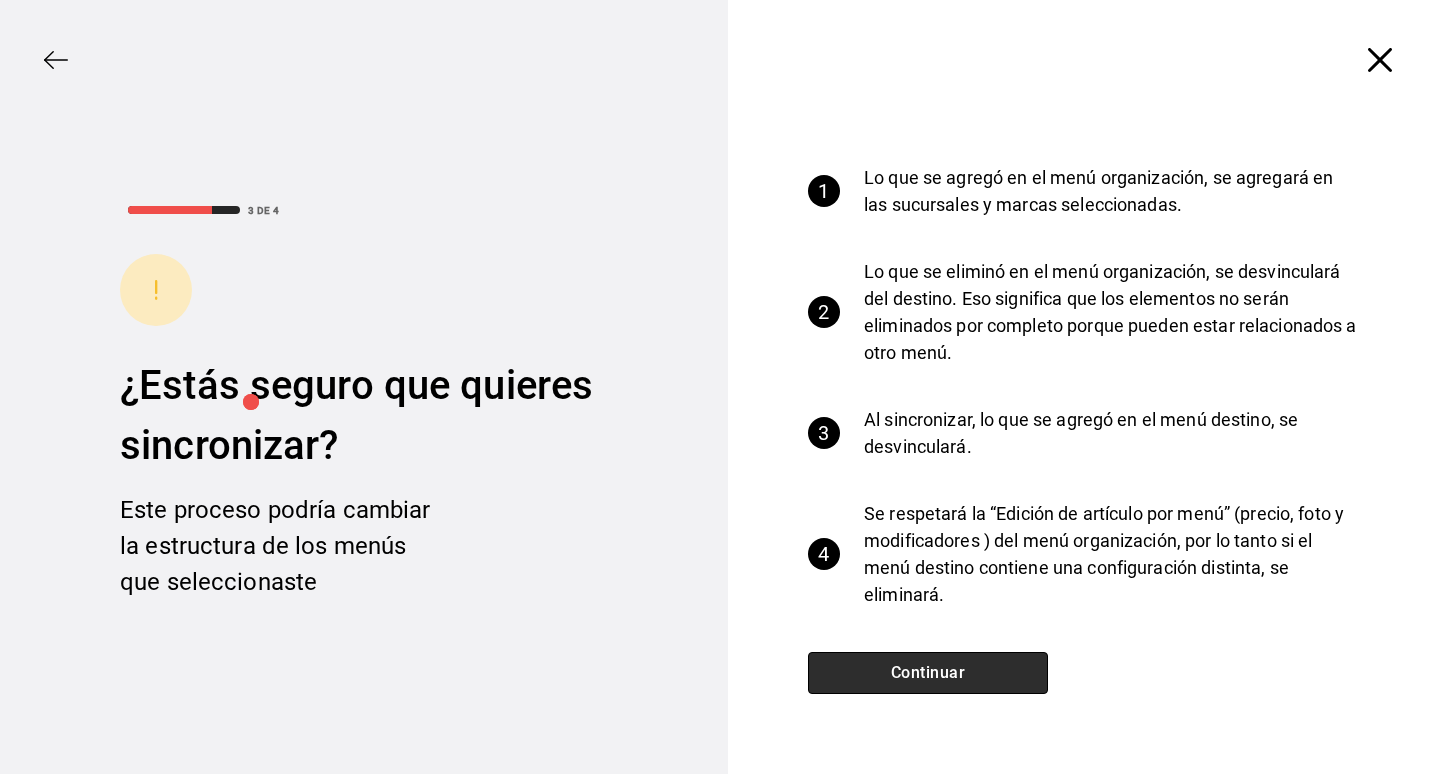 click on "Continuar" at bounding box center (928, 673) 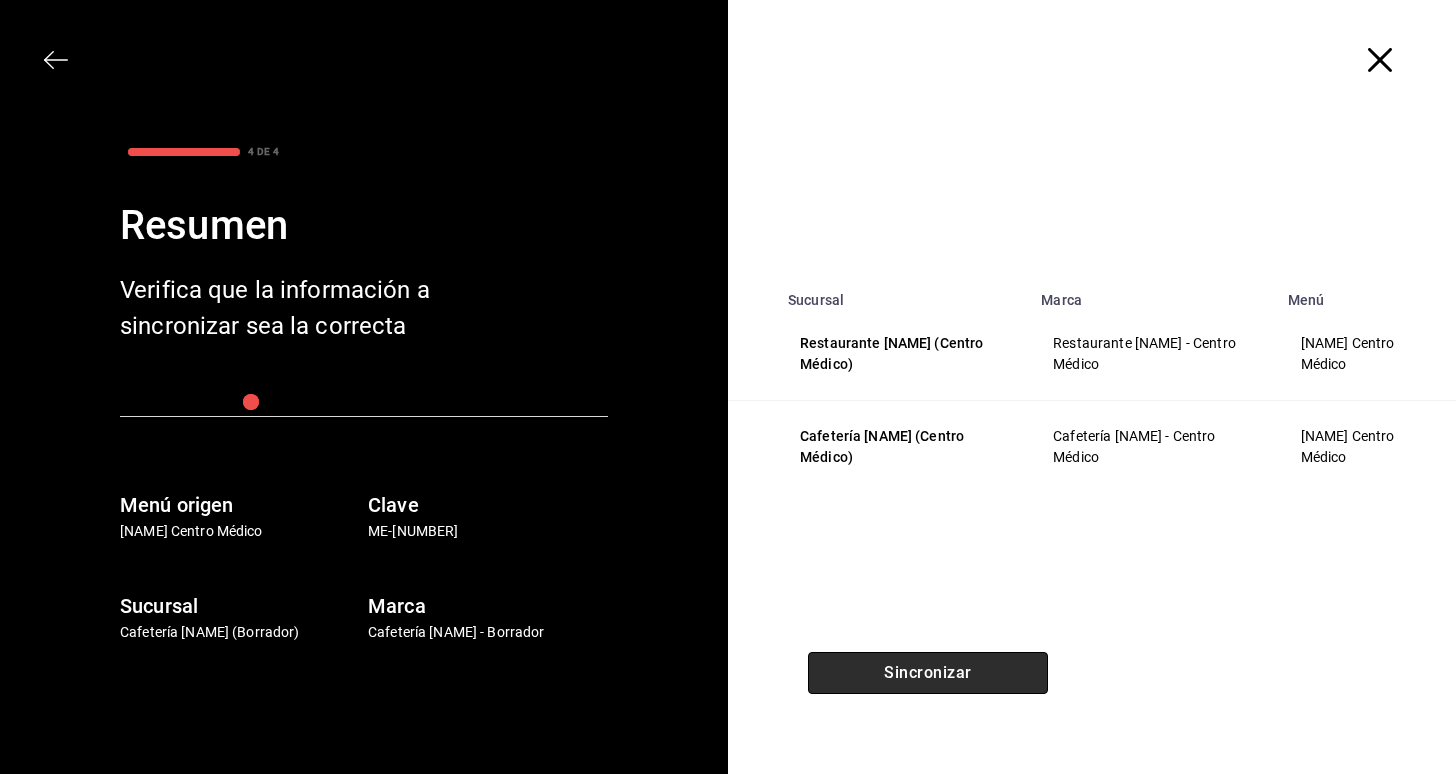 click on "Sincronizar" at bounding box center [928, 673] 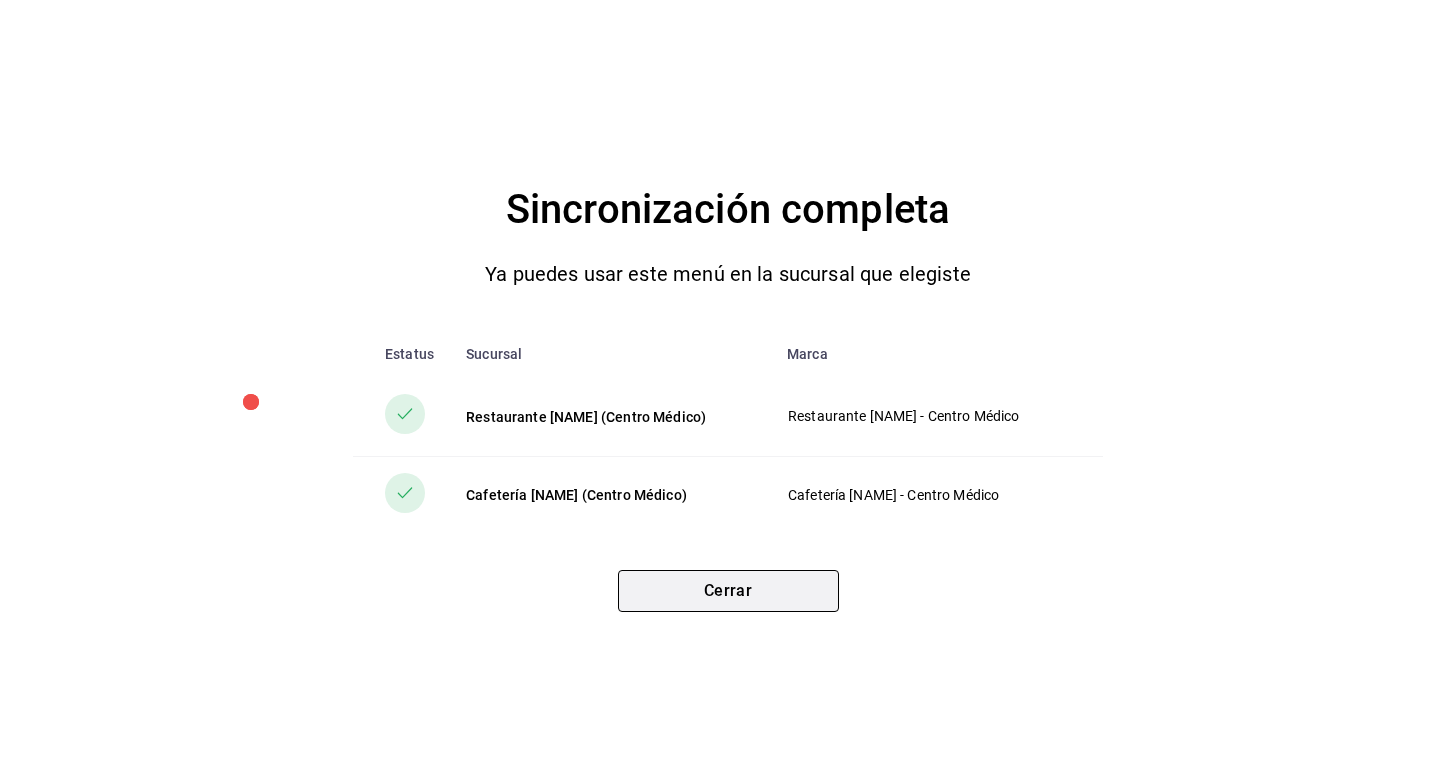 click on "Cerrar" at bounding box center [728, 591] 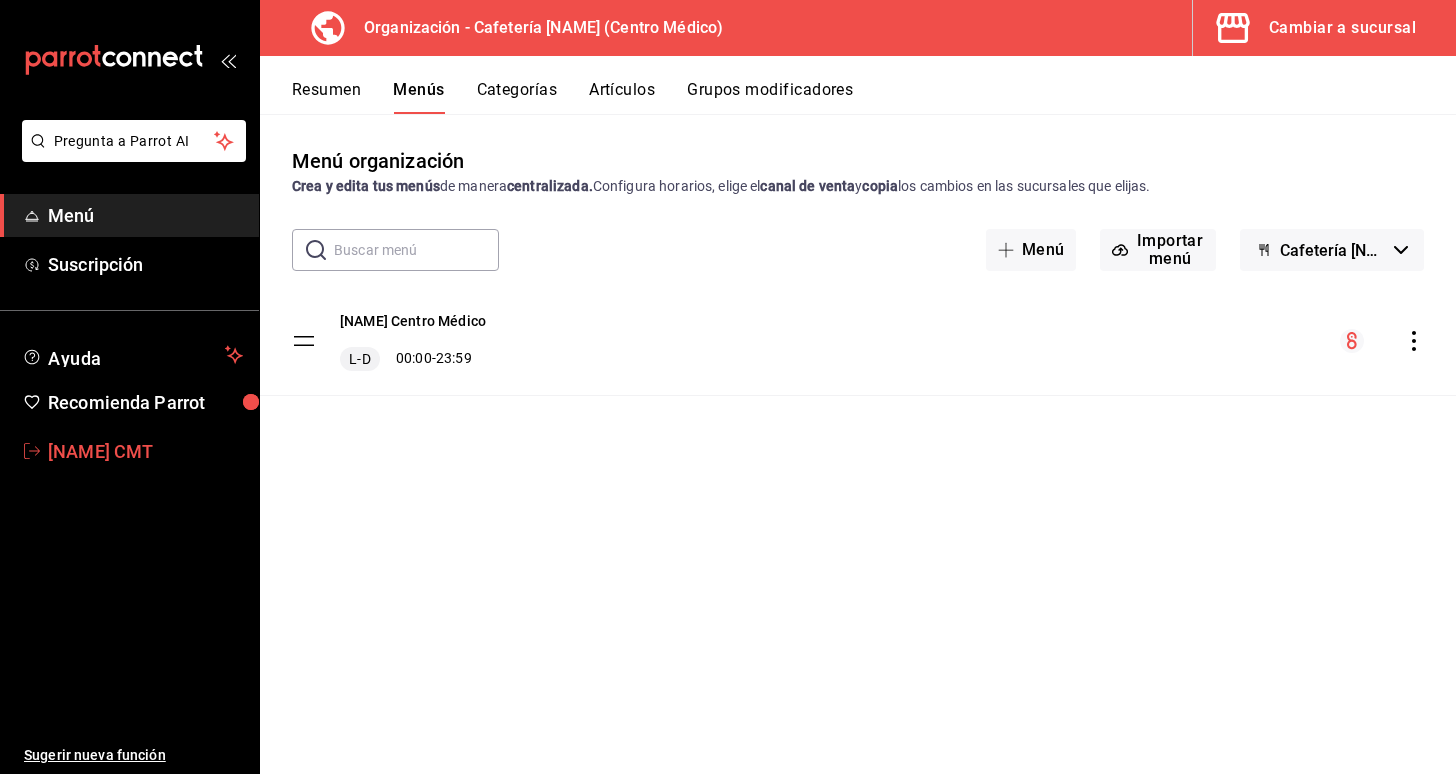 click on "Dacana CMT" at bounding box center (129, 451) 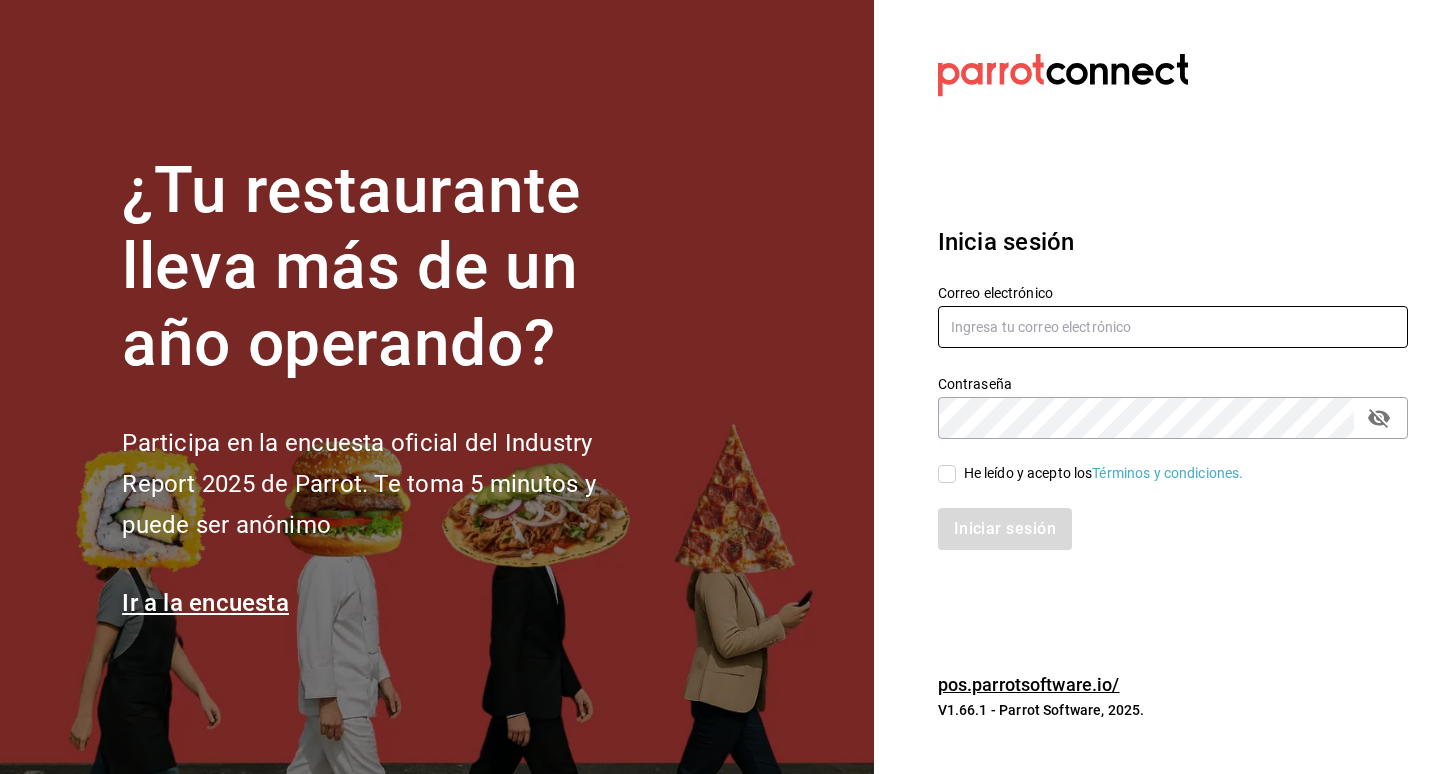 type on "carlosortegalopez08@gmail.com" 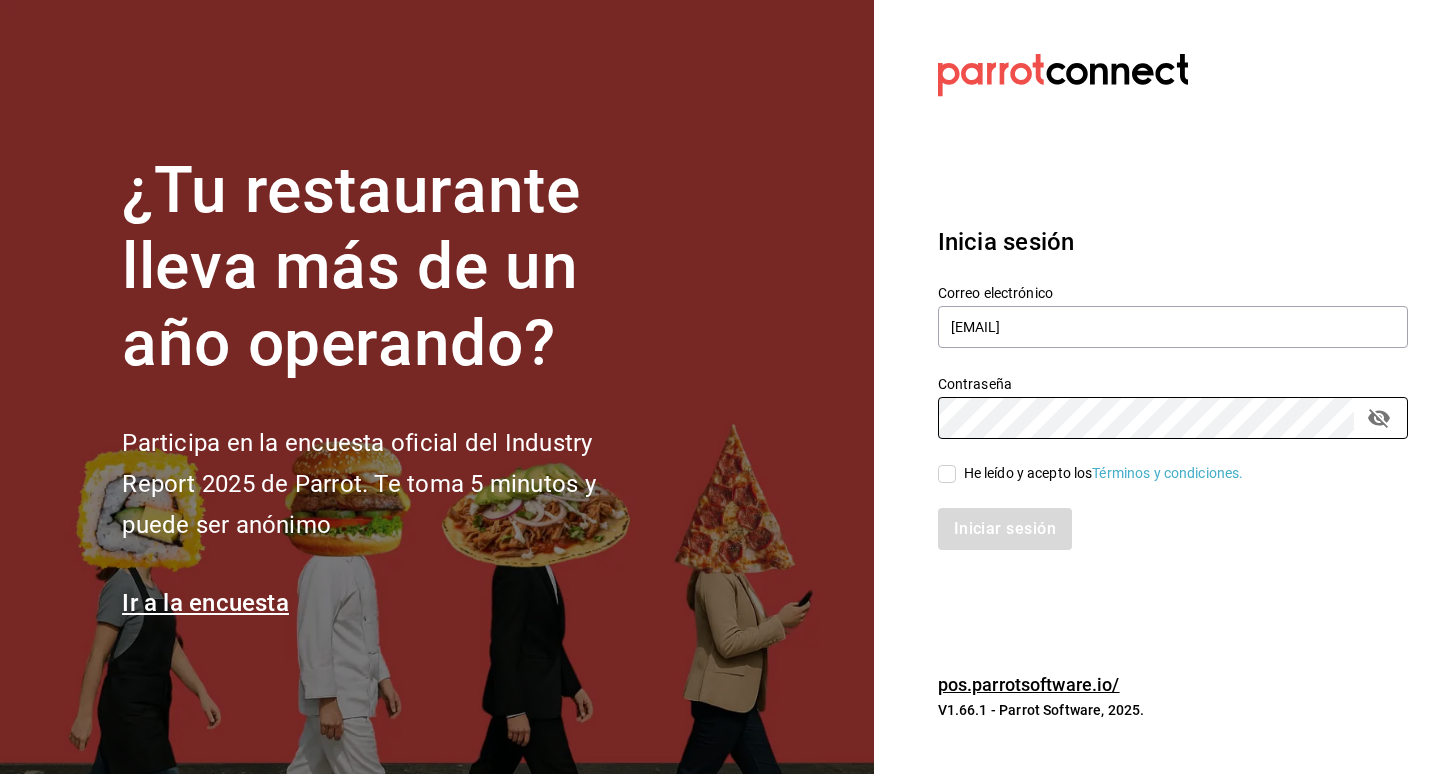 click on "He leído y acepto los  Términos y condiciones." at bounding box center (1104, 473) 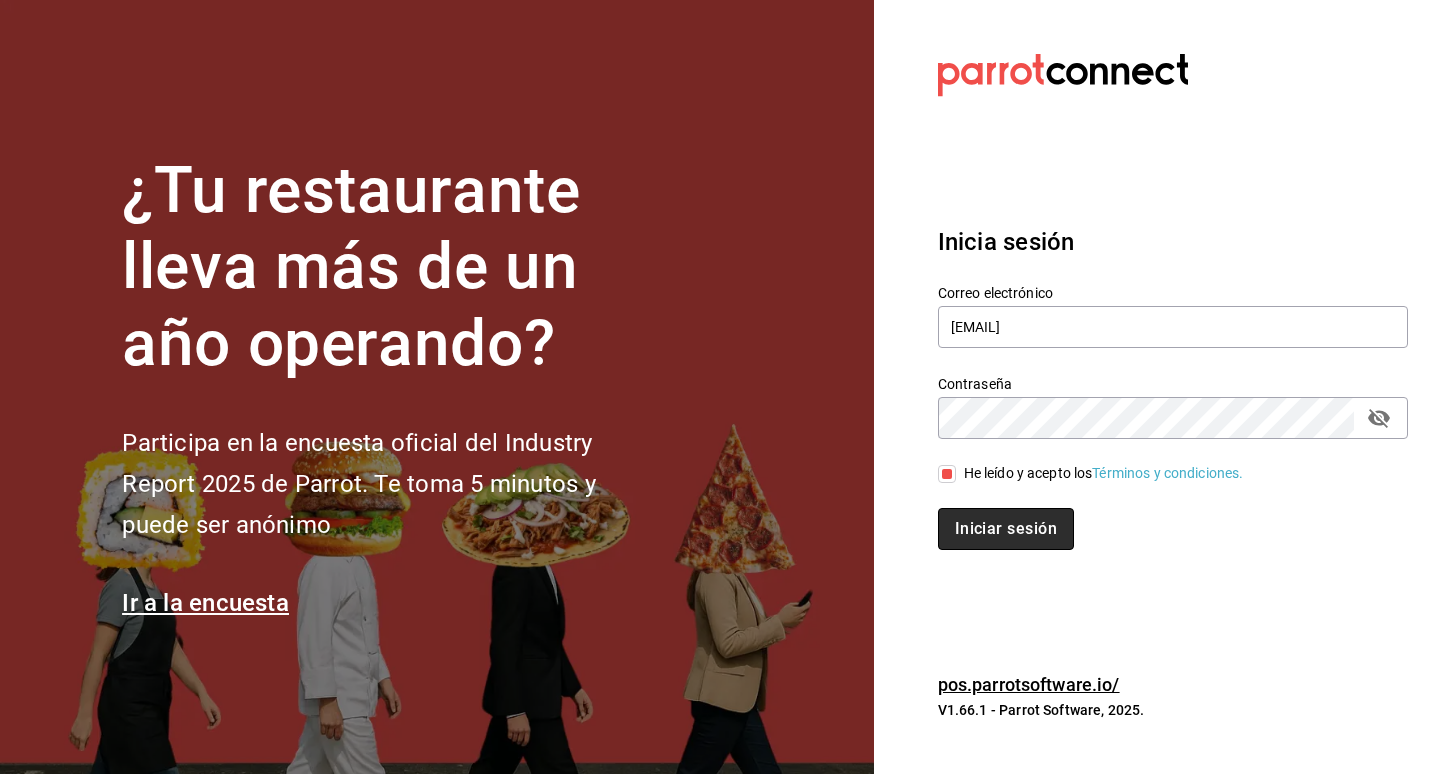 click on "Iniciar sesión" at bounding box center (1006, 529) 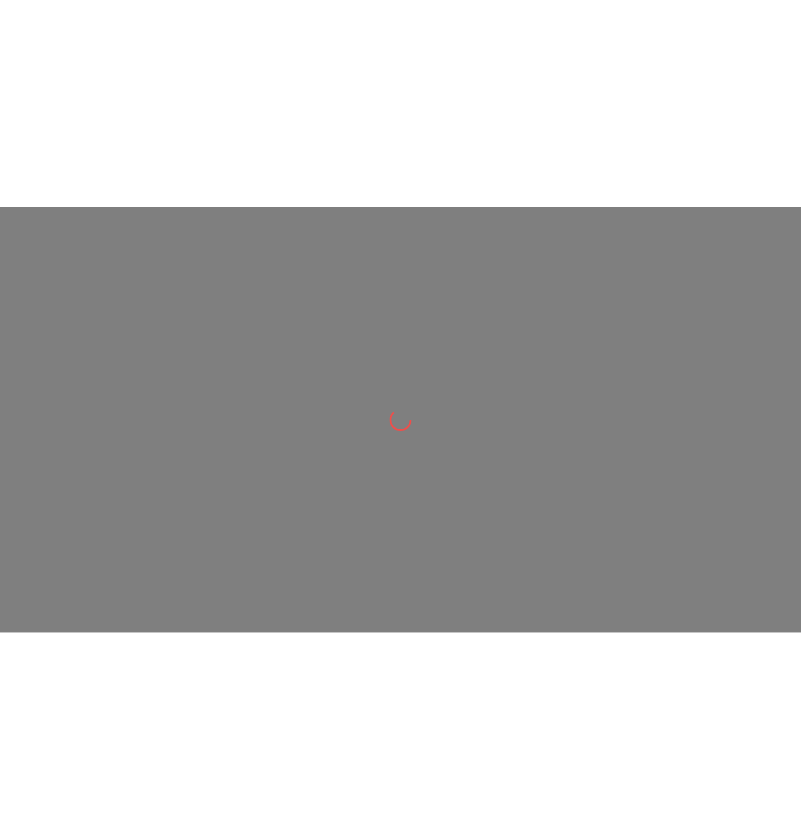 scroll, scrollTop: 0, scrollLeft: 0, axis: both 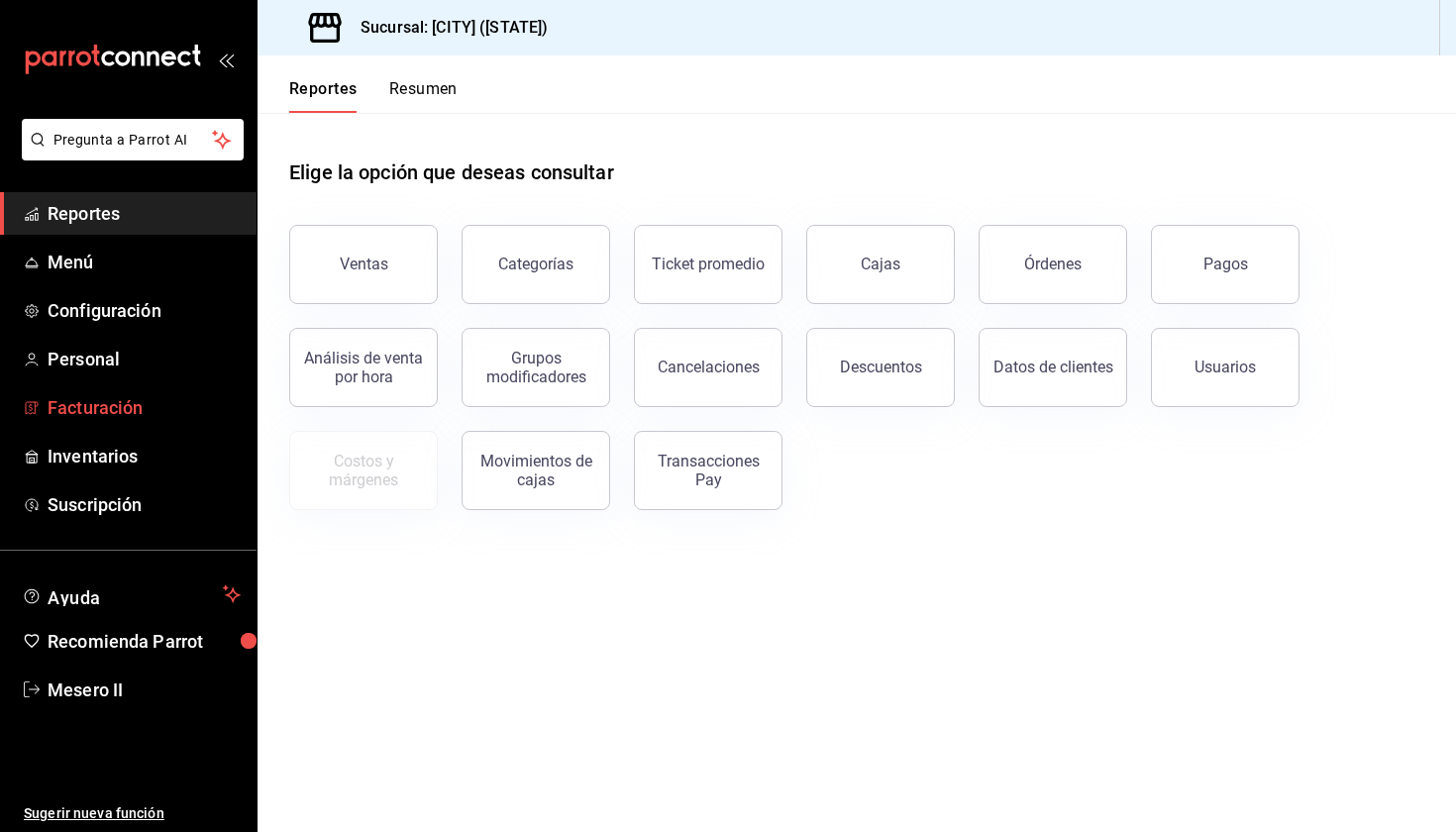 click on "Facturación" at bounding box center (144, 407) 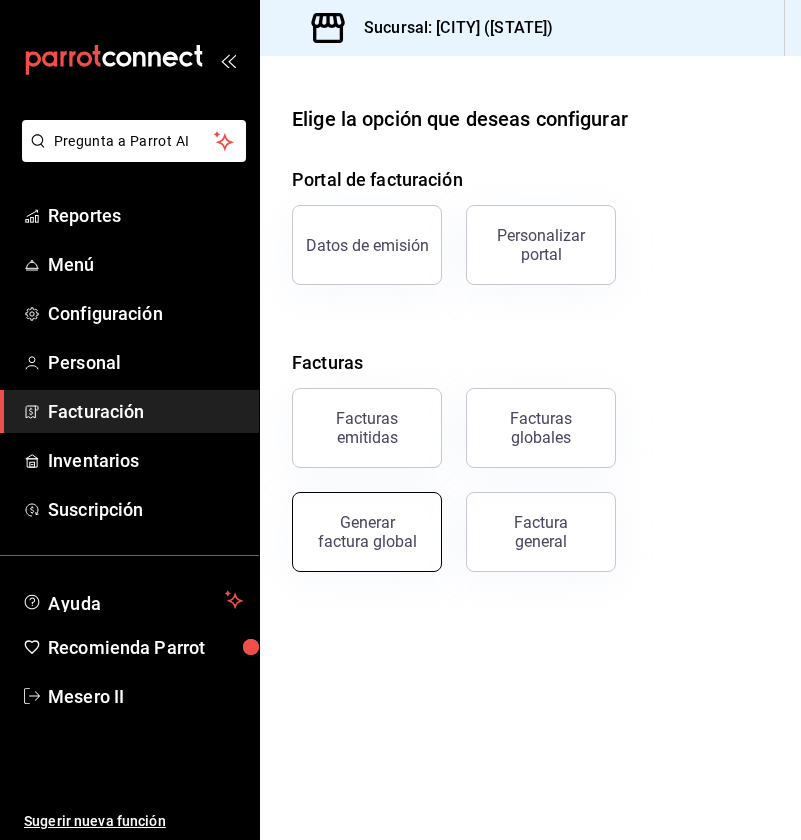 click on "Generar factura global" at bounding box center (367, 532) 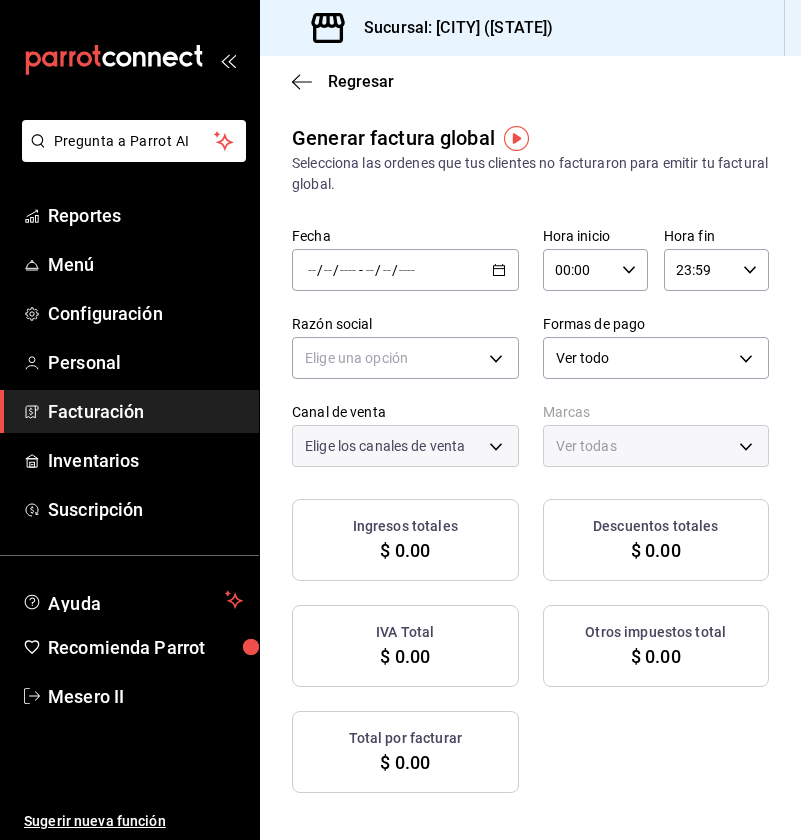 type on "PARROT,UBER_EATS,RAPPI,DIDI_FOOD,ONLINE" 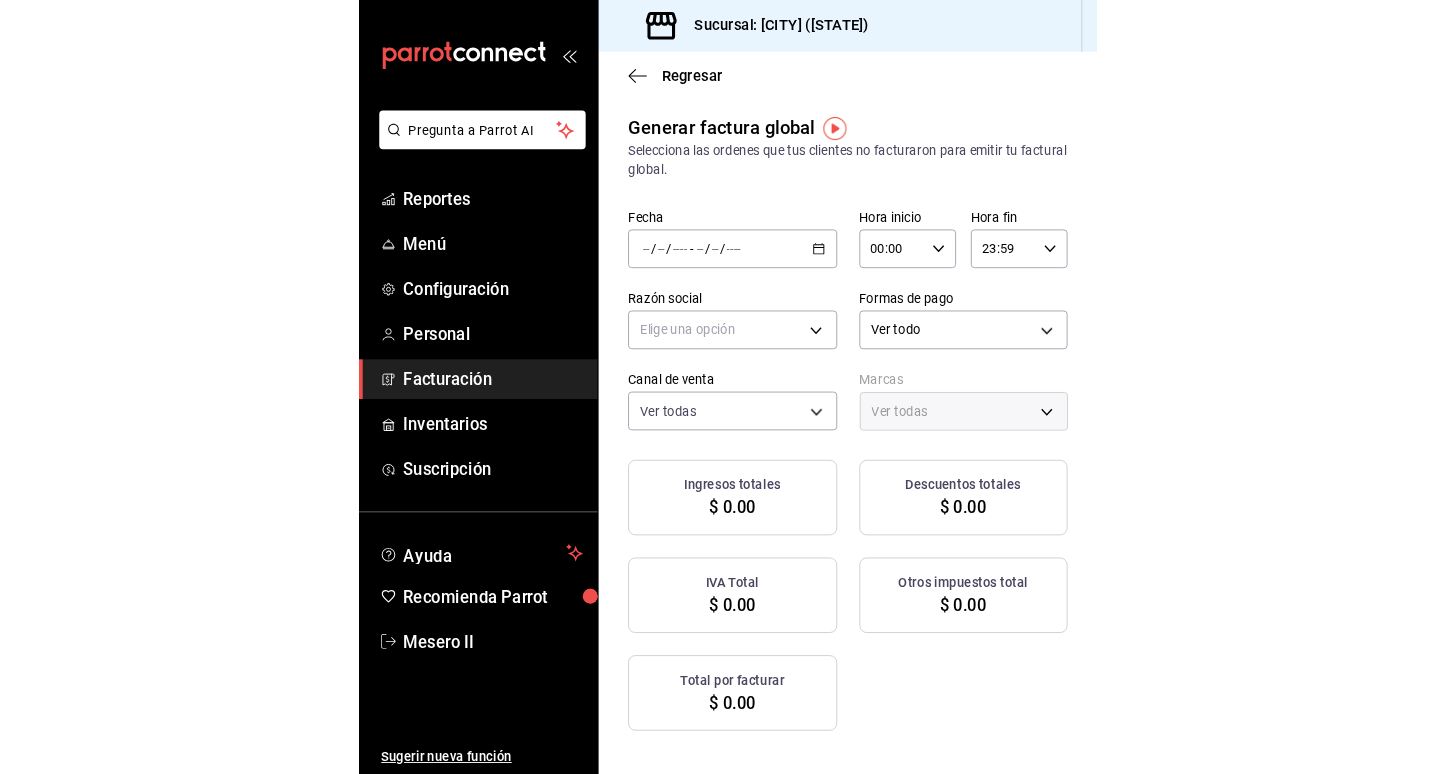 scroll, scrollTop: 0, scrollLeft: 0, axis: both 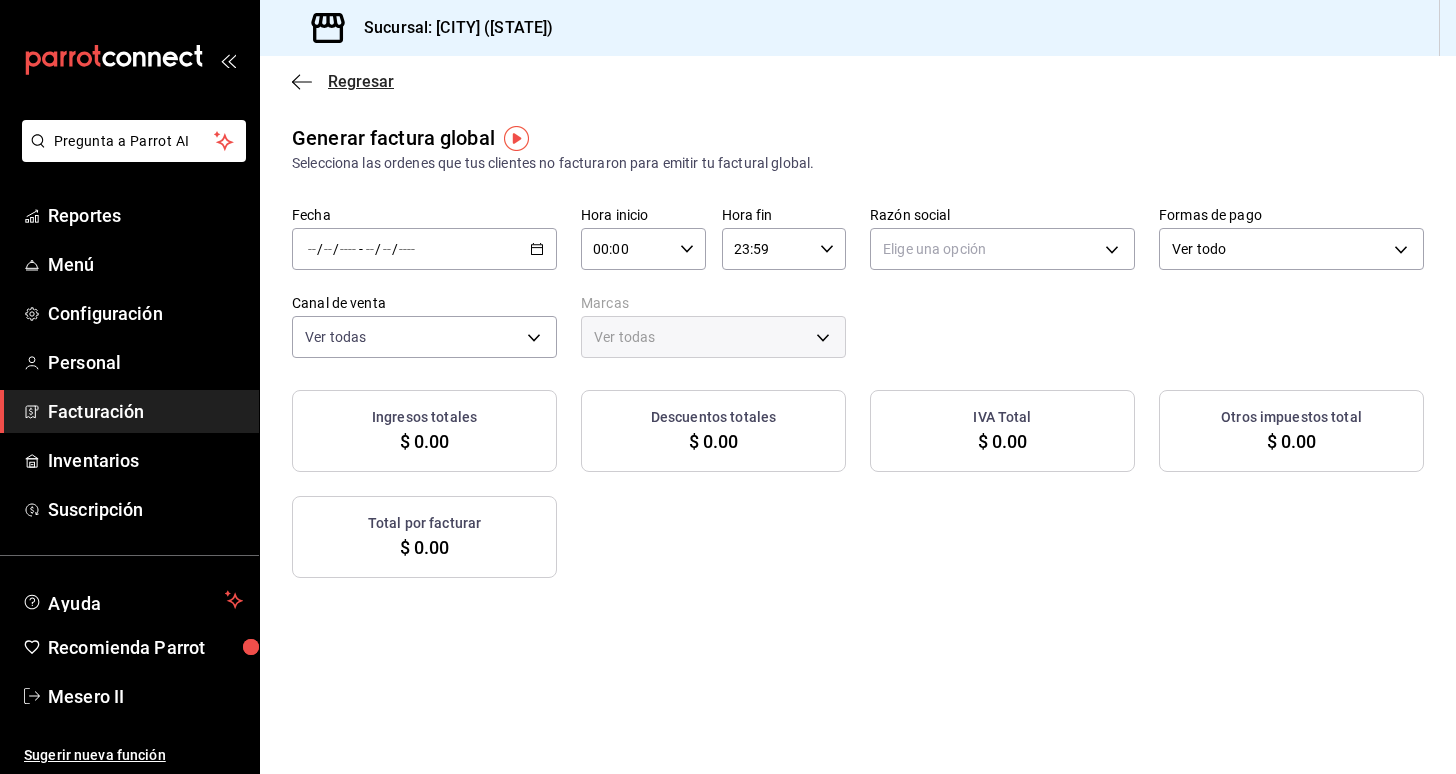click on "Regresar" at bounding box center (361, 81) 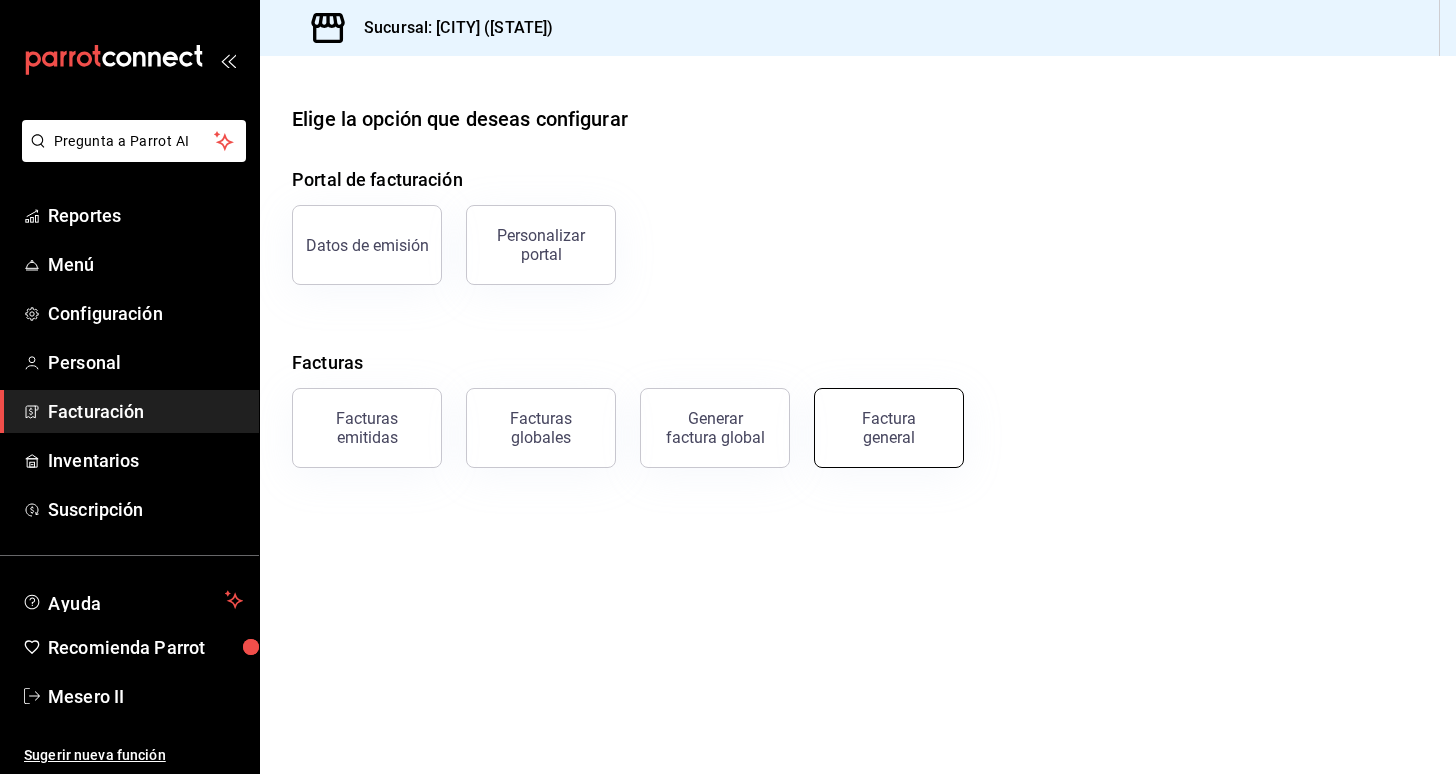 click on "Factura general" at bounding box center (889, 428) 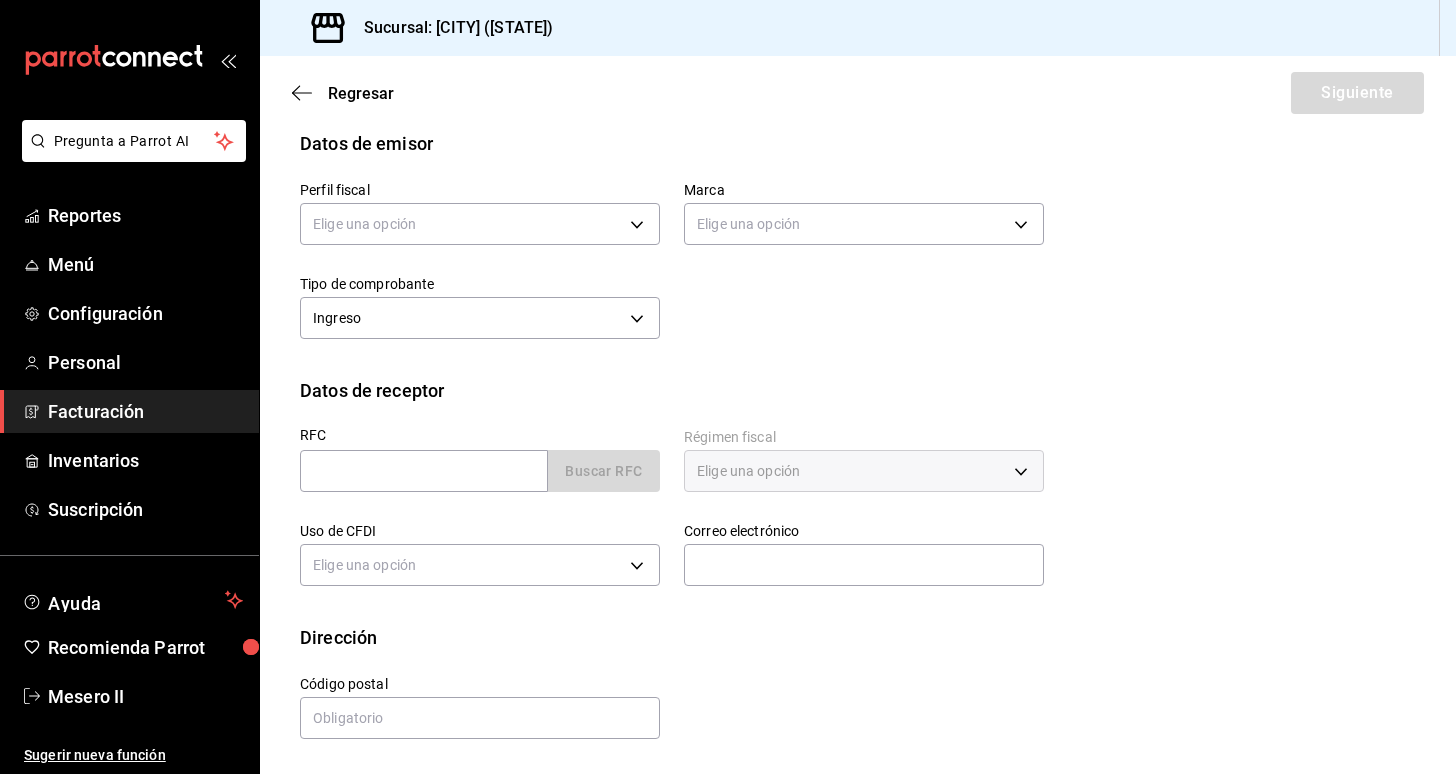 scroll, scrollTop: 99, scrollLeft: 0, axis: vertical 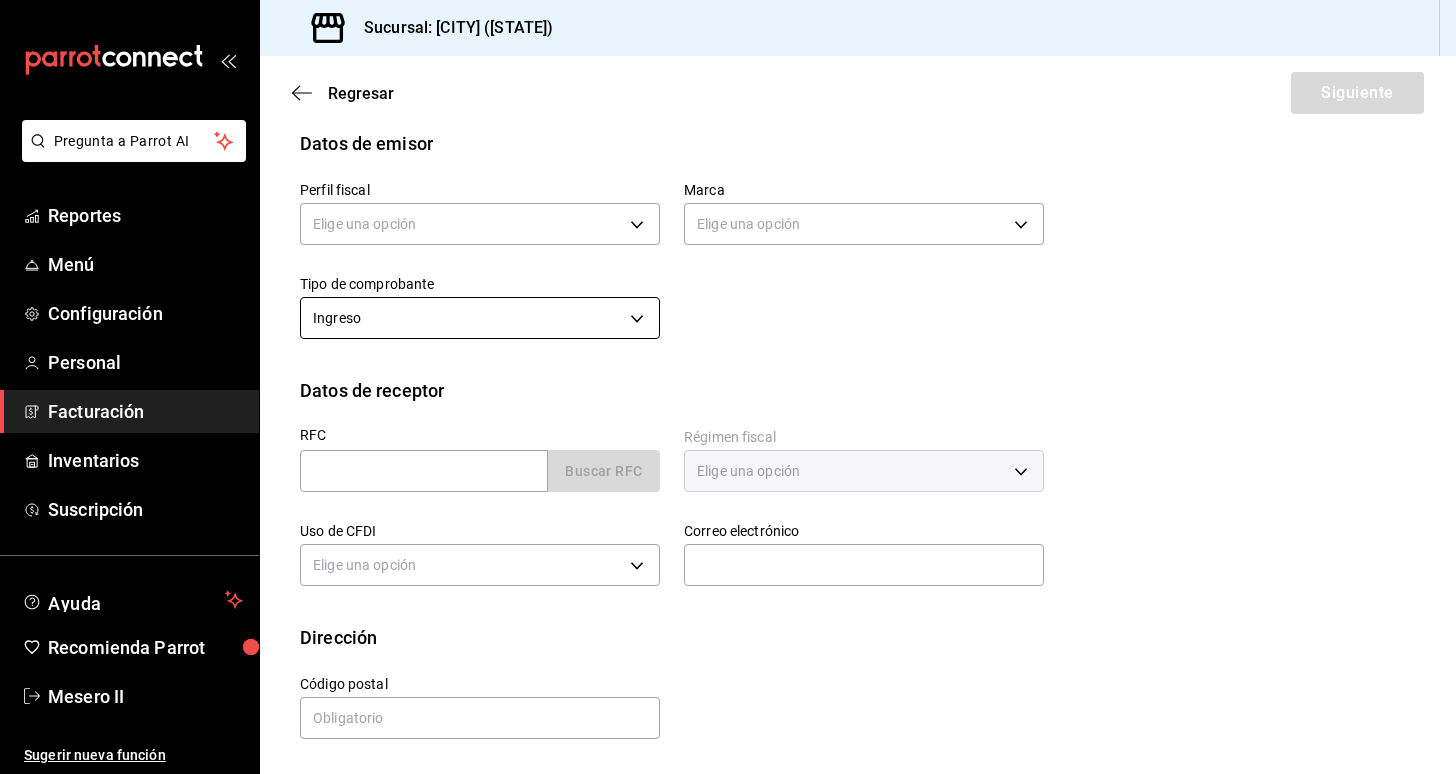 click on "Pregunta a Parrot AI Reportes   Menú   Configuración   Personal   Facturación   Inventarios   Suscripción   Ayuda Recomienda Parrot   Mesero II   Sugerir nueva función   Sucursal: Dacana (Metepec) Regresar Siguiente Factura general Realiza tus facturas con un numero de orden o un monto en especifico; También puedes realizar una factura de remplazo mediante una factura cancelada. Datos de emisor Perfil fiscal Elige una opción Marca Elige una opción Tipo de comprobante Ingreso I Datos de receptor RFC Buscar RFC Régimen fiscal Elige una opción Uso de CFDI Elige una opción Correo electrónico Dirección Calle # exterior # interior Código postal Estado ​ Municipio ​ Colonia ​ GANA 1 MES GRATIS EN TU SUSCRIPCIÓN AQUÍ ¿Recuerdas cómo empezó tu restaurante?
Hoy puedes ayudar a un colega a tener el mismo cambio que tú viviste.
Recomienda Parrot directamente desde tu Portal Administrador.
Es fácil y rápido.
🎁 Por cada restaurante que se una, ganas 1 mes gratis. Pregunta a Parrot AI" at bounding box center [728, 387] 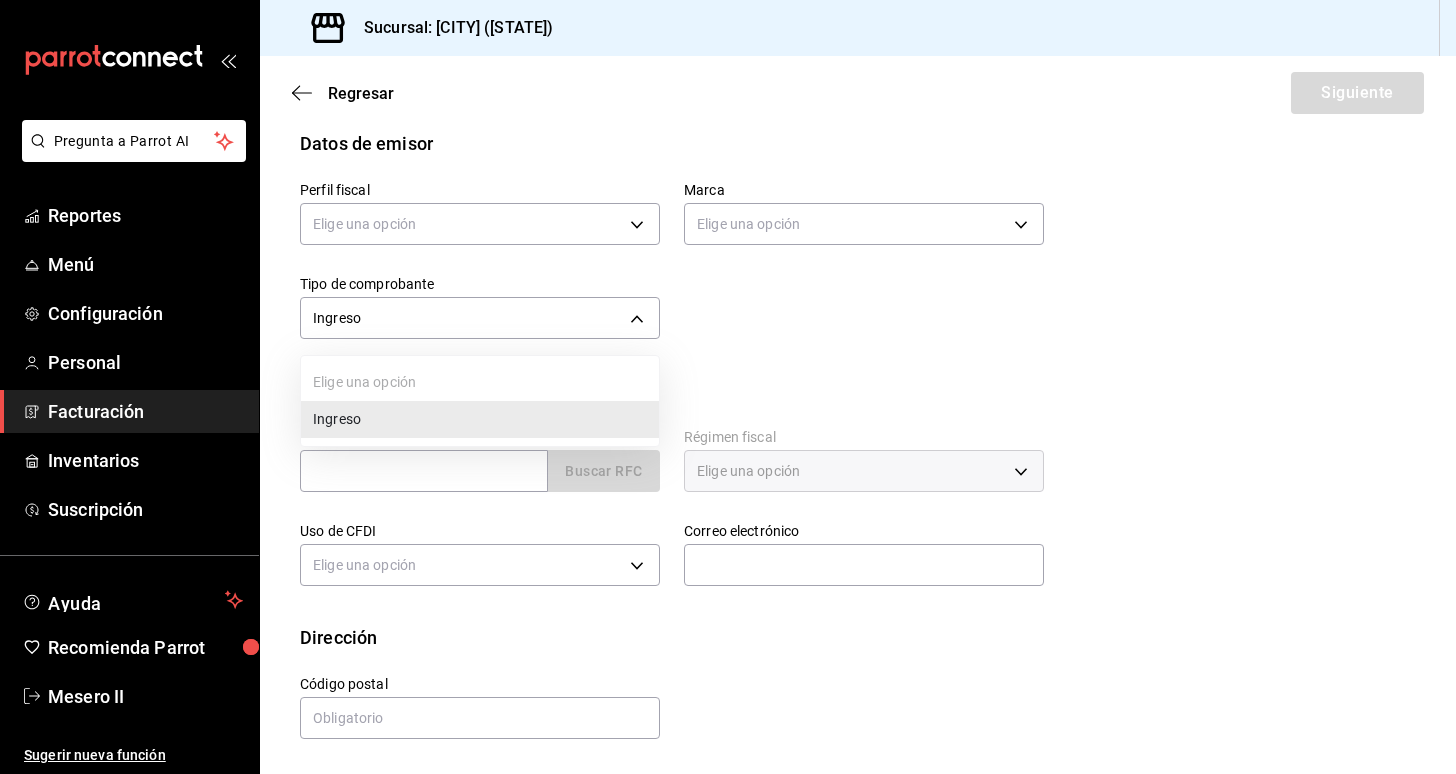 click at bounding box center (728, 387) 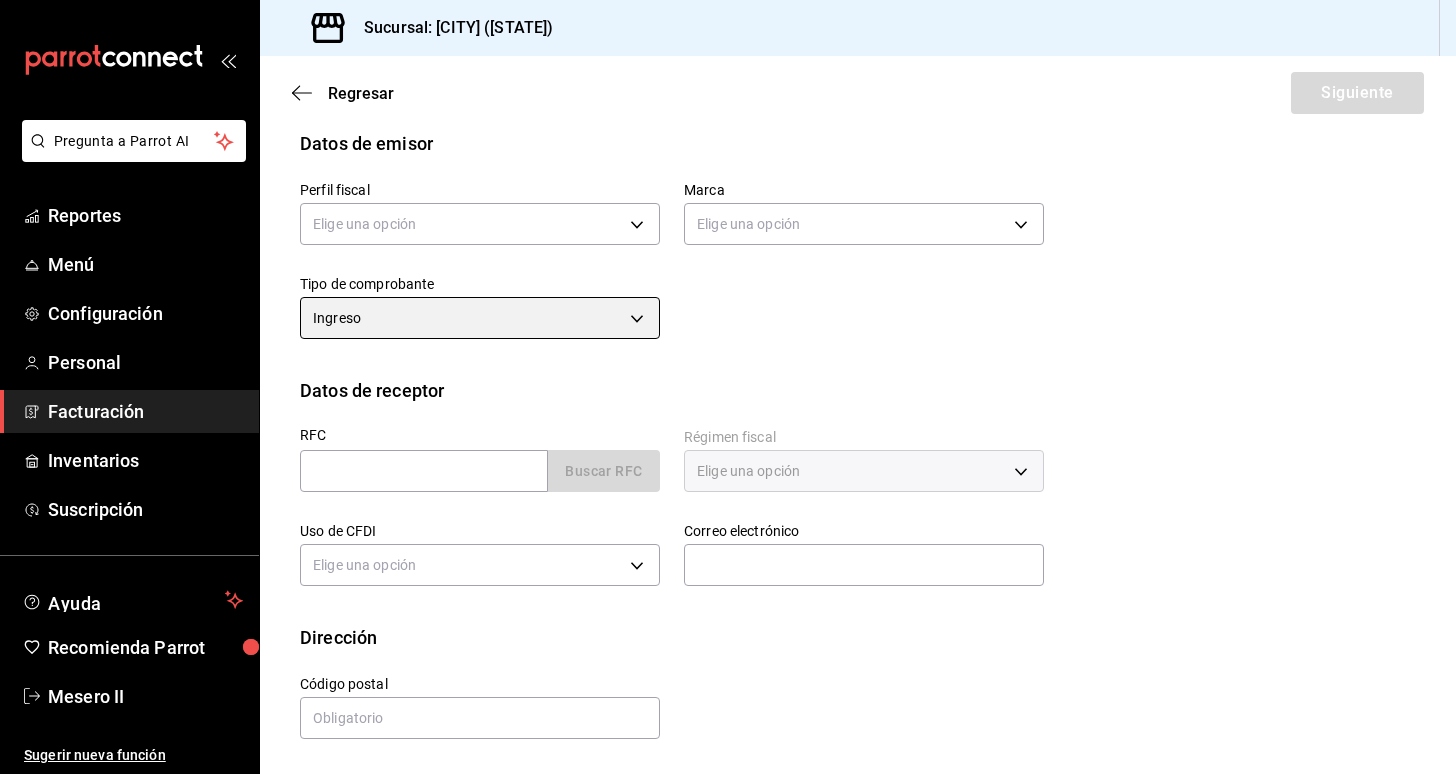 scroll, scrollTop: 0, scrollLeft: 0, axis: both 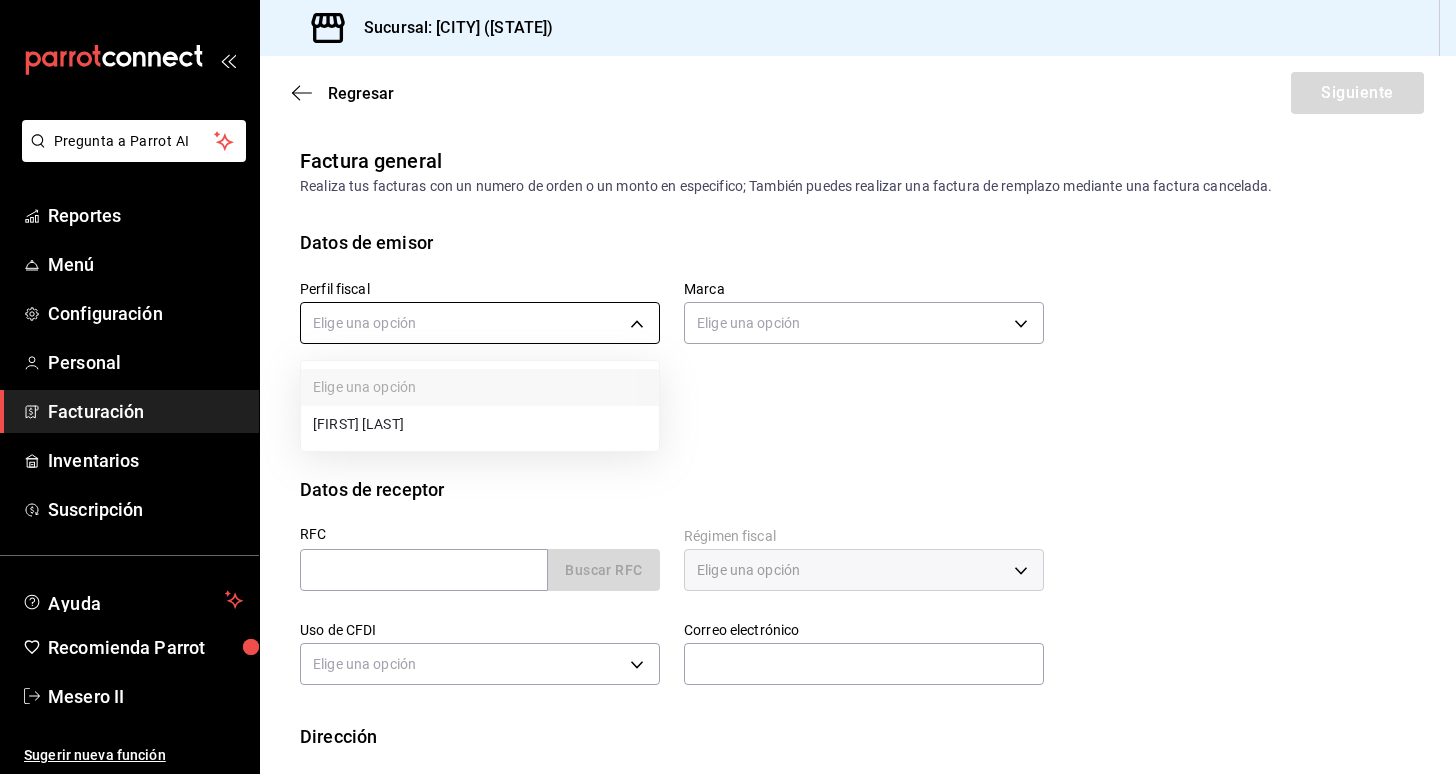 click on "Pregunta a Parrot AI Reportes   Menú   Configuración   Personal   Facturación   Inventarios   Suscripción   Ayuda Recomienda Parrot   Mesero II   Sugerir nueva función   Sucursal: Dacana (Metepec) Regresar Siguiente Factura general Realiza tus facturas con un numero de orden o un monto en especifico; También puedes realizar una factura de remplazo mediante una factura cancelada. Datos de emisor Perfil fiscal Elige una opción Marca Elige una opción Tipo de comprobante Ingreso I Datos de receptor RFC Buscar RFC Régimen fiscal Elige una opción Uso de CFDI Elige una opción Correo electrónico Dirección Calle # exterior # interior Código postal Estado ​ Municipio ​ Colonia ​ GANA 1 MES GRATIS EN TU SUSCRIPCIÓN AQUÍ ¿Recuerdas cómo empezó tu restaurante?
Hoy puedes ayudar a un colega a tener el mismo cambio que tú viviste.
Recomienda Parrot directamente desde tu Portal Administrador.
Es fácil y rápido.
🎁 Por cada restaurante que se una, ganas 1 mes gratis. Pregunta a Parrot AI" at bounding box center (728, 387) 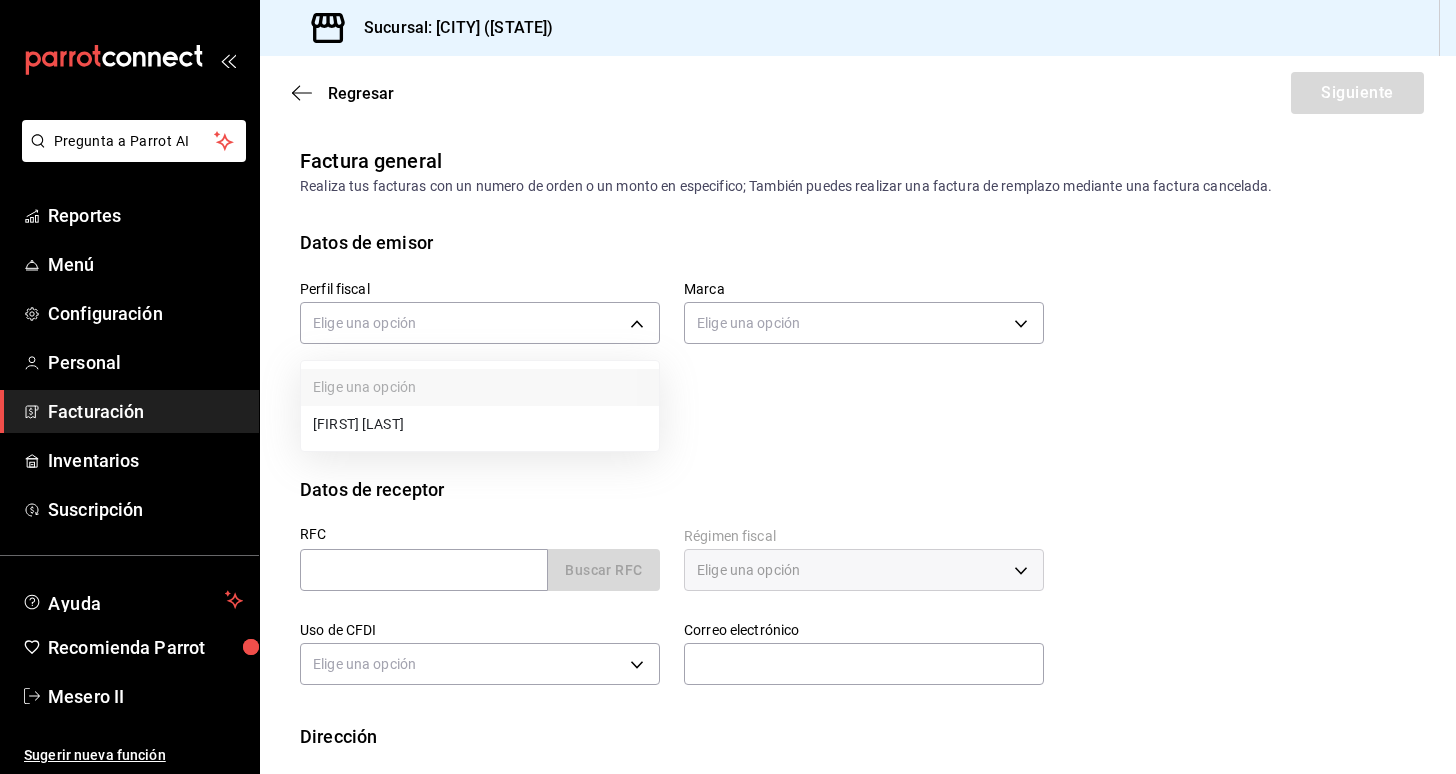 click on "Elige una opción LETICIA LOPEZ VERDEJA" at bounding box center [480, 406] 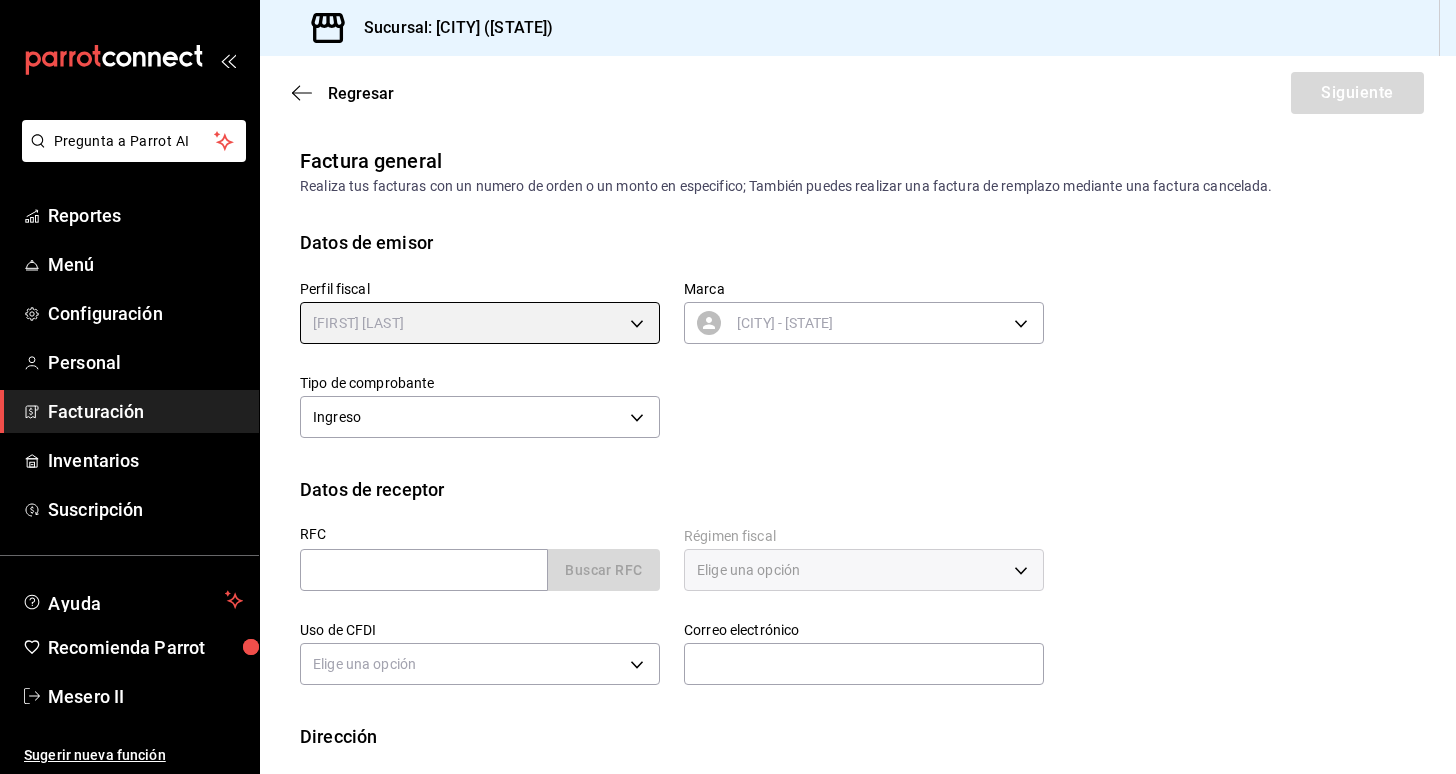 type on "35adcb01-28e2-4ffe-89eb-bcf9a4098dda" 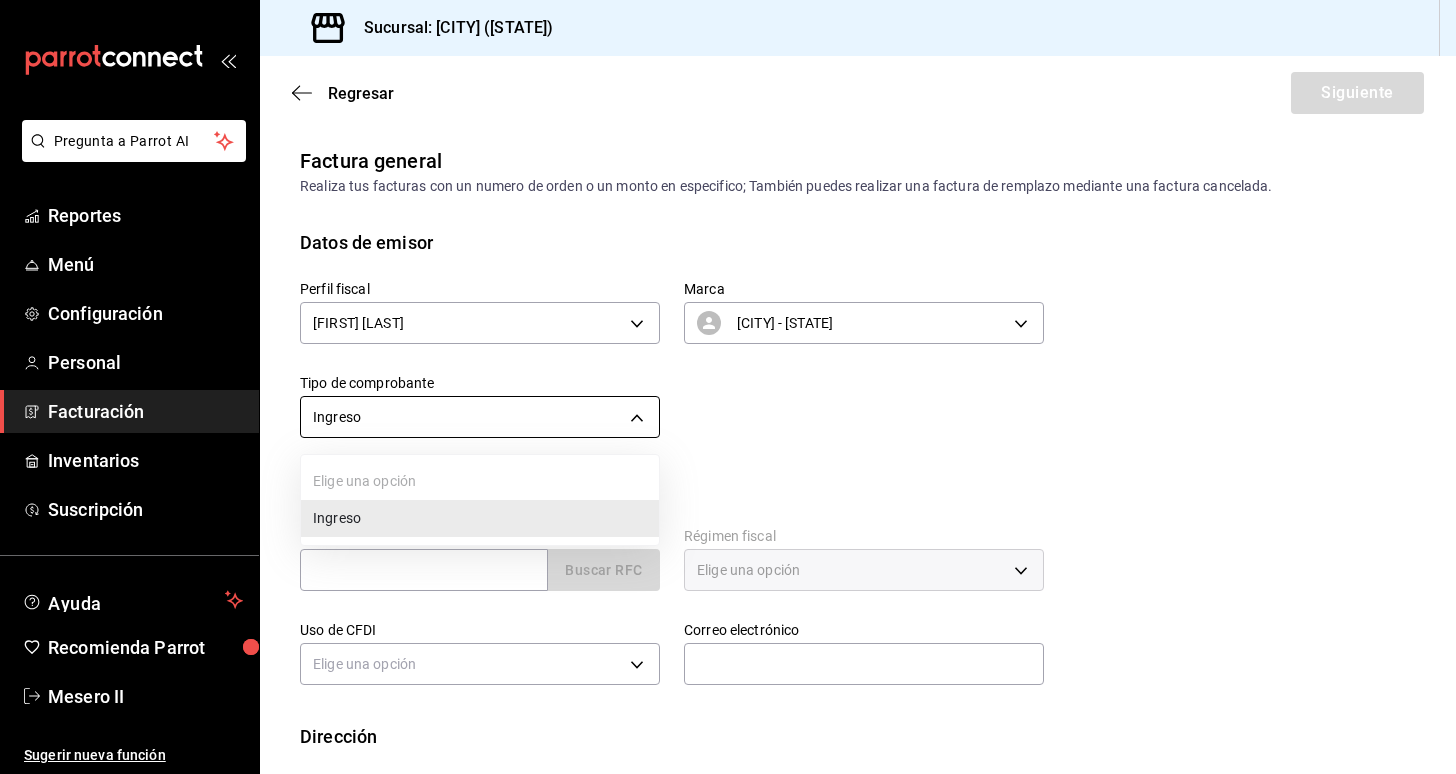 click on "Pregunta a Parrot AI Reportes   Menú   Configuración   Personal   Facturación   Inventarios   Suscripción   Ayuda Recomienda Parrot   Mesero II   Sugerir nueva función   Sucursal: Dacana (Metepec) Regresar Siguiente Factura general Realiza tus facturas con un numero de orden o un monto en especifico; También puedes realizar una factura de remplazo mediante una factura cancelada. Datos de emisor Perfil fiscal LETICIA LOPEZ VERDEJA 35adcb01-28e2-4ffe-89eb-bcf9a4098dda Marca Dacana - Metepec 5c856372-a358-4ae6-8be9-a227324d9dd8 Tipo de comprobante Ingreso I Datos de receptor RFC Buscar RFC Régimen fiscal Elige una opción Uso de CFDI Elige una opción Correo electrónico Dirección Calle # exterior # interior Código postal Estado ​ Municipio ​ Colonia ​ GANA 1 MES GRATIS EN TU SUSCRIPCIÓN AQUÍ Pregunta a Parrot AI Reportes   Menú   Configuración   Personal   Facturación   Inventarios   Suscripción   Ayuda Recomienda Parrot   Mesero II   Sugerir nueva función   Visitar centro de ayuda Ingreso" at bounding box center (728, 387) 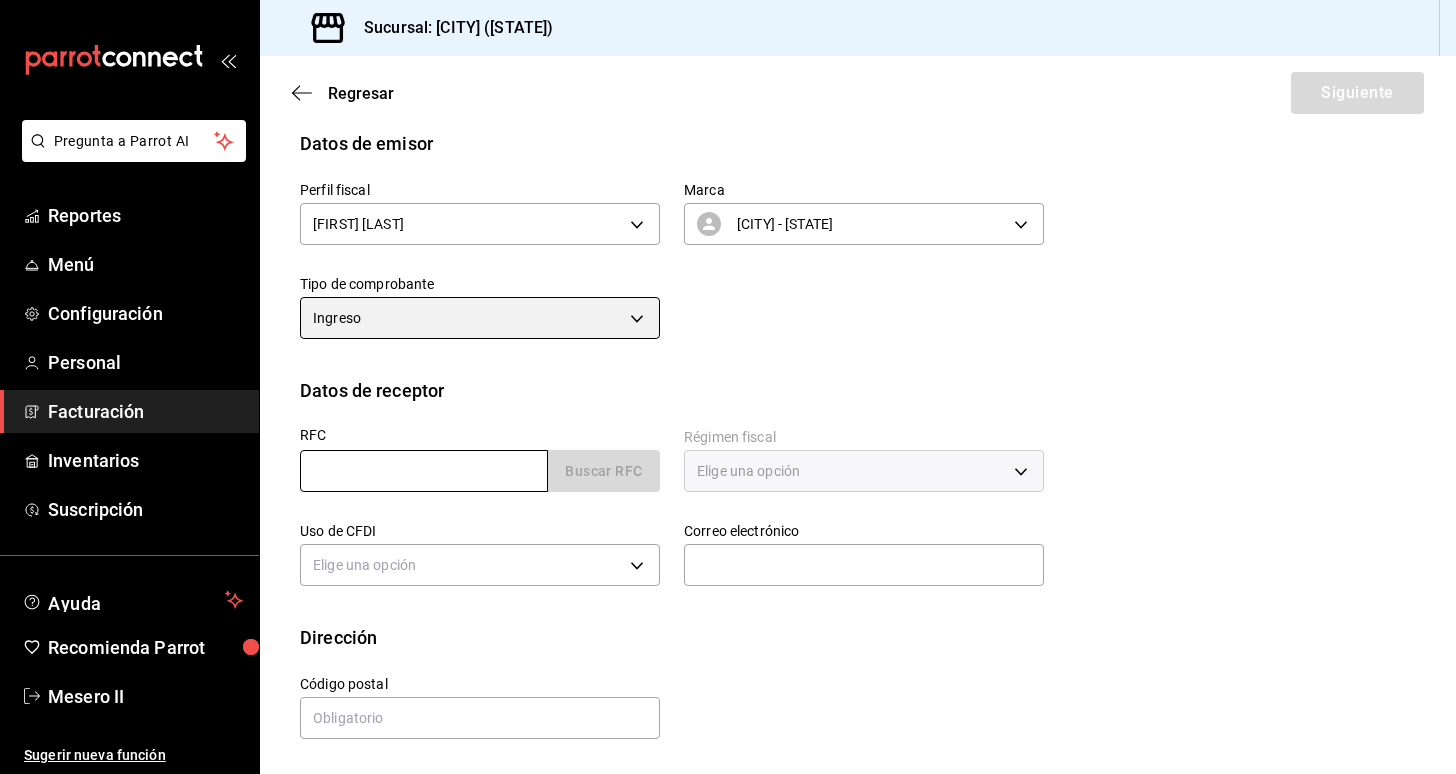 scroll, scrollTop: 99, scrollLeft: 0, axis: vertical 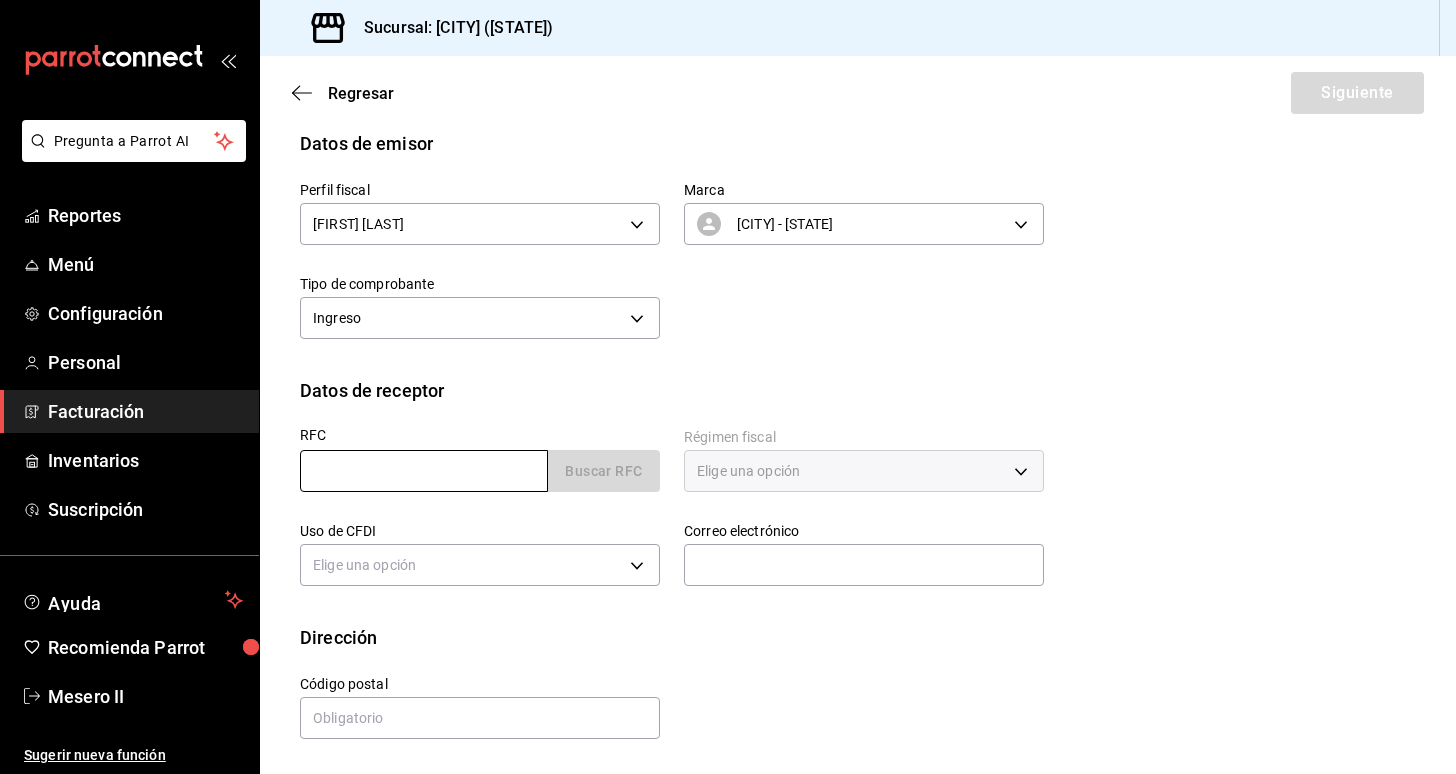 click at bounding box center [424, 471] 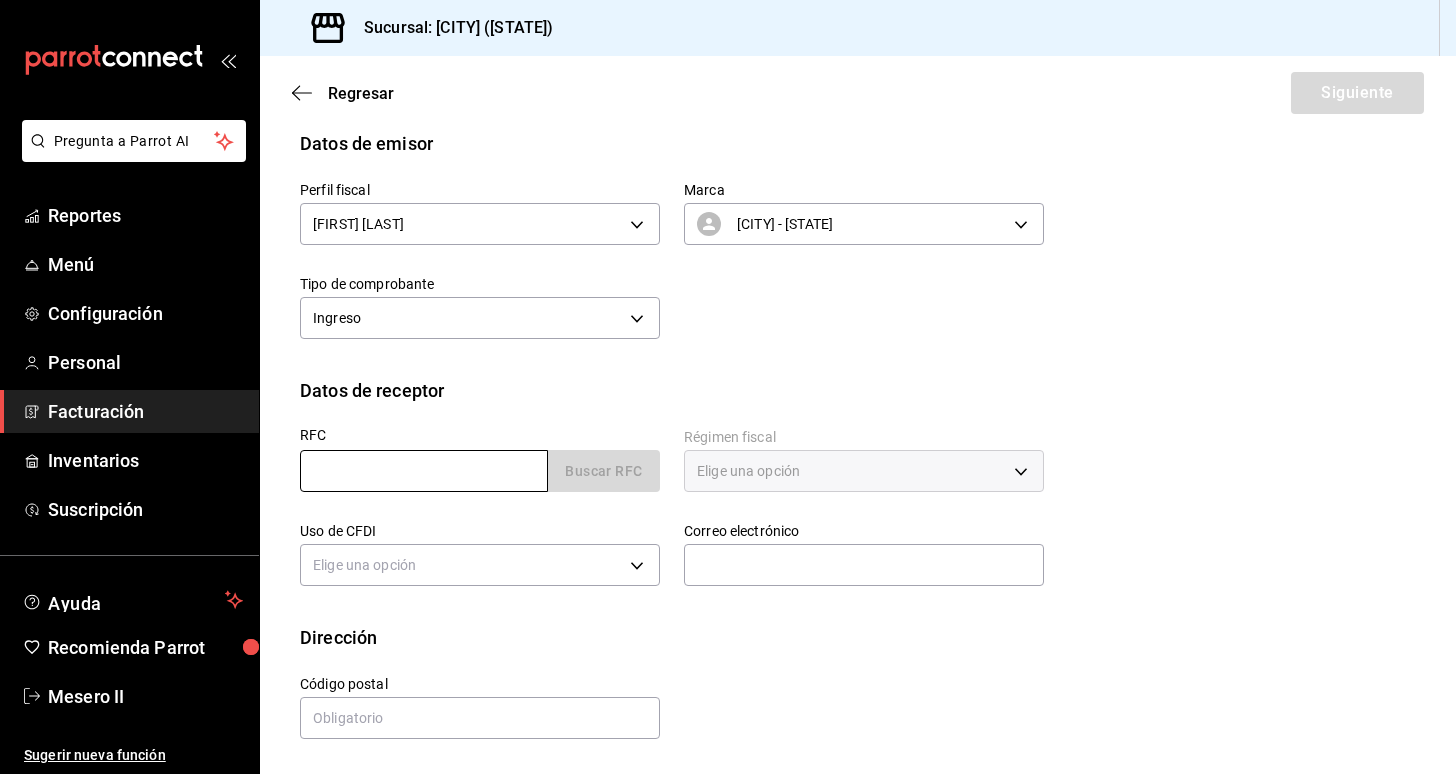 paste on "COI940426IF7" 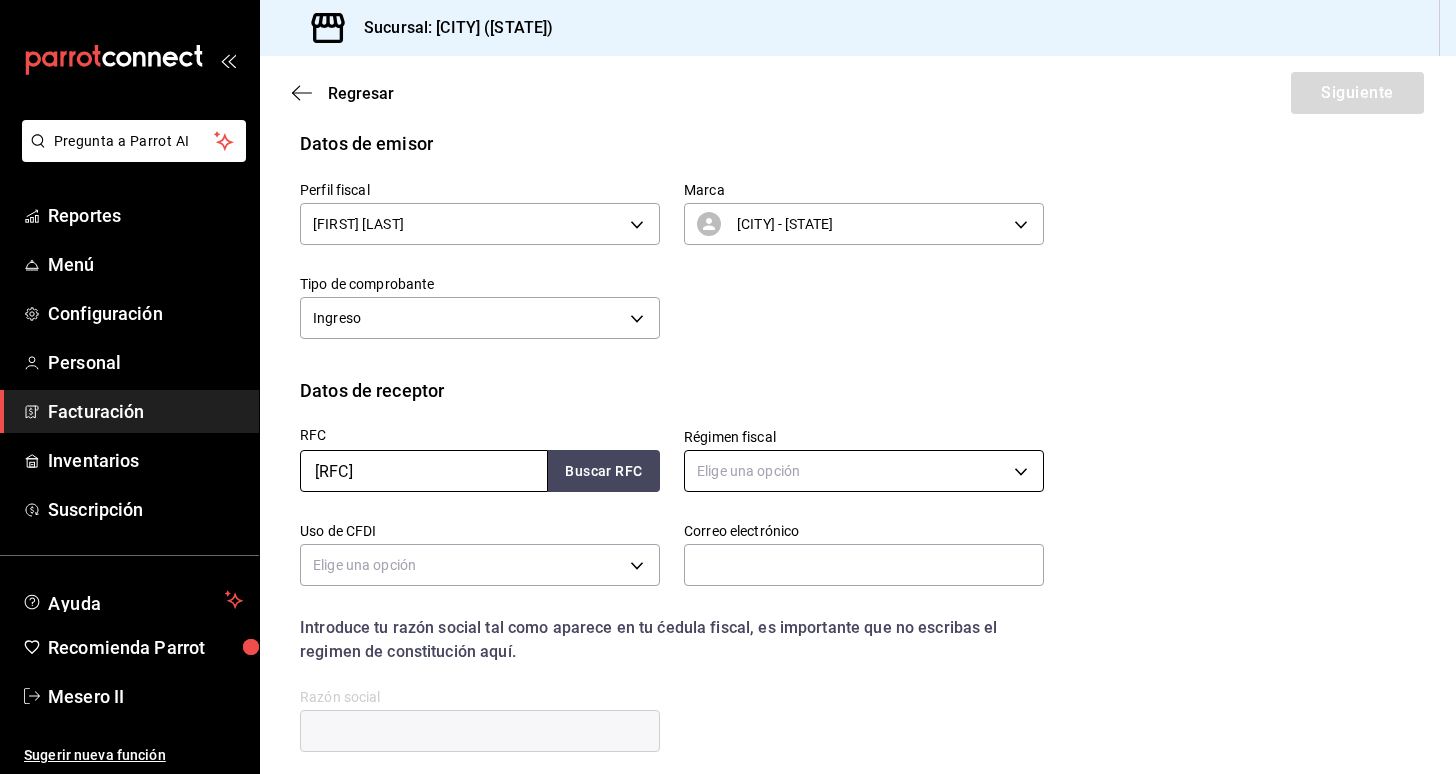 type on "COI940426IF7" 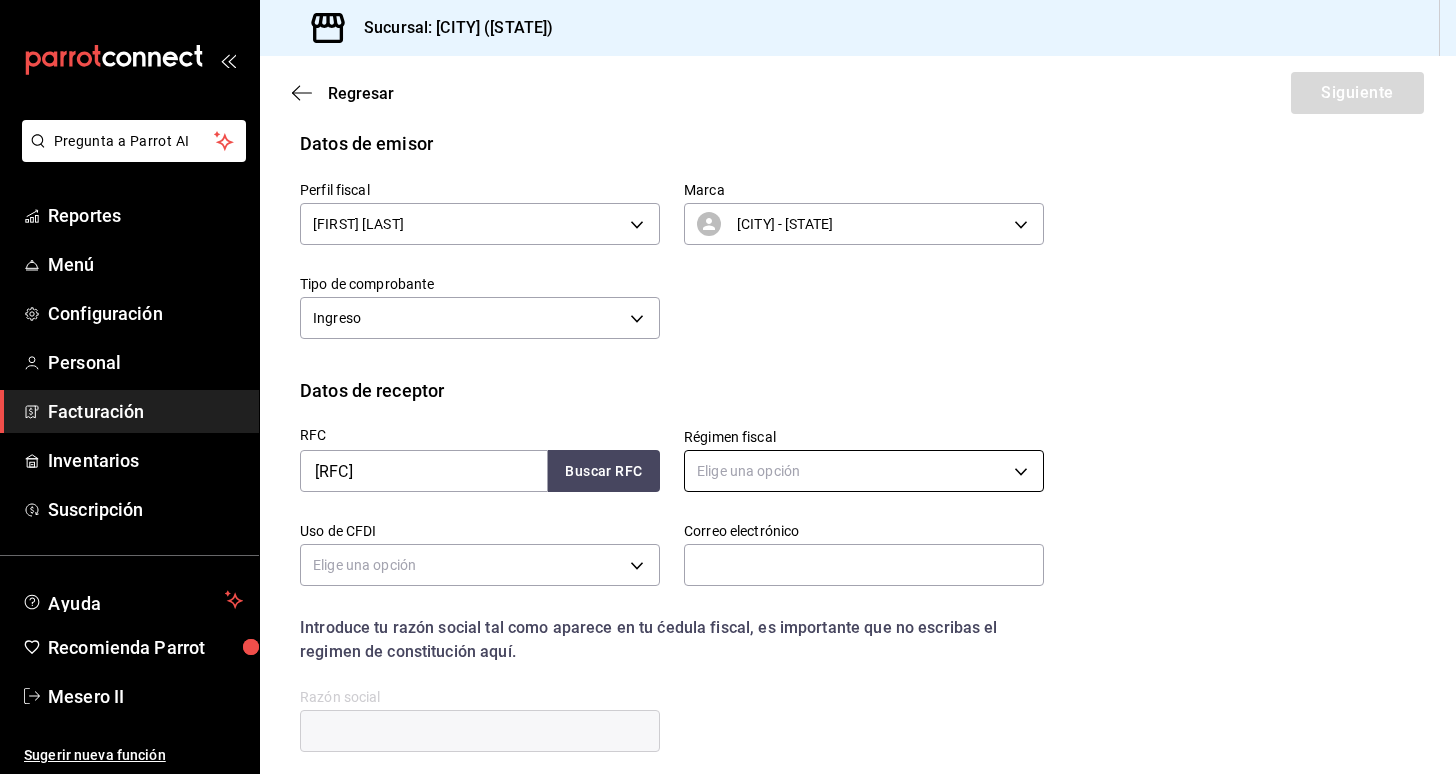 click on "Pregunta a Parrot AI Reportes   Menú   Configuración   Personal   Facturación   Inventarios   Suscripción   Ayuda Recomienda Parrot   Mesero II   Sugerir nueva función   Sucursal: Dacana (Metepec) Regresar Siguiente Factura general Realiza tus facturas con un numero de orden o un monto en especifico; También puedes realizar una factura de remplazo mediante una factura cancelada. Datos de emisor Perfil fiscal LETICIA LOPEZ VERDEJA 35adcb01-28e2-4ffe-89eb-bcf9a4098dda Marca Dacana - Metepec 5c856372-a358-4ae6-8be9-a227324d9dd8 Tipo de comprobante Ingreso I Datos de receptor RFC COI940426IF7 Buscar RFC Régimen fiscal Elige una opción Uso de CFDI Elige una opción Correo electrónico Introduce tu razón social tal como aparece en tu ćedula fiscal, es importante que no escribas el regimen de constitución aquí. company Razón social Dirección Calle # exterior # interior Código postal Estado ​ Municipio ​ Colonia ​ GANA 1 MES GRATIS EN TU SUSCRIPCIÓN AQUÍ Pregunta a Parrot AI Reportes   Menú" at bounding box center [728, 387] 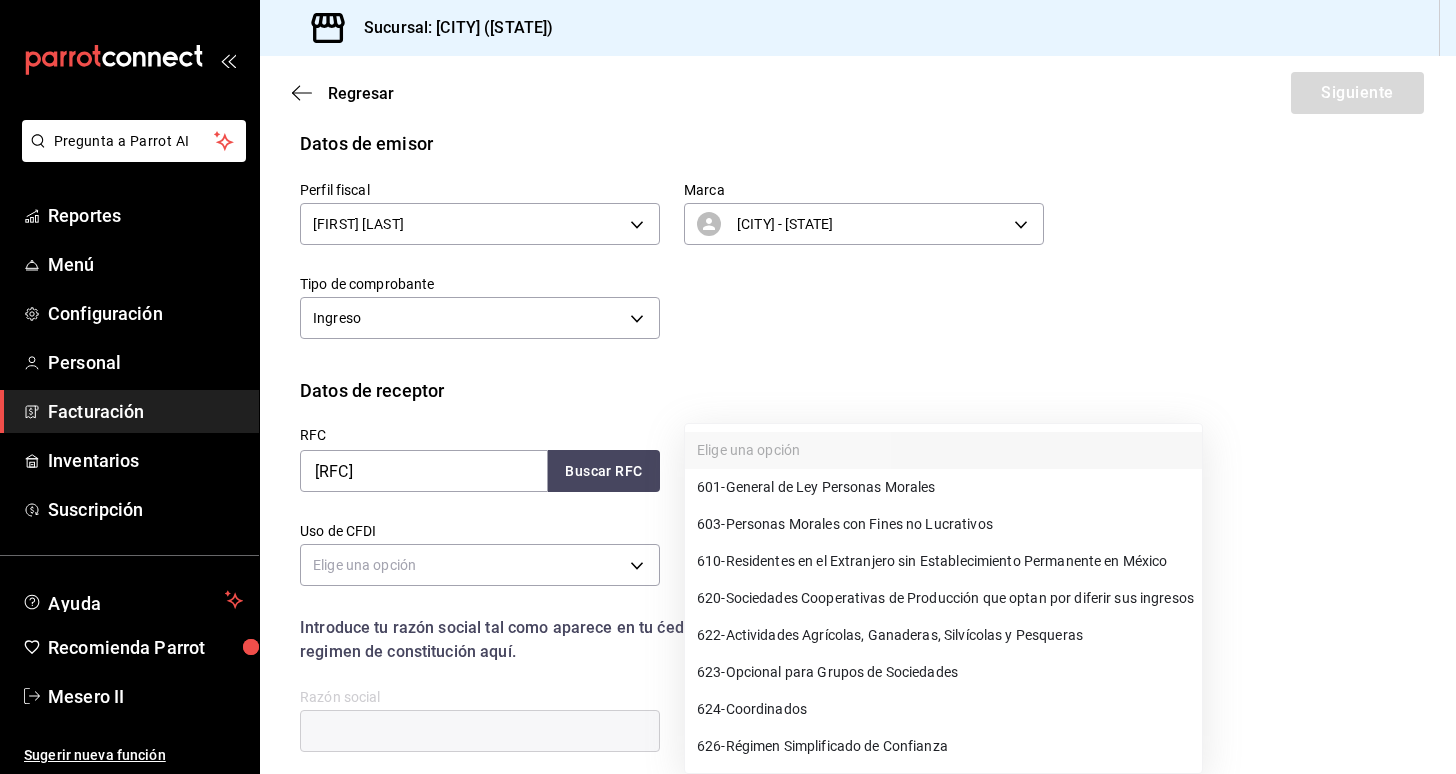 click on "601  -  General de Ley Personas Morales" at bounding box center (943, 487) 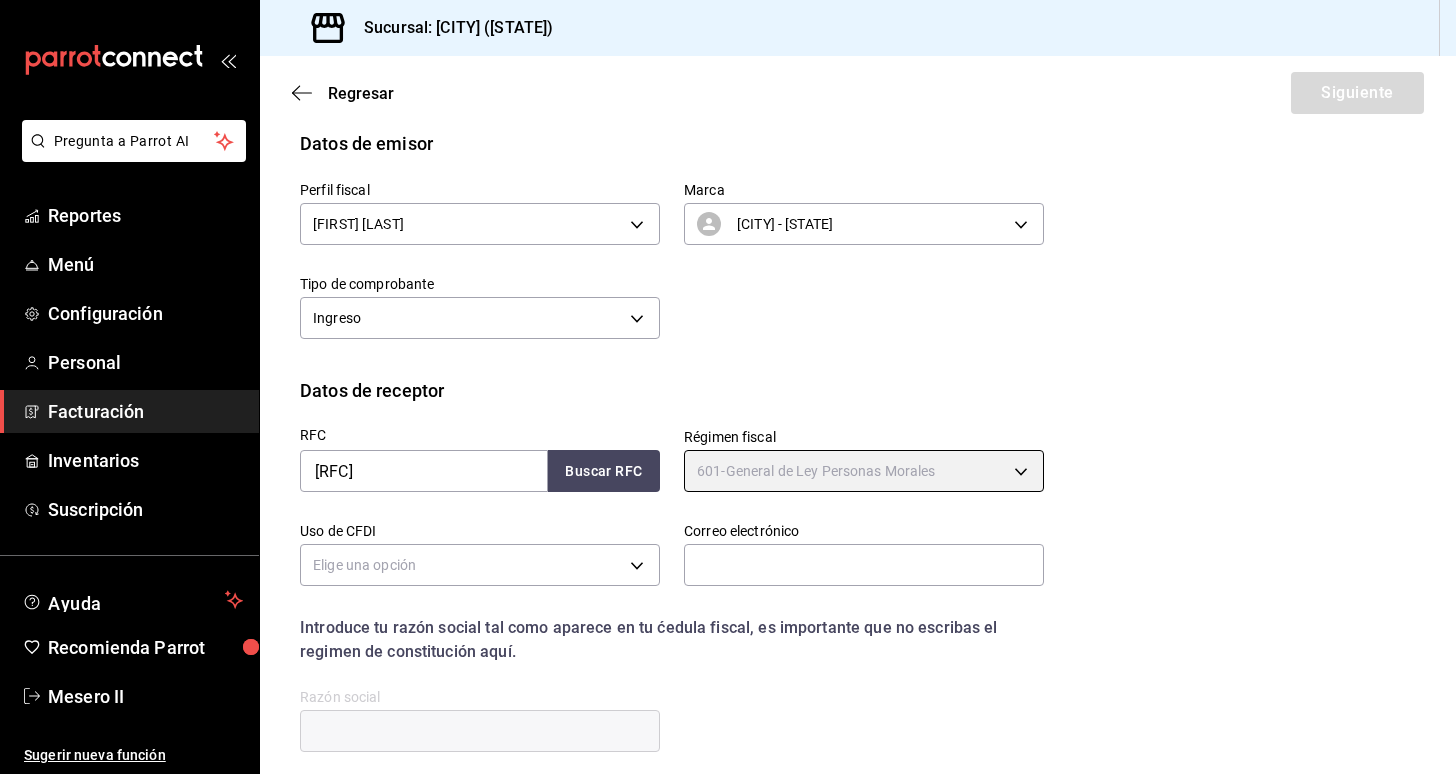 type on "601" 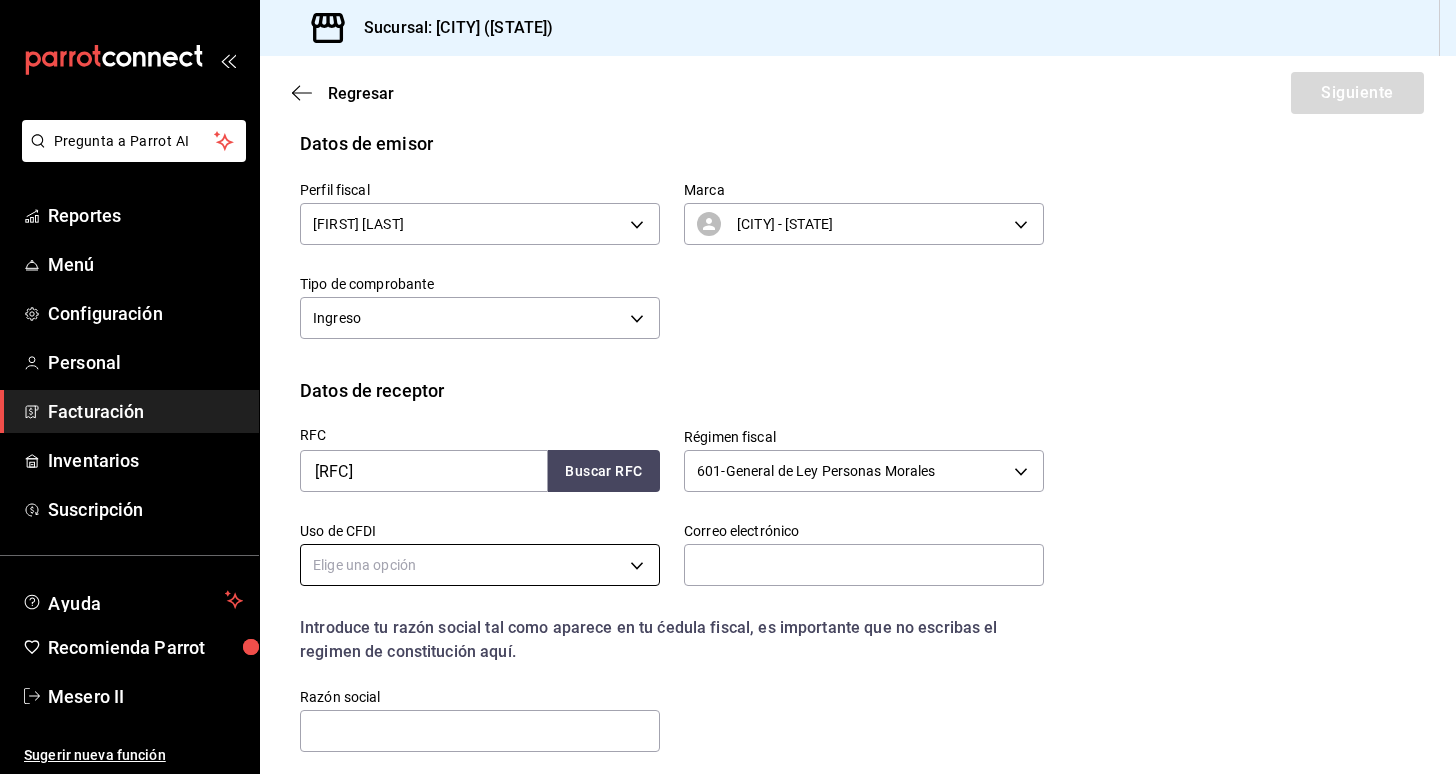 click on "Pregunta a Parrot AI Reportes   Menú   Configuración   Personal   Facturación   Inventarios   Suscripción   Ayuda Recomienda Parrot   Mesero II   Sugerir nueva función   Sucursal: Dacana (Metepec) Regresar Siguiente Factura general Realiza tus facturas con un numero de orden o un monto en especifico; También puedes realizar una factura de remplazo mediante una factura cancelada. Datos de emisor Perfil fiscal LETICIA LOPEZ VERDEJA 35adcb01-28e2-4ffe-89eb-bcf9a4098dda Marca Dacana - Metepec 5c856372-a358-4ae6-8be9-a227324d9dd8 Tipo de comprobante Ingreso I Datos de receptor RFC COI940426IF7 Buscar RFC Régimen fiscal 601  -  General de Ley Personas Morales 601 Uso de CFDI Elige una opción Correo electrónico Introduce tu razón social tal como aparece en tu ćedula fiscal, es importante que no escribas el regimen de constitución aquí. company Razón social Dirección Calle # exterior # interior Código postal Estado ​ Municipio ​ Colonia ​ GANA 1 MES GRATIS EN TU SUSCRIPCIÓN AQUÍ Reportes" at bounding box center (728, 387) 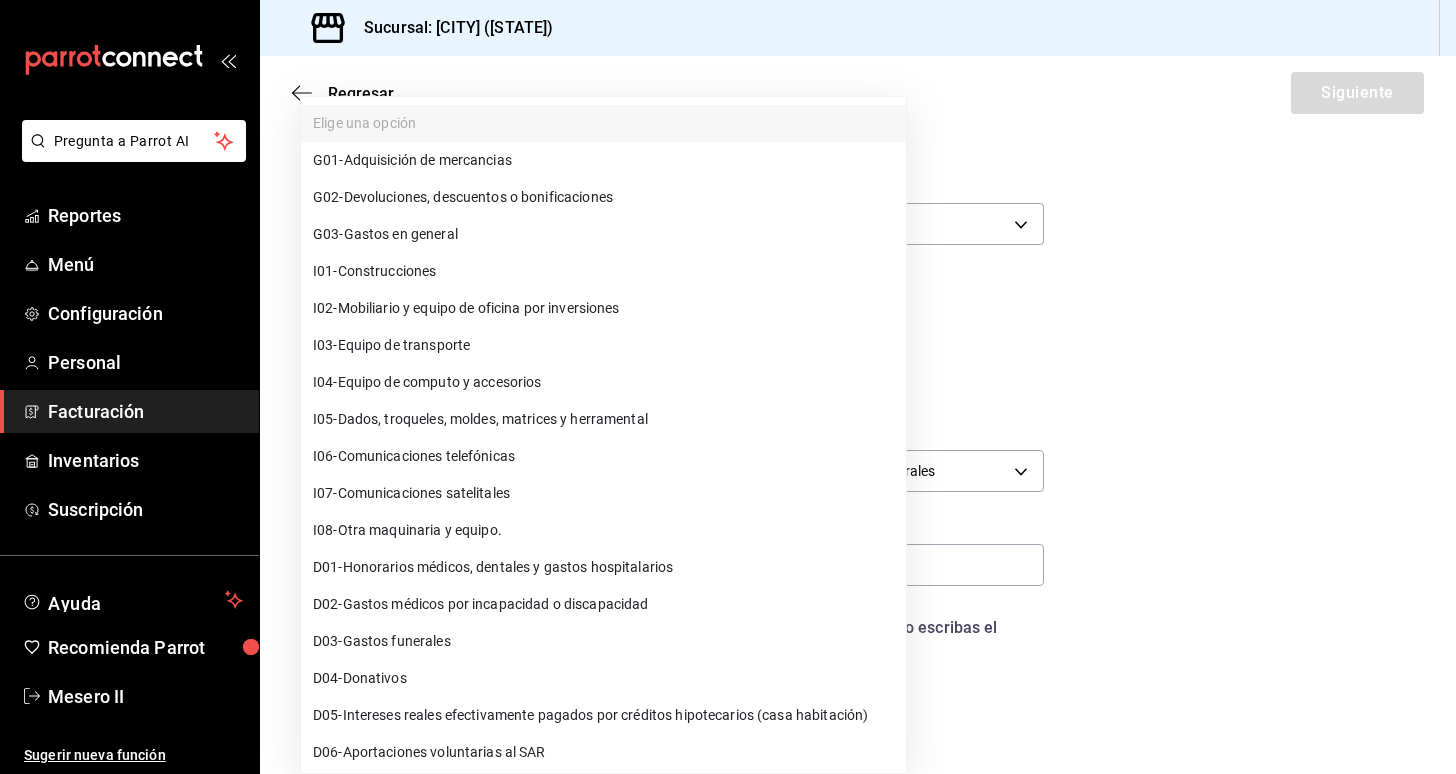 click on "G03  -  Gastos en general" at bounding box center (603, 234) 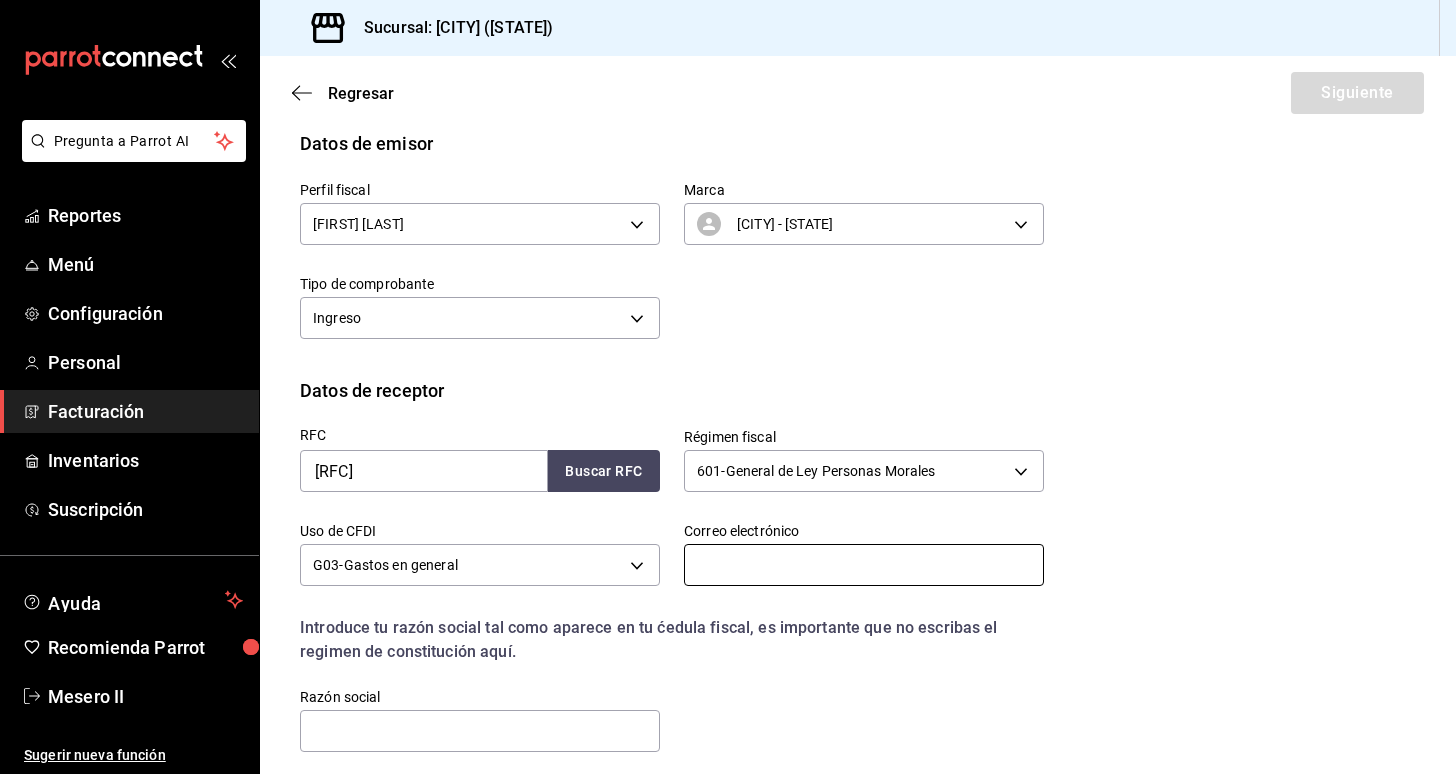 paste on "coinsafacturas@prodigy.net.mx" 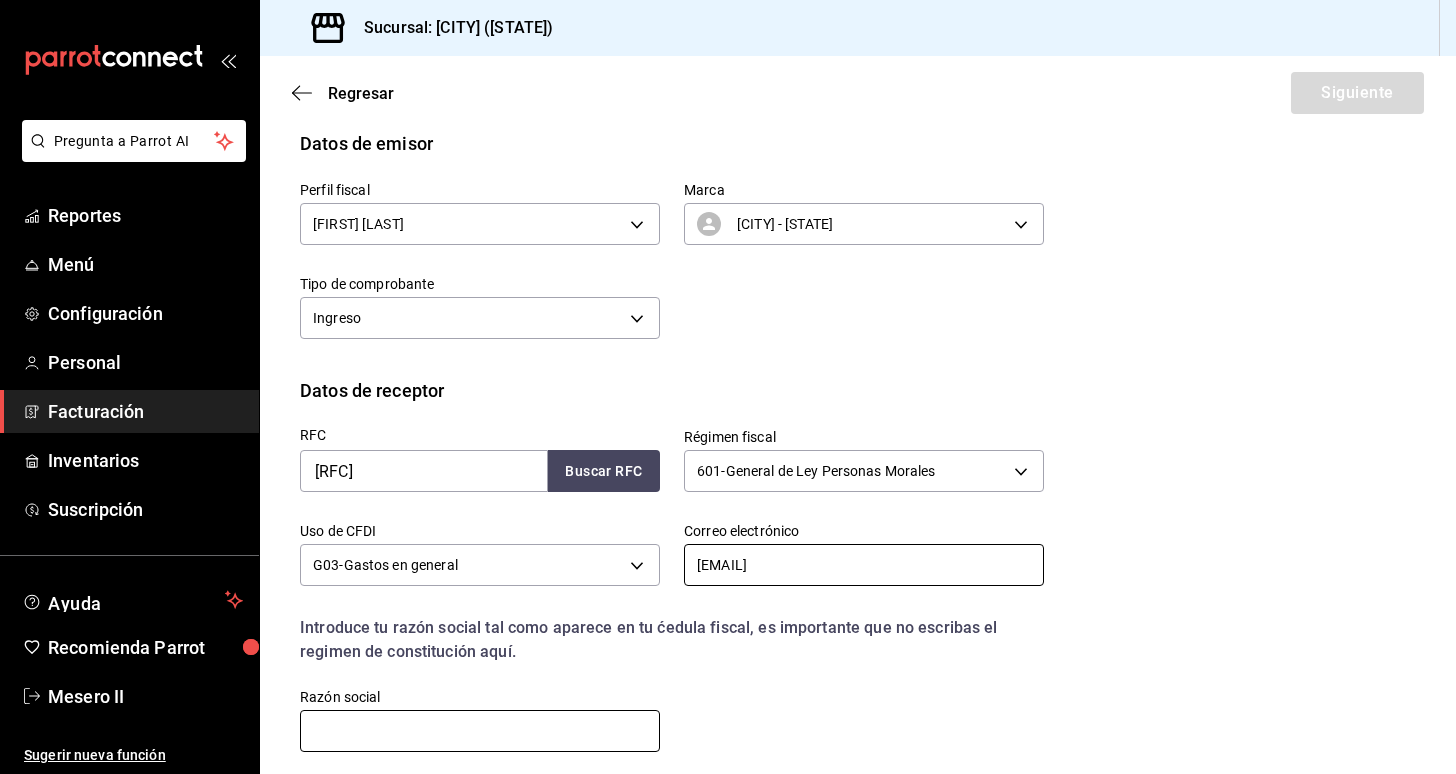 type on "coinsafacturas@prodigy.net.mx" 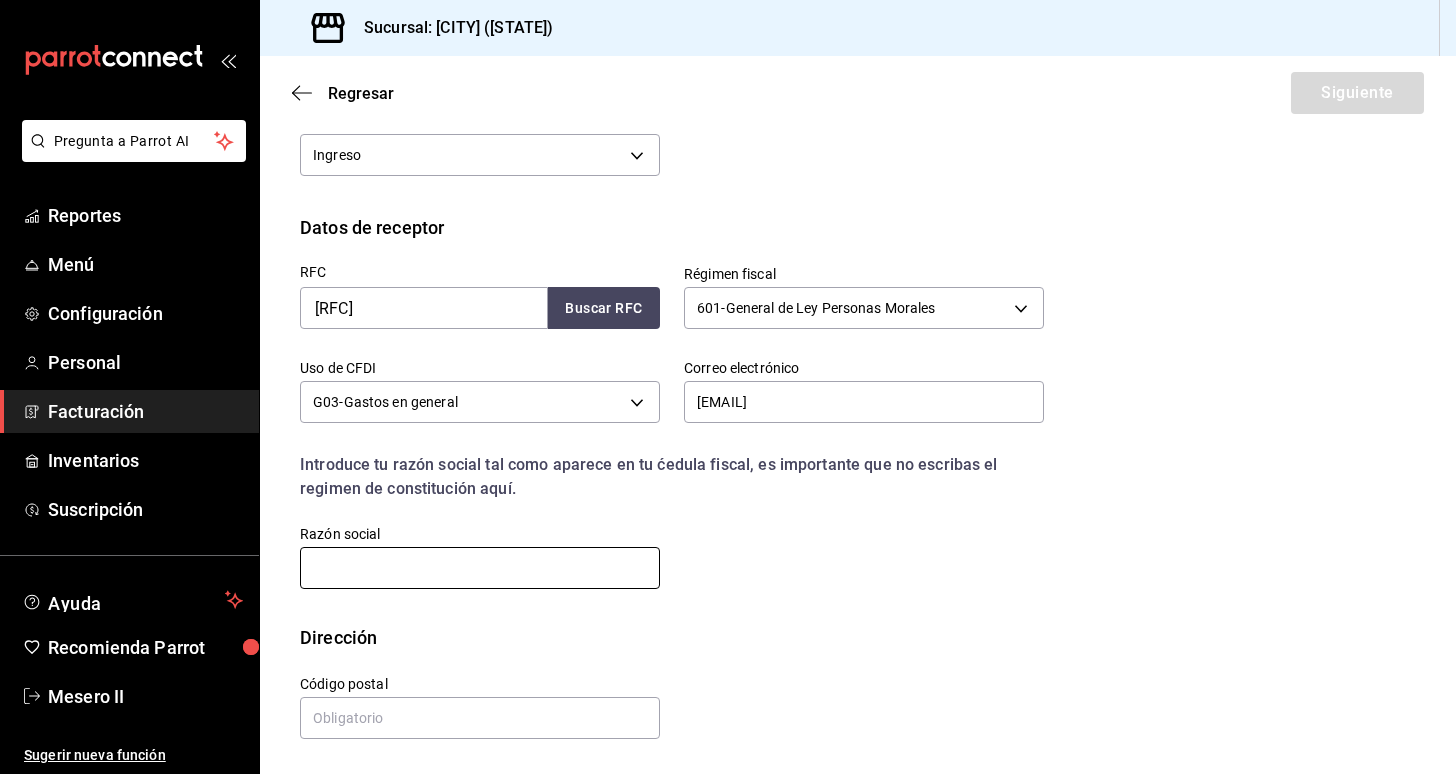 scroll, scrollTop: 262, scrollLeft: 0, axis: vertical 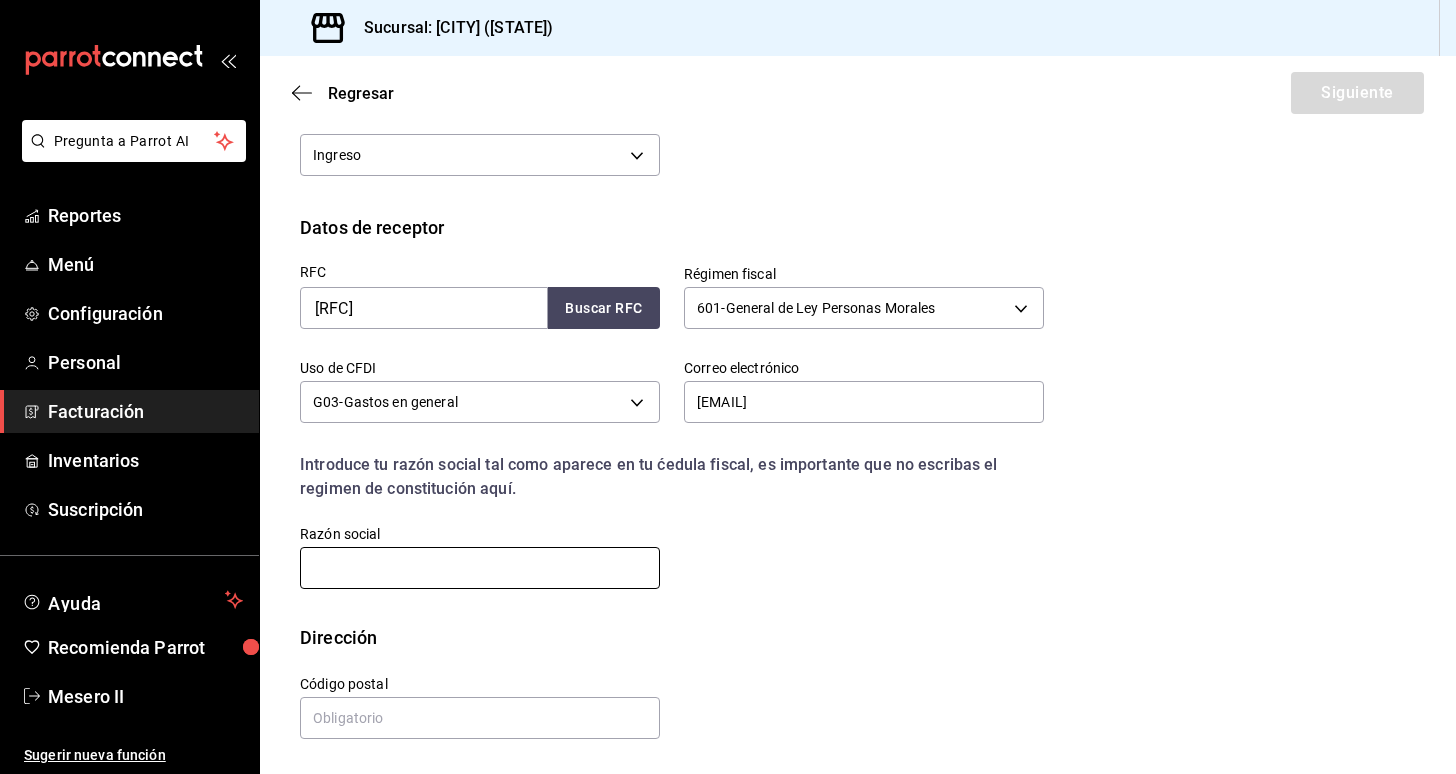 paste on "CONSTRUCCIONES OBRAS E INSTALACIONES" 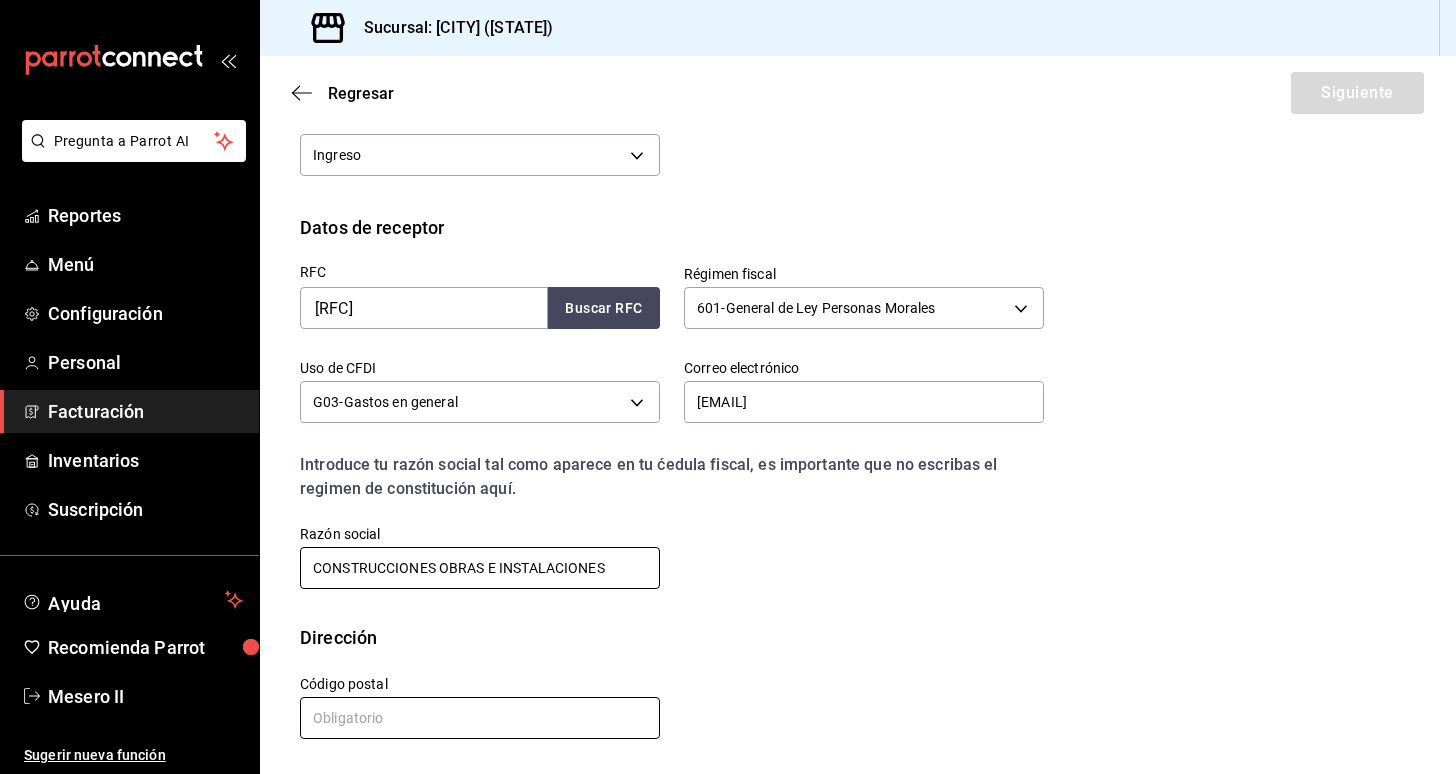 type on "CONSTRUCCIONES OBRAS E INSTALACIONES" 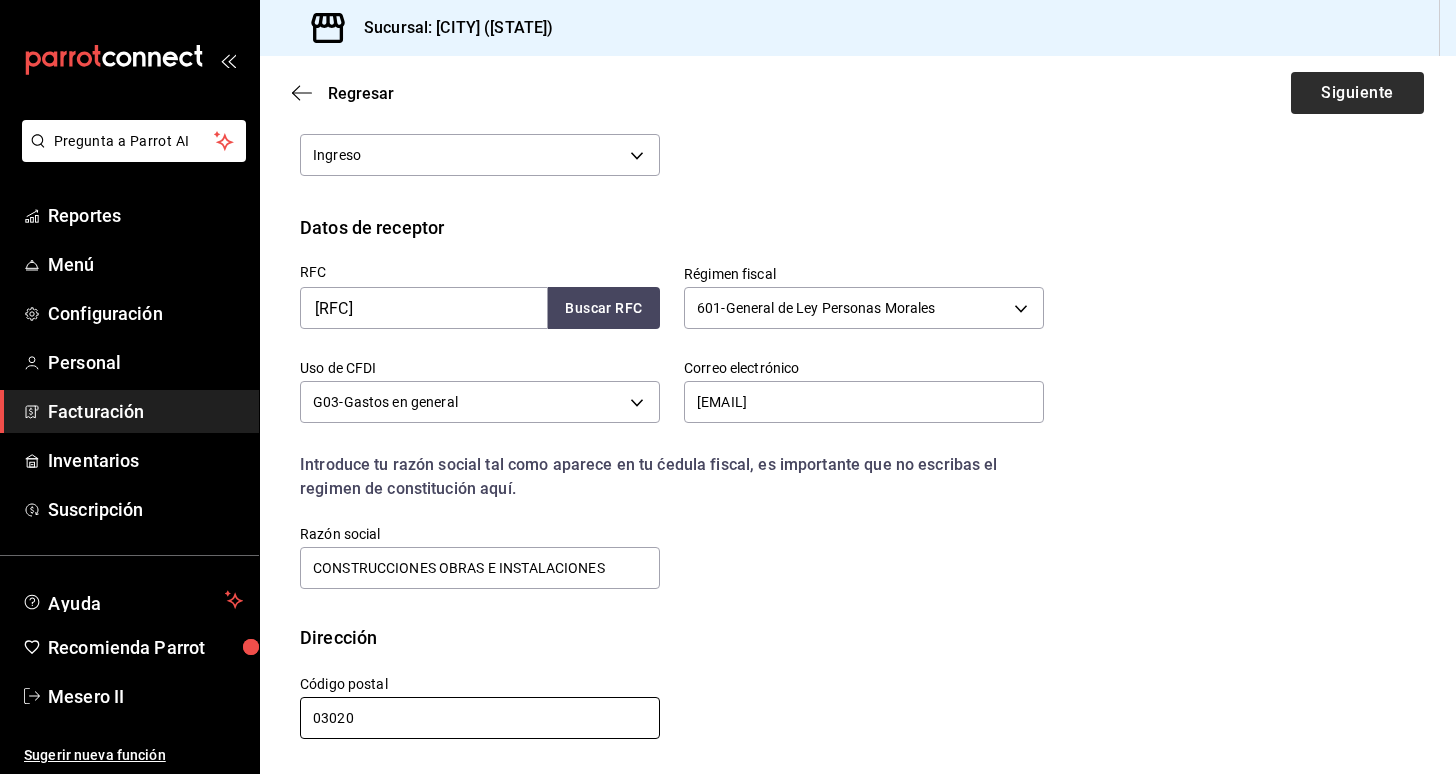 type on "03020" 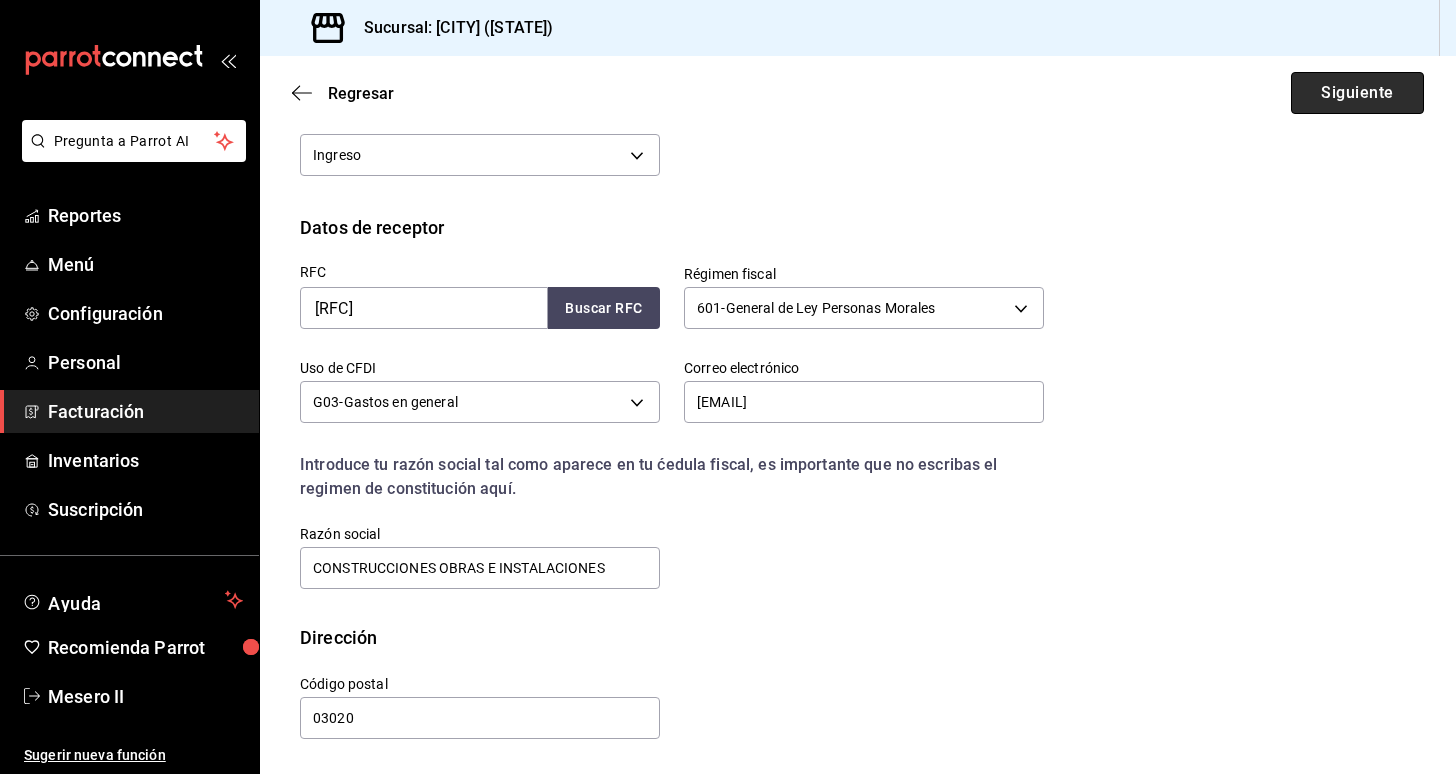 click on "Siguiente" at bounding box center [1357, 93] 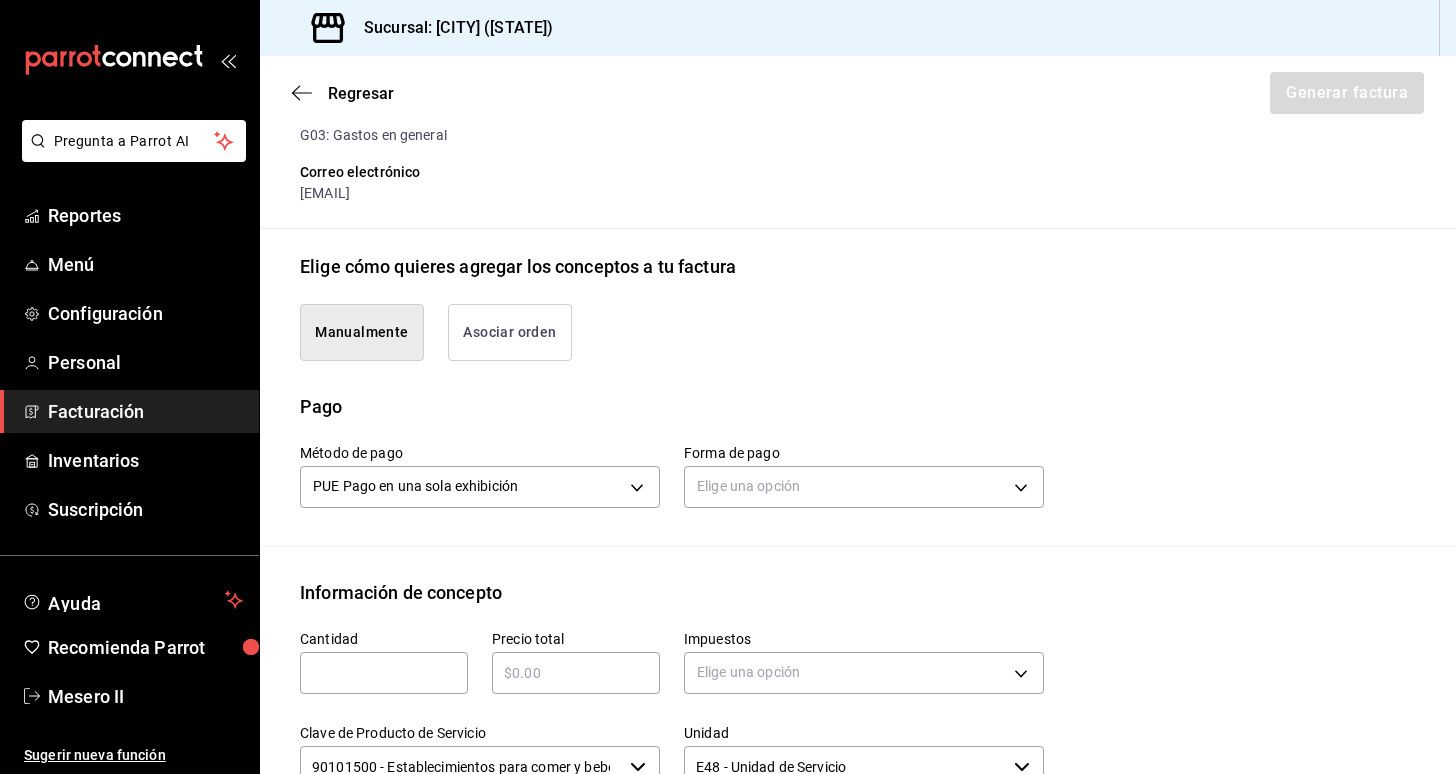 scroll, scrollTop: 401, scrollLeft: 0, axis: vertical 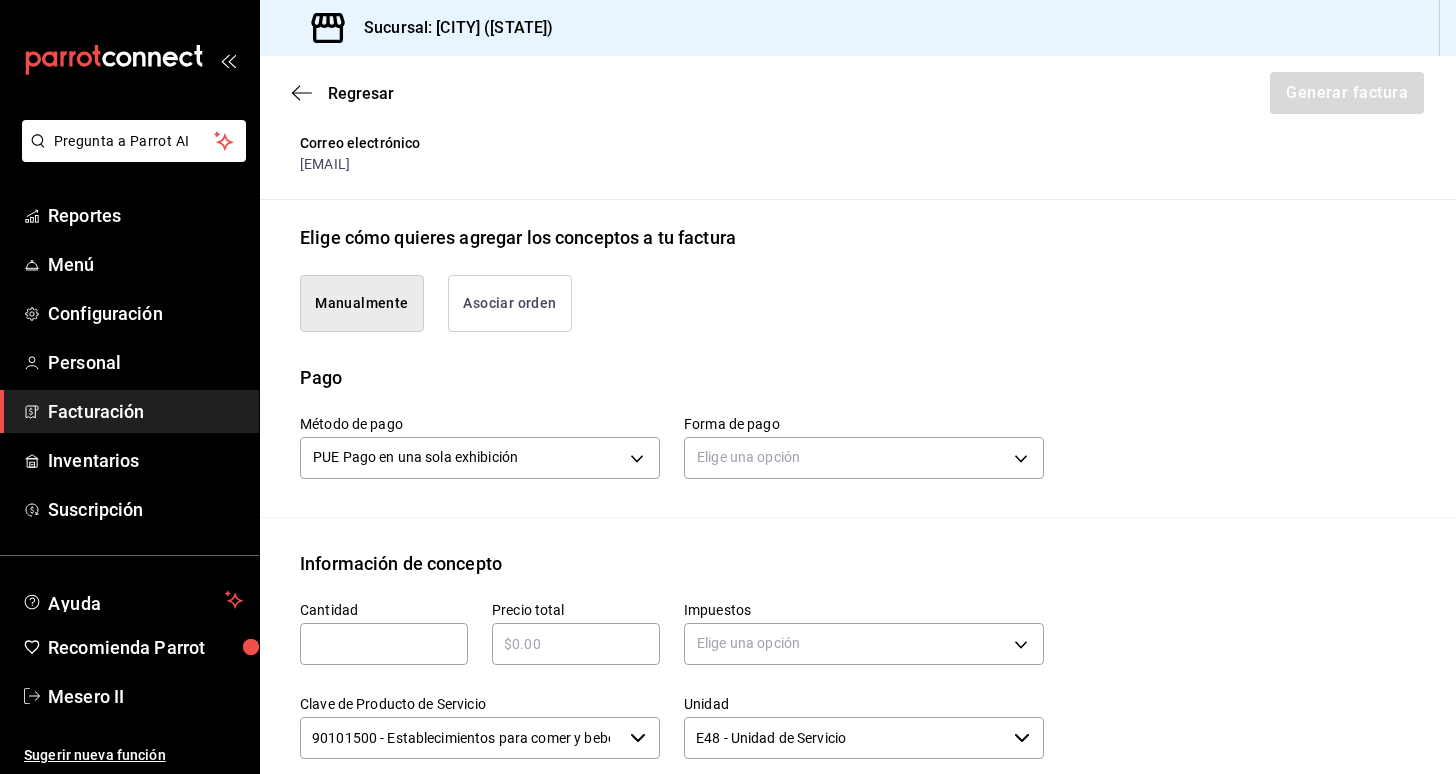 click on "Asociar orden" at bounding box center (510, 303) 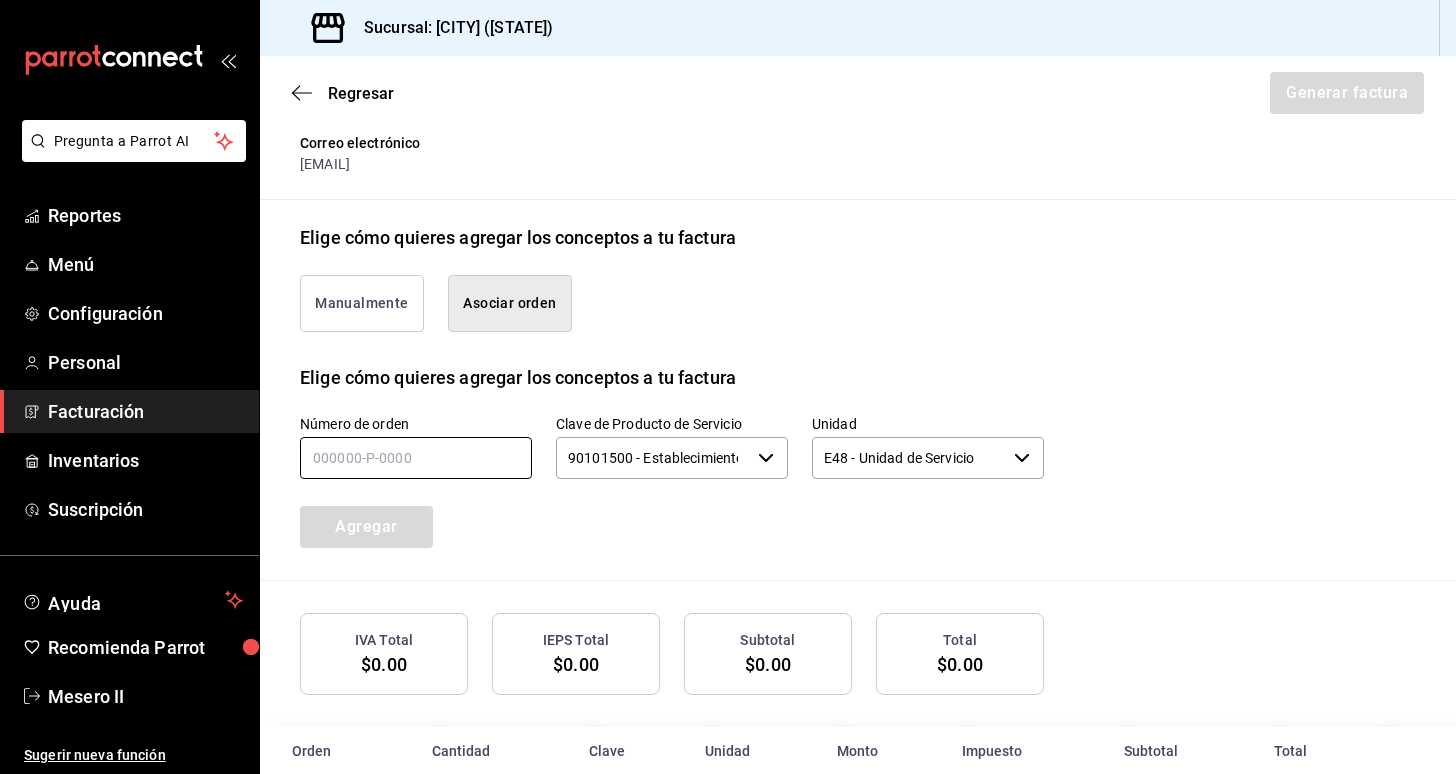 click at bounding box center (416, 458) 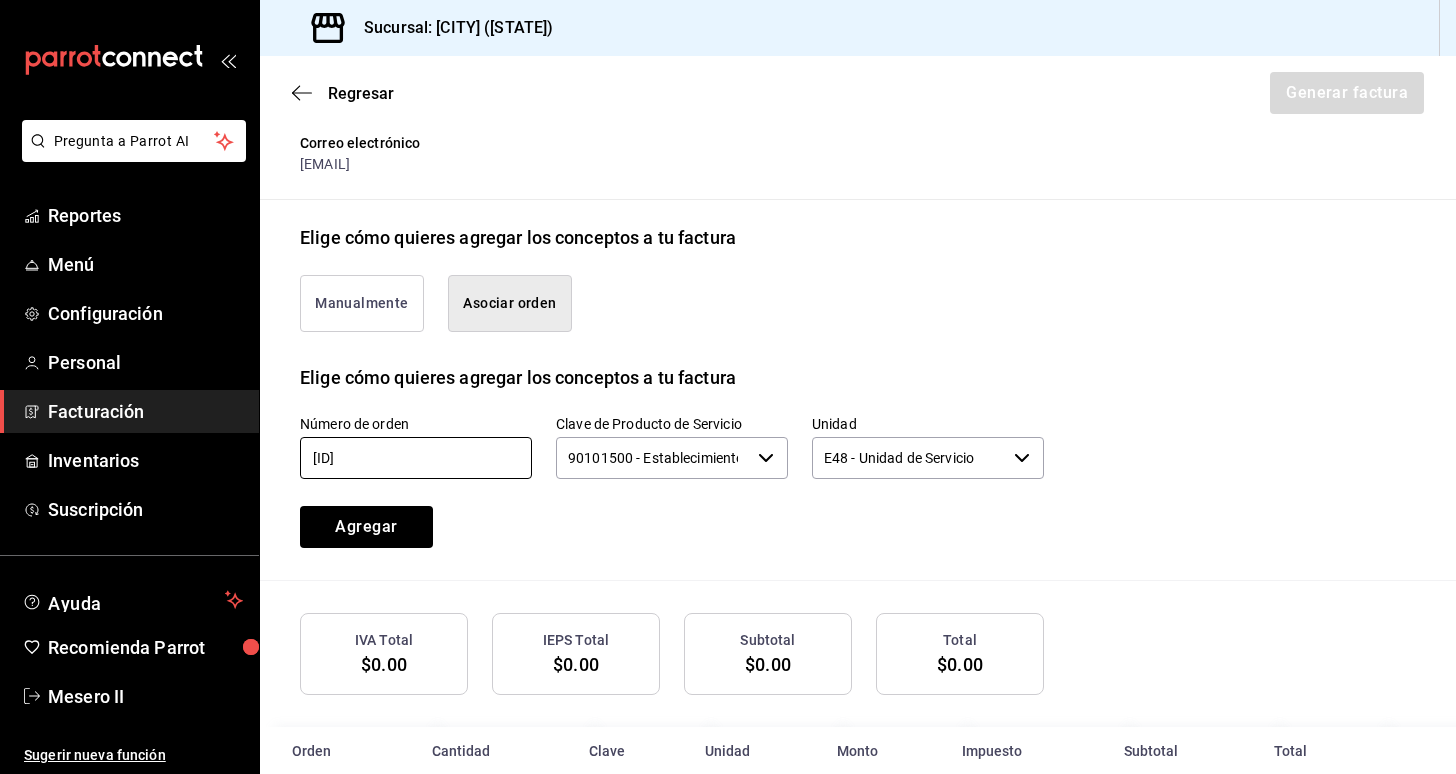 type on "270725-p-0013" 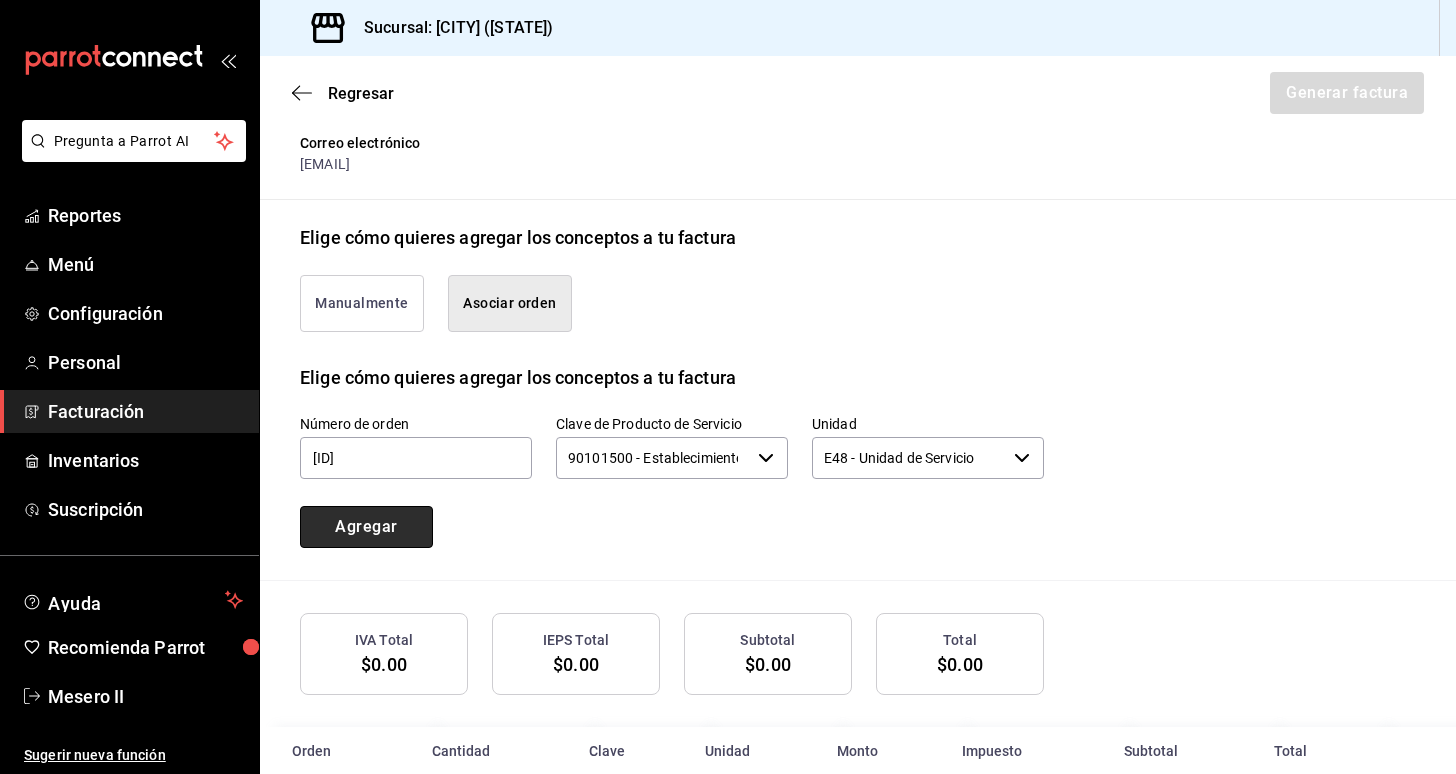 click on "Agregar" at bounding box center [366, 527] 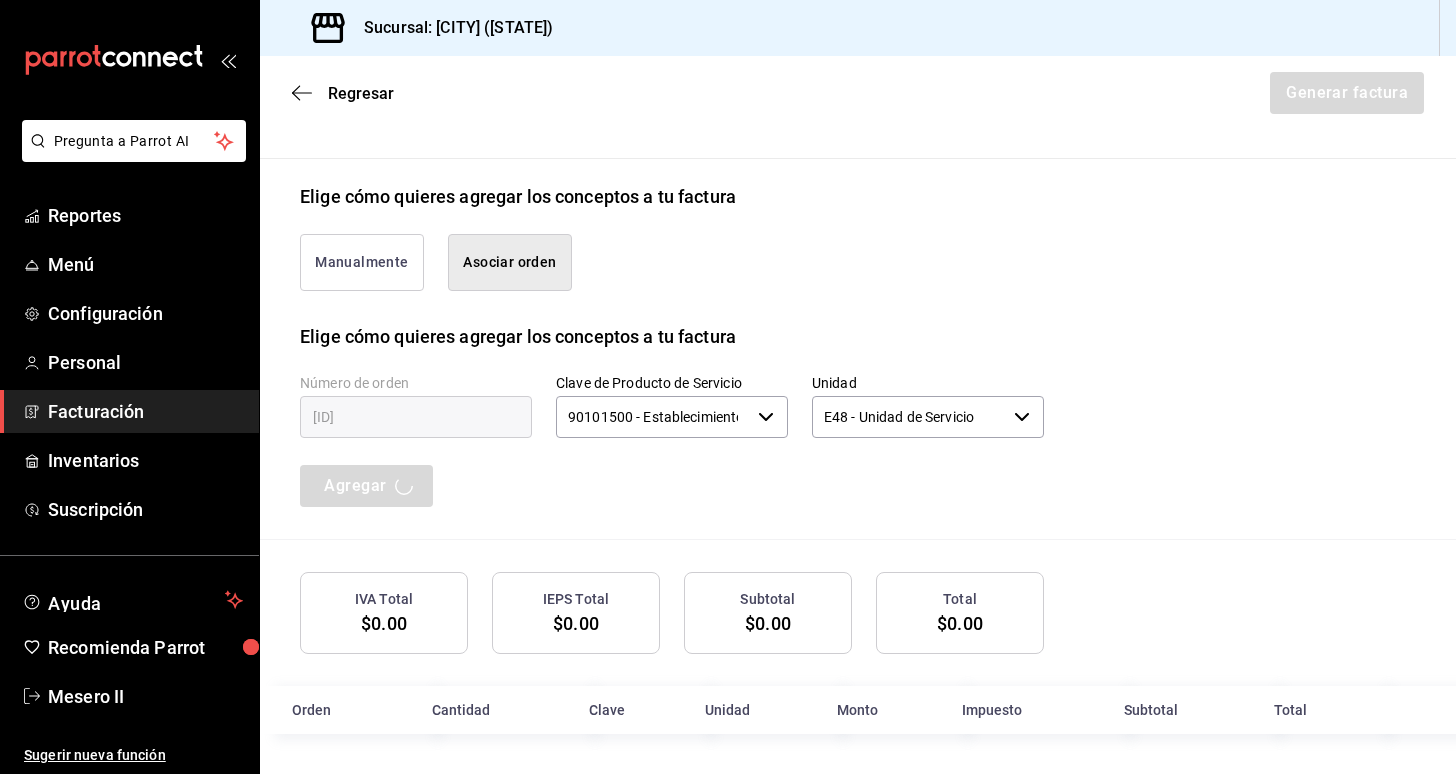 scroll, scrollTop: 441, scrollLeft: 0, axis: vertical 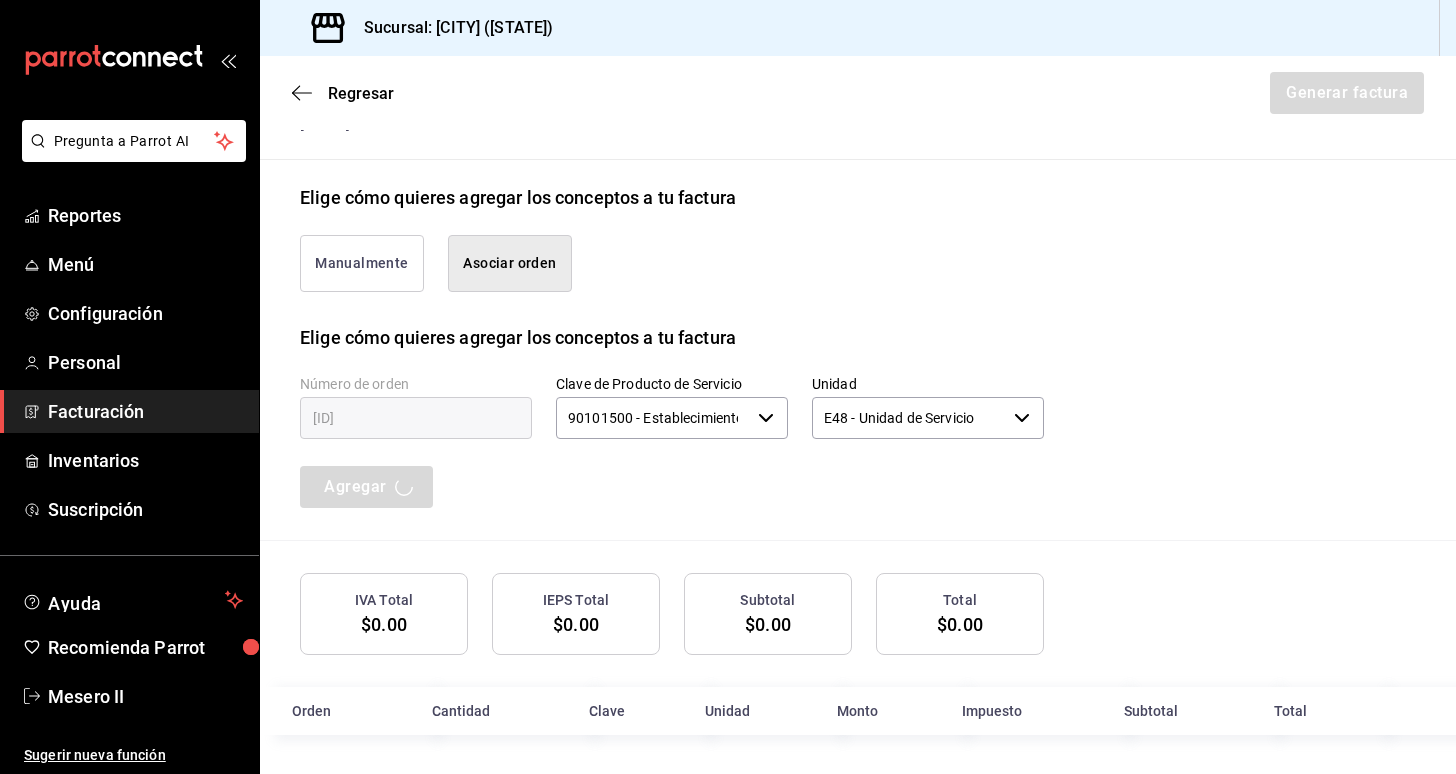 type 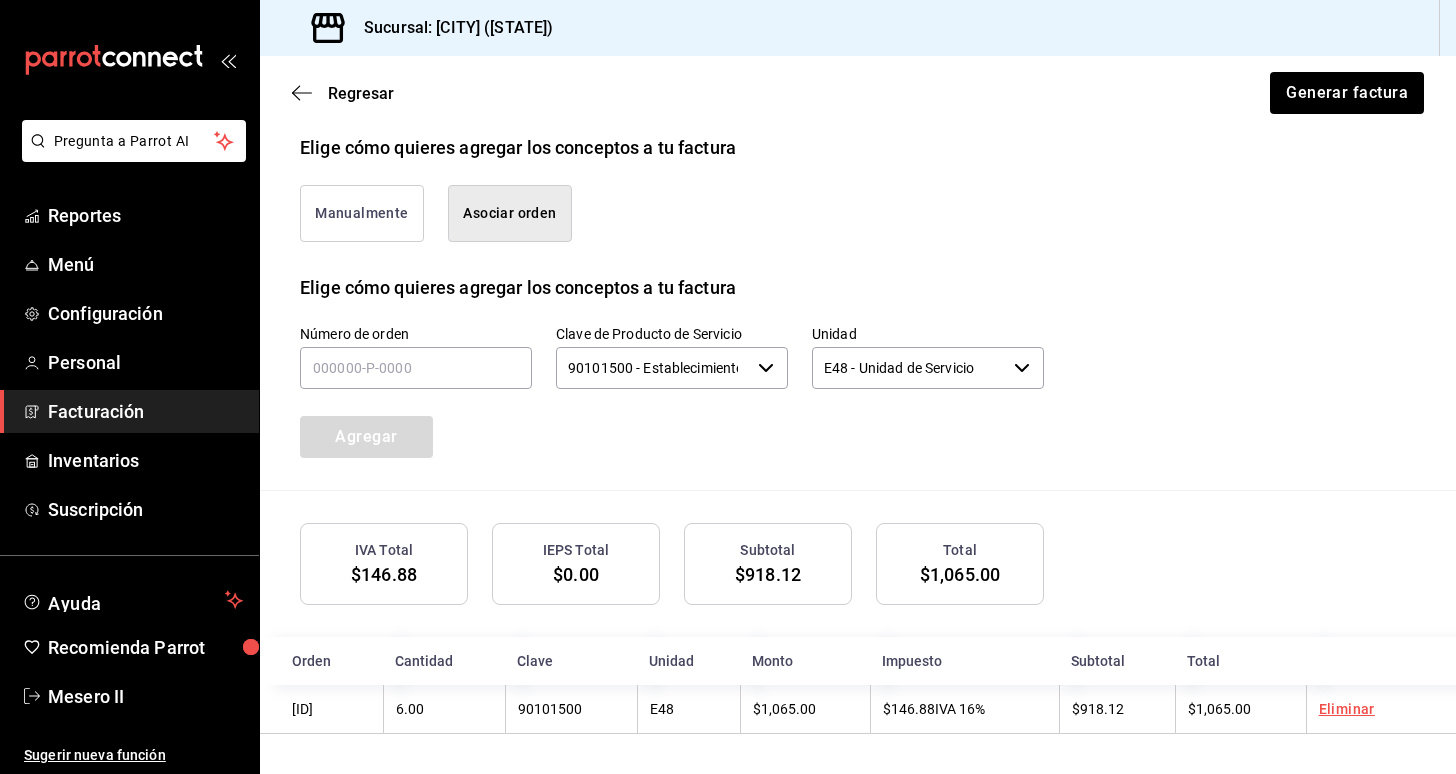scroll, scrollTop: 490, scrollLeft: 0, axis: vertical 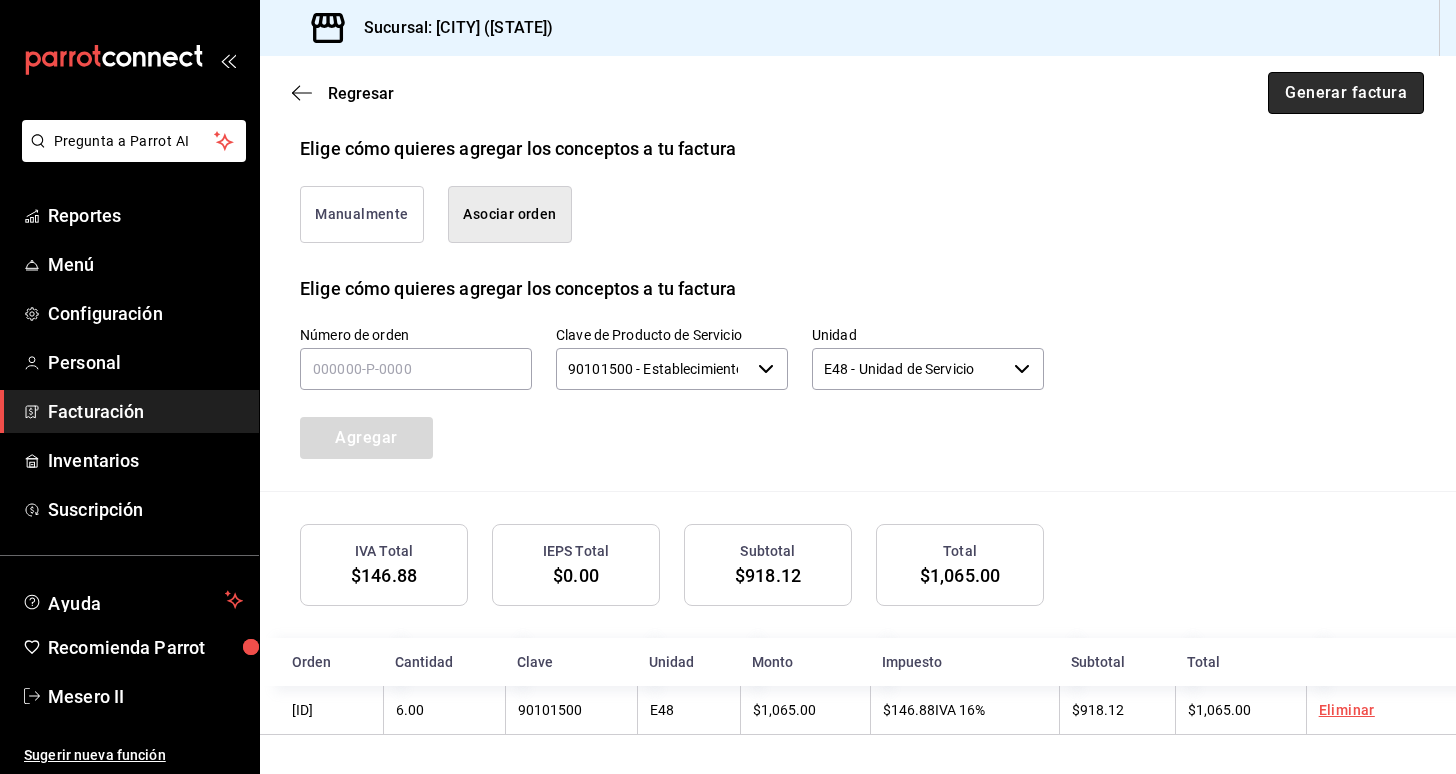 click on "Generar factura" at bounding box center [1346, 93] 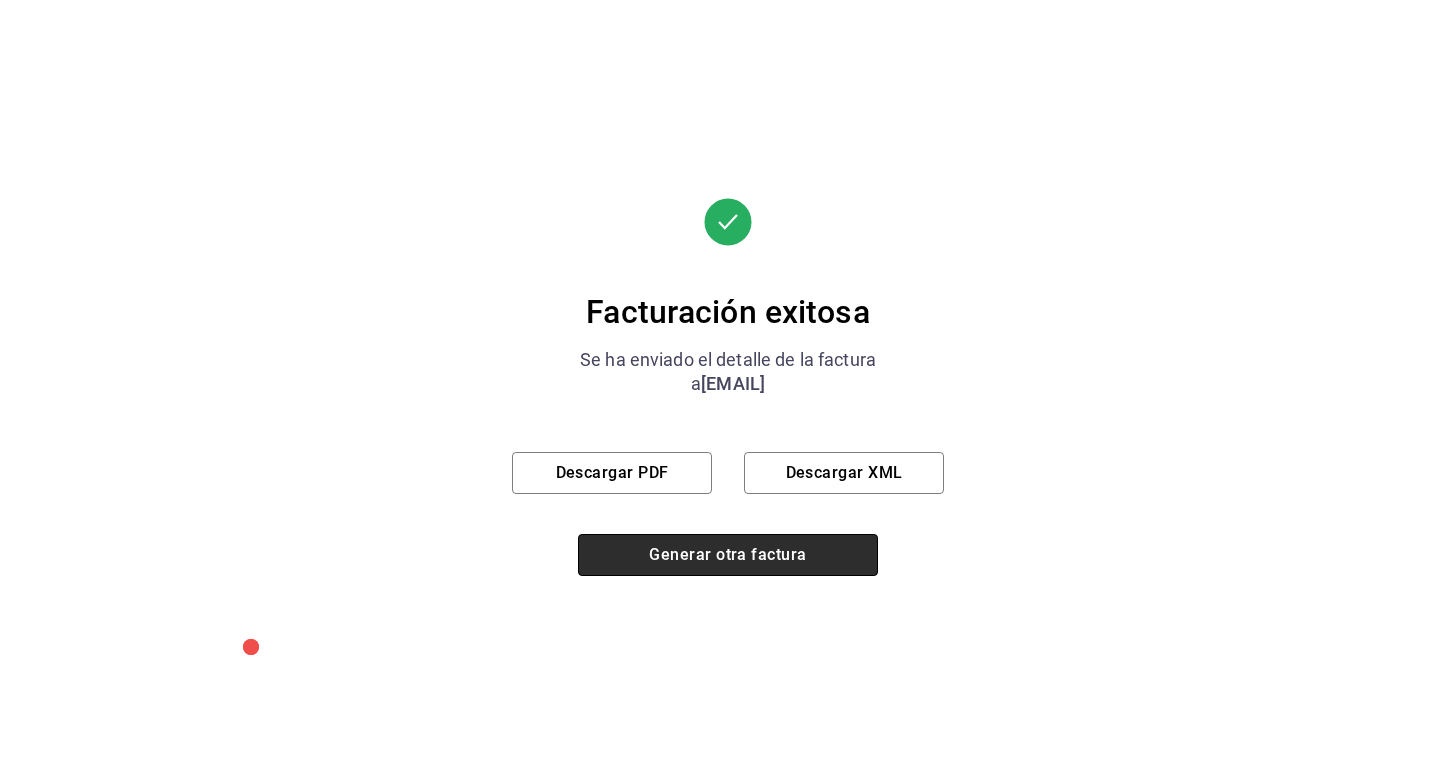 click on "Generar otra factura" at bounding box center [728, 555] 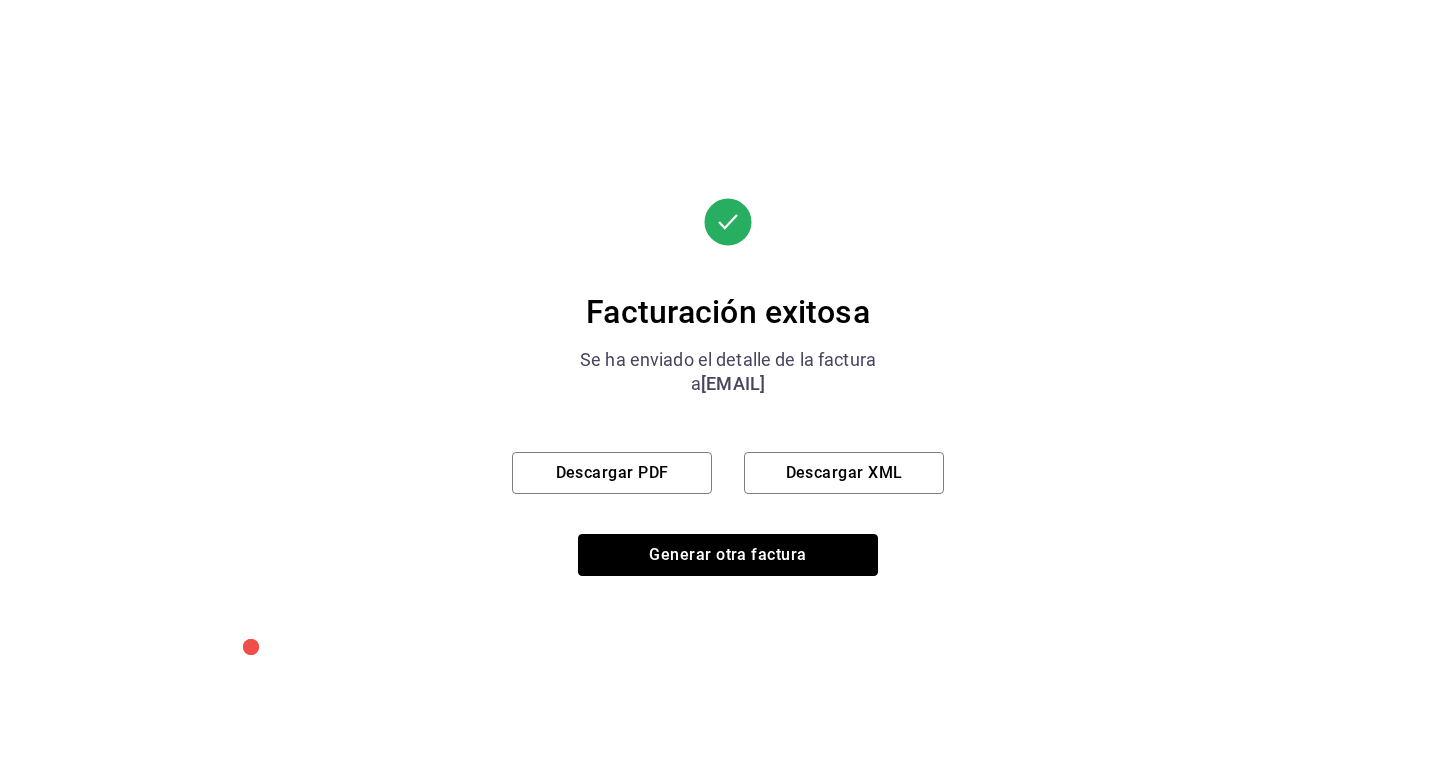 scroll, scrollTop: 99, scrollLeft: 0, axis: vertical 